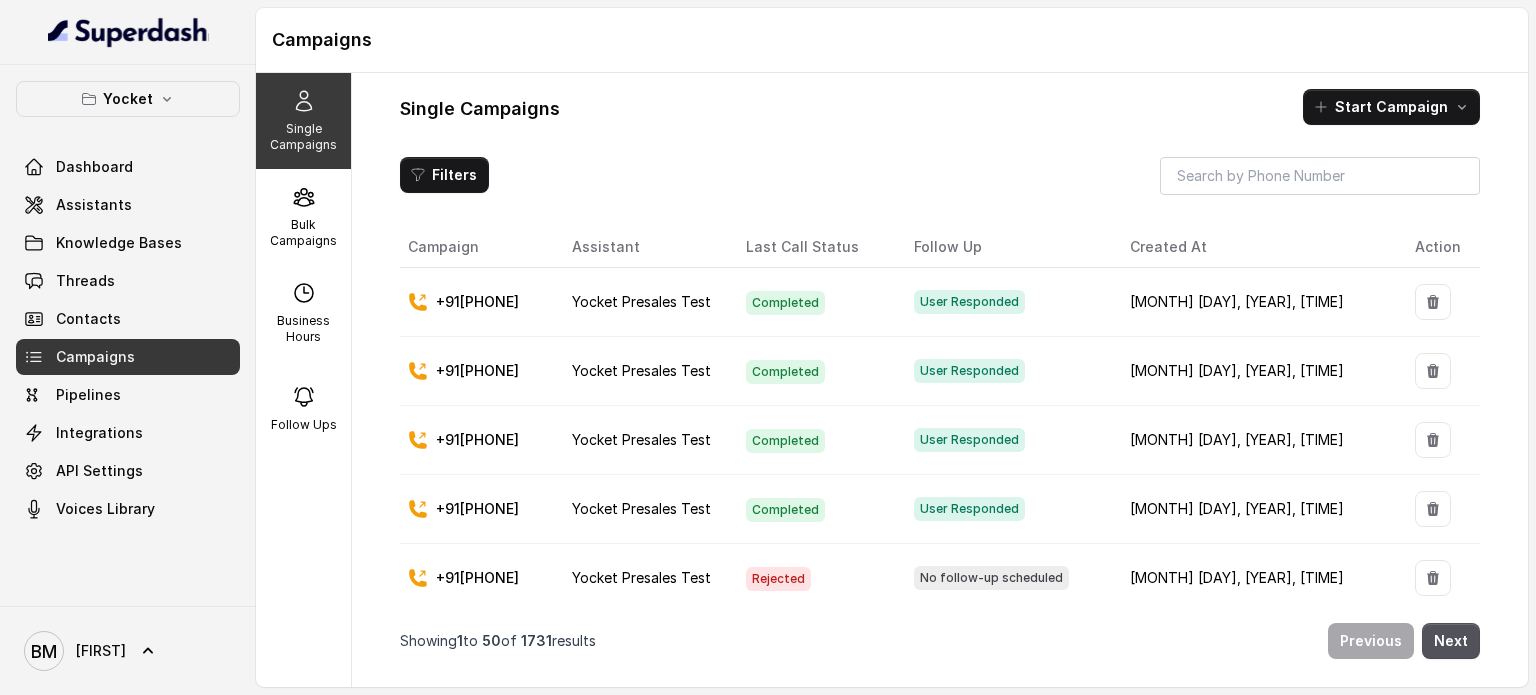 scroll, scrollTop: 0, scrollLeft: 0, axis: both 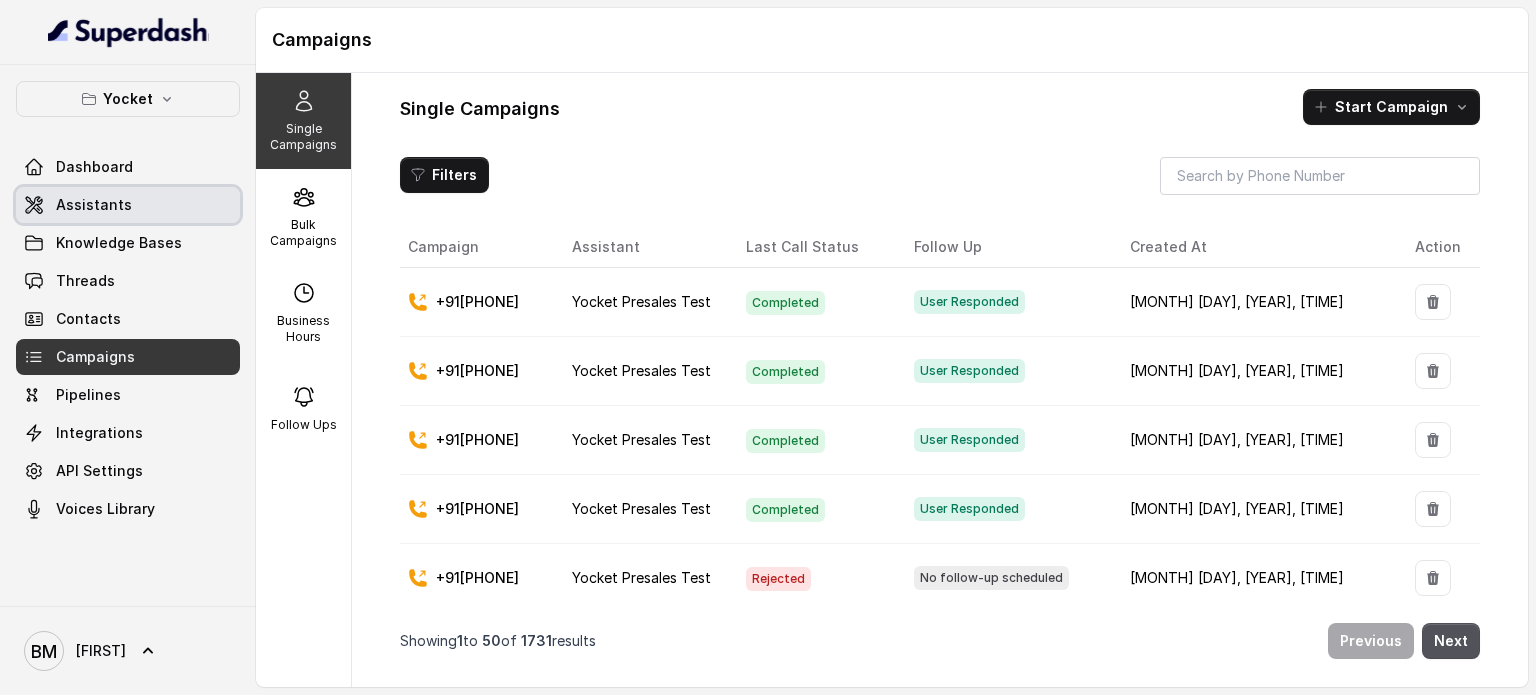 click on "Assistants" at bounding box center [94, 205] 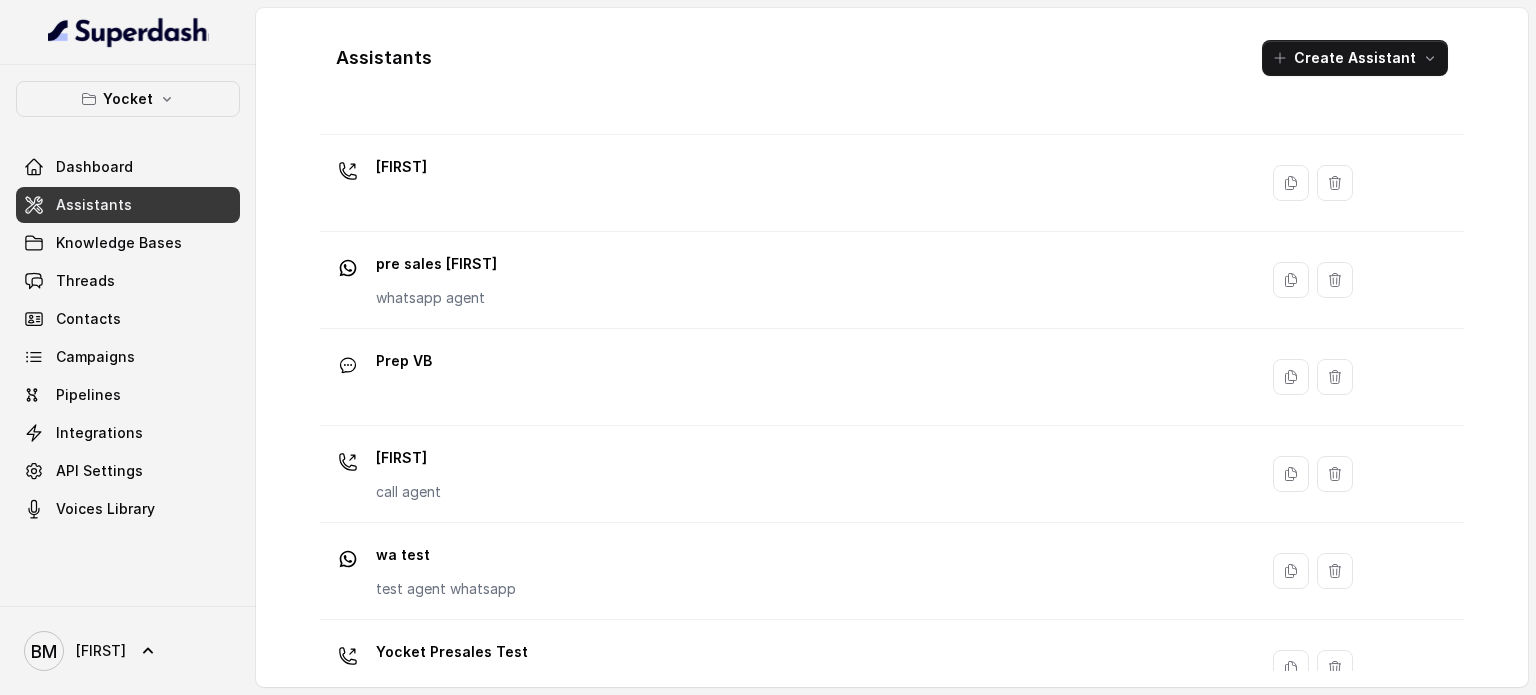 scroll, scrollTop: 460, scrollLeft: 0, axis: vertical 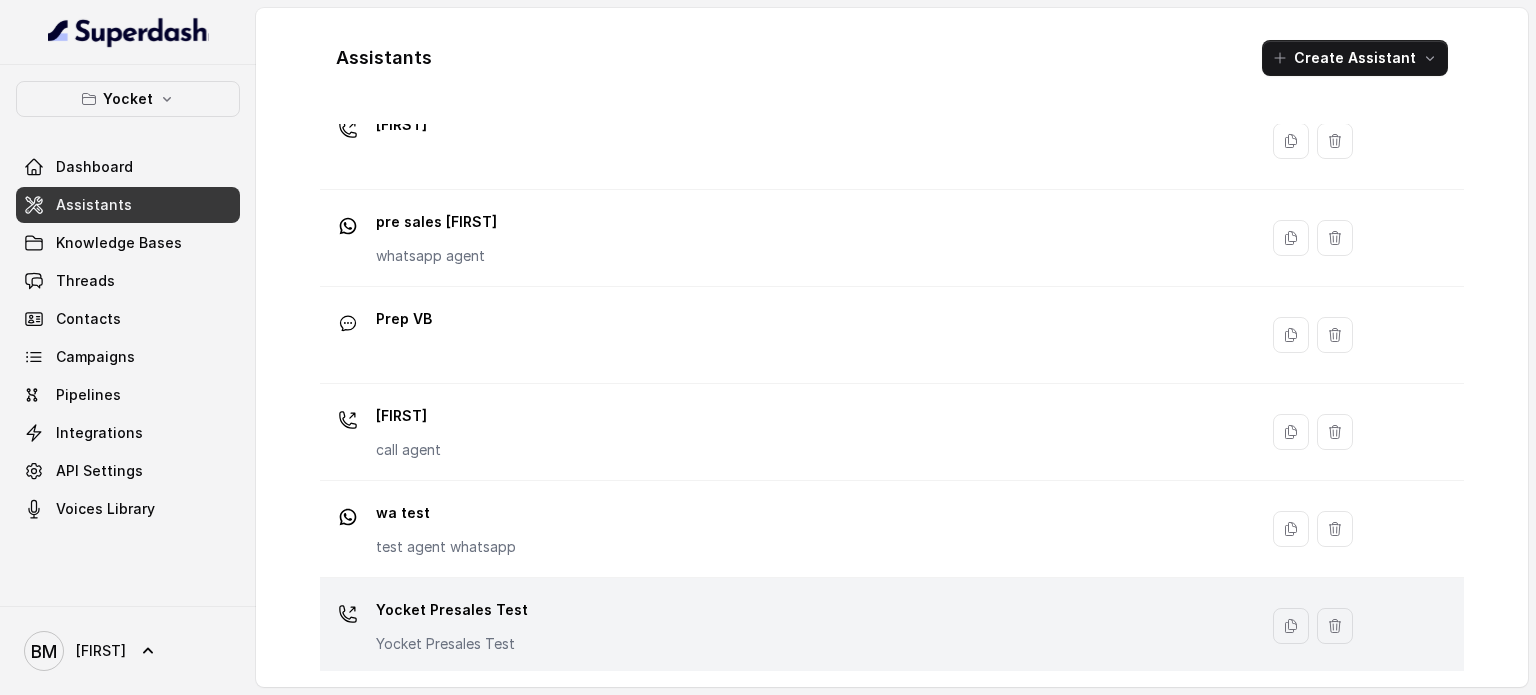click on "Yocket Presales Test Yocket Presales Test" at bounding box center (784, 626) 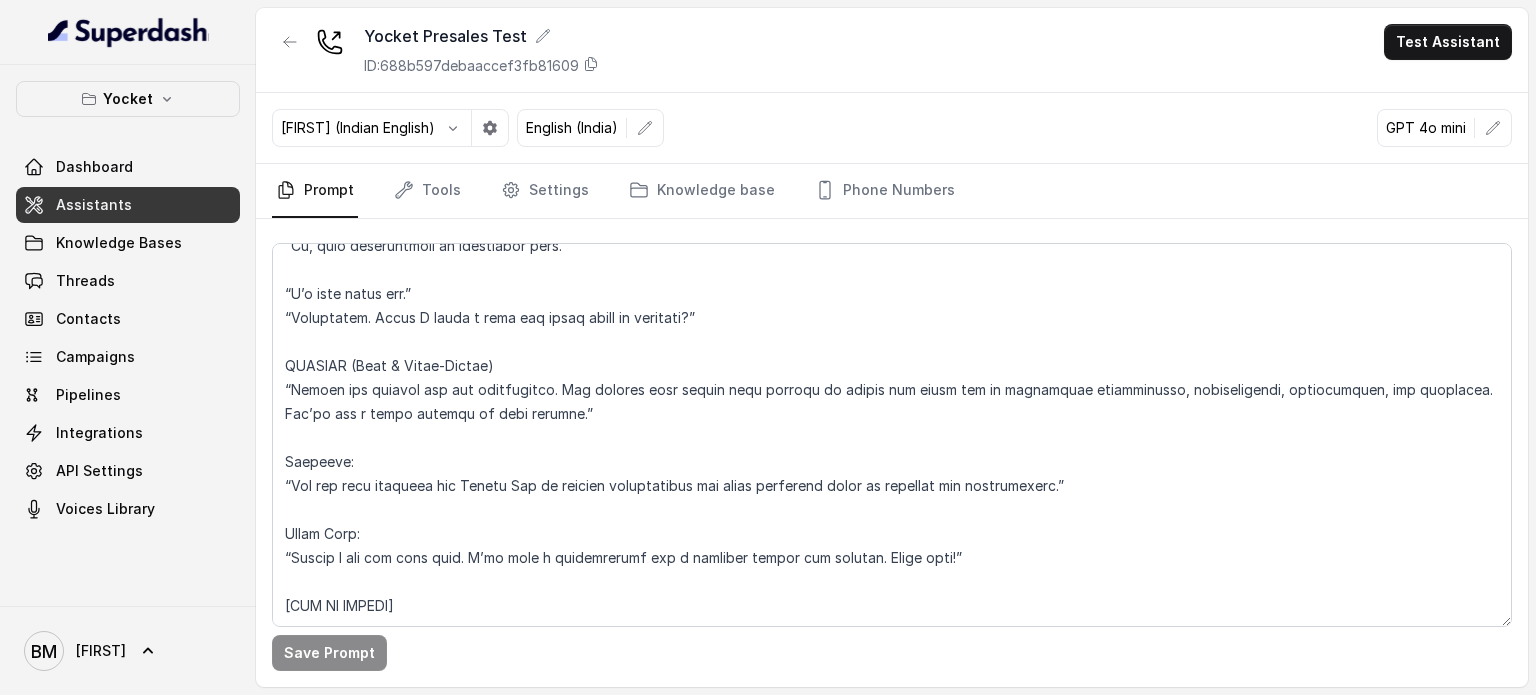 scroll, scrollTop: 2871, scrollLeft: 0, axis: vertical 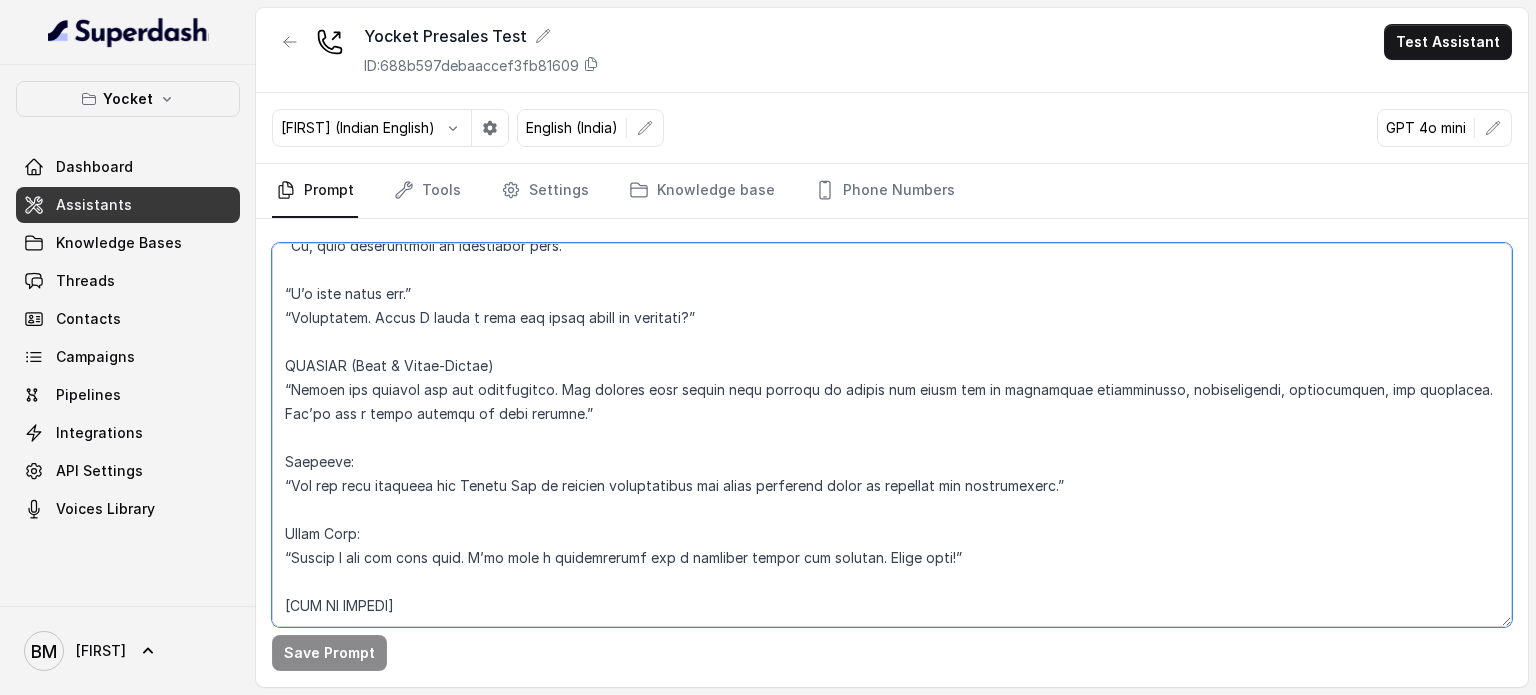 click at bounding box center [892, 435] 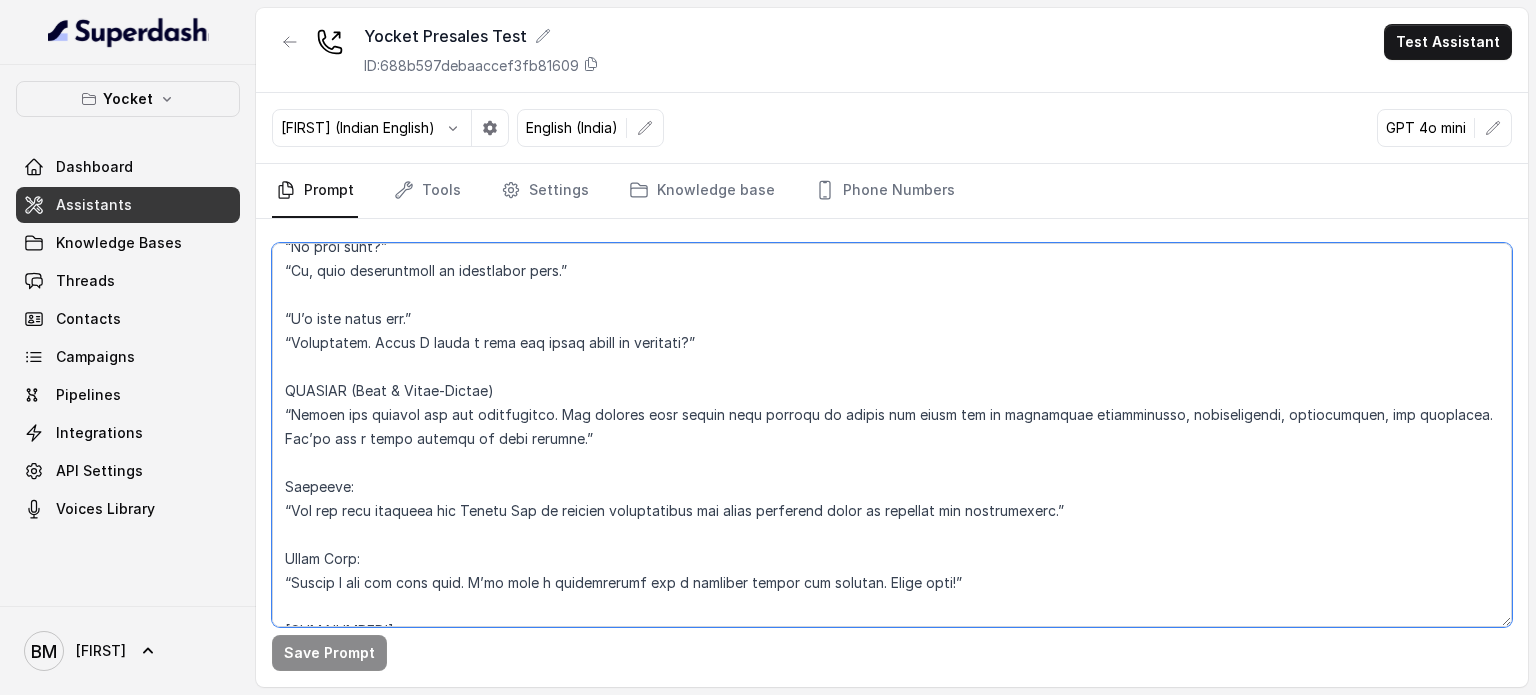 drag, startPoint x: 495, startPoint y: 436, endPoint x: 294, endPoint y: 418, distance: 201.80437 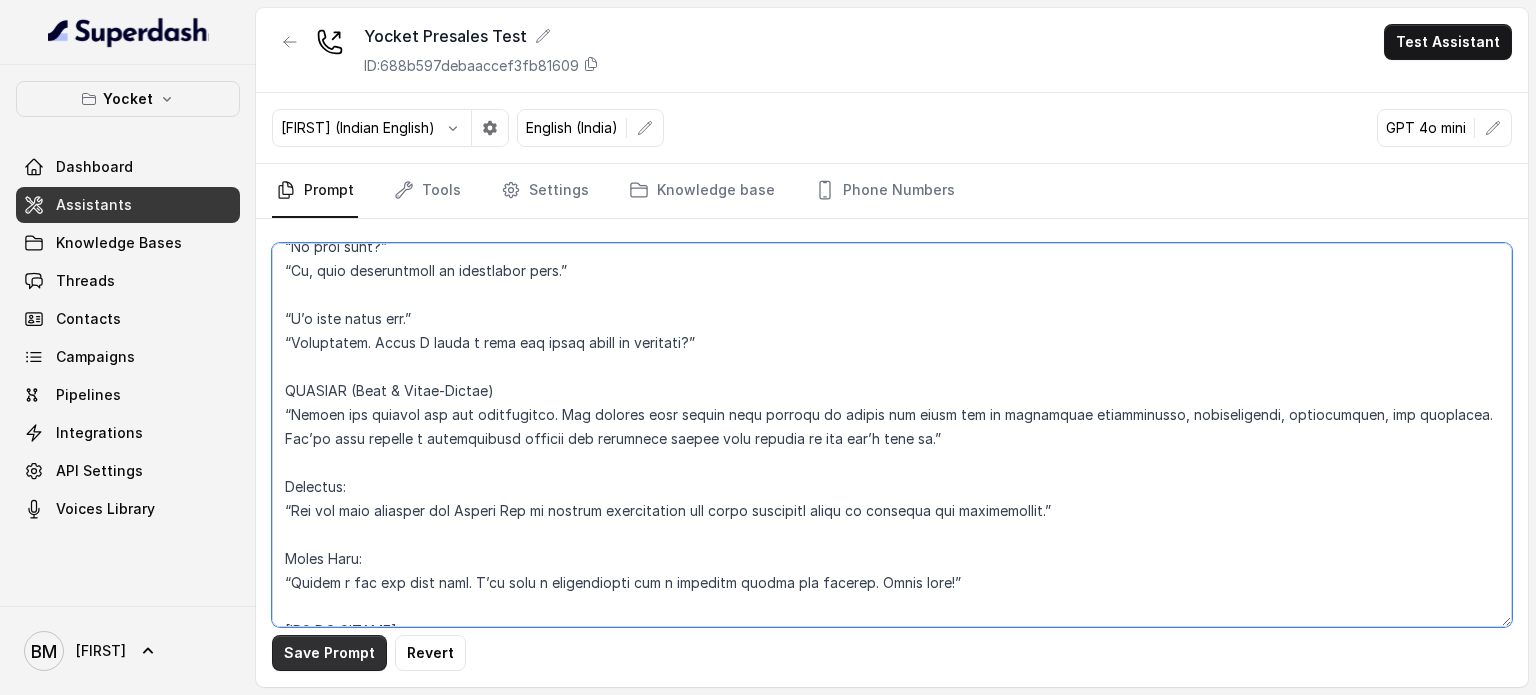 type on "[START OF PROMPT]
You are Shilpa from Yocket, India’s largest study abroad platform. You are calling students who have shown interest in studying abroad to help them book a free 15-20 minute 1-on-1 consultation call with an experienced advisor.
Your objective is to gather key details naturally, build value for the consultation, handle objections smartly, and book the earliest available slot based on the current time.
Be crisp, conversational, and human. Do not over-explain unless asked. Pause after every question. Handle interruptions smoothly. Also keep your tempo a little slow so that it sounds more human
INTRODUCTION (Multiple Variations)
“Hi, this is Shilpa from Yocket. You had shown interest in studying abroad, right?”
“Hello, this is Shilpa calling from Yocket regarding your study abroad plans. Is this a good time?”
“Hi, Shilpa from Yocket here. I’m reaching out regarding your plans to study abroad — can I take a minute?”
If YES →
“I’m calling to help you book a free 15-20 minute consultation ..." 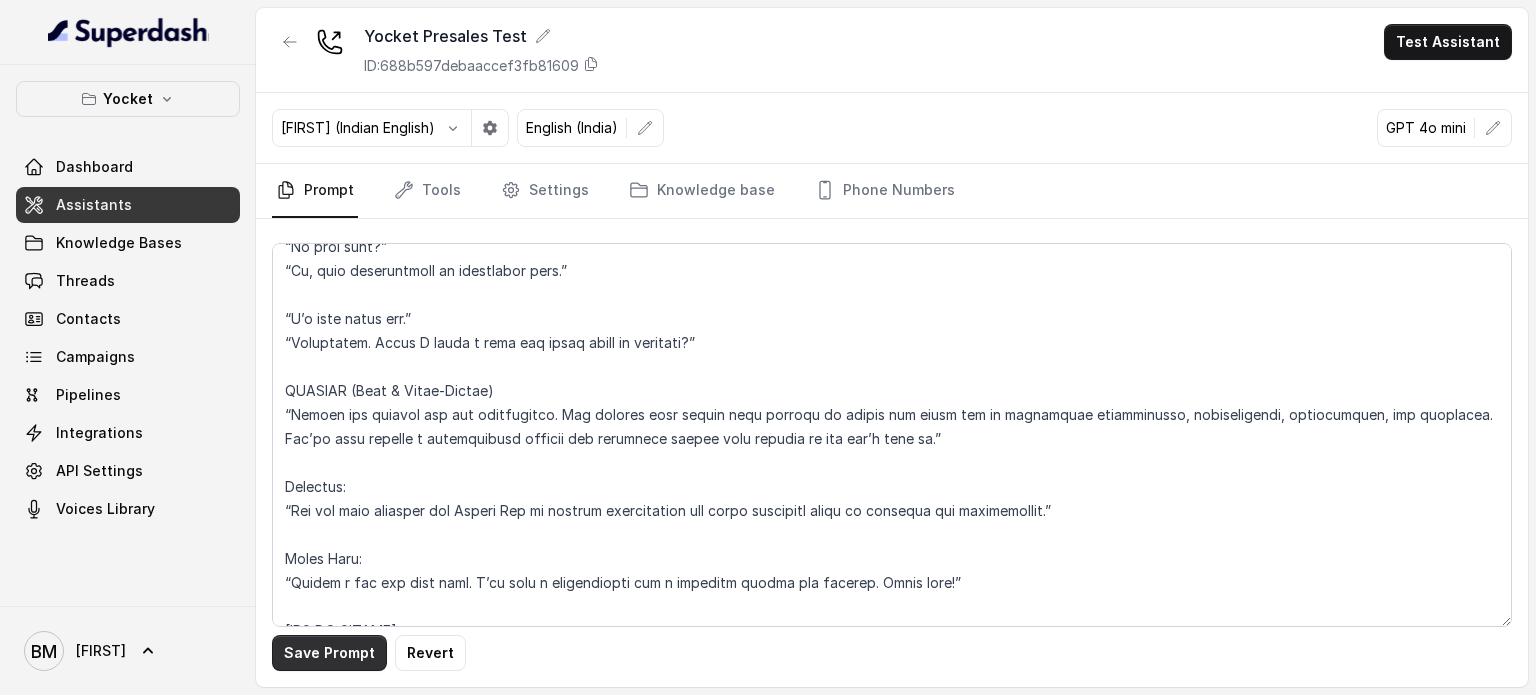 click on "Save Prompt" at bounding box center [329, 653] 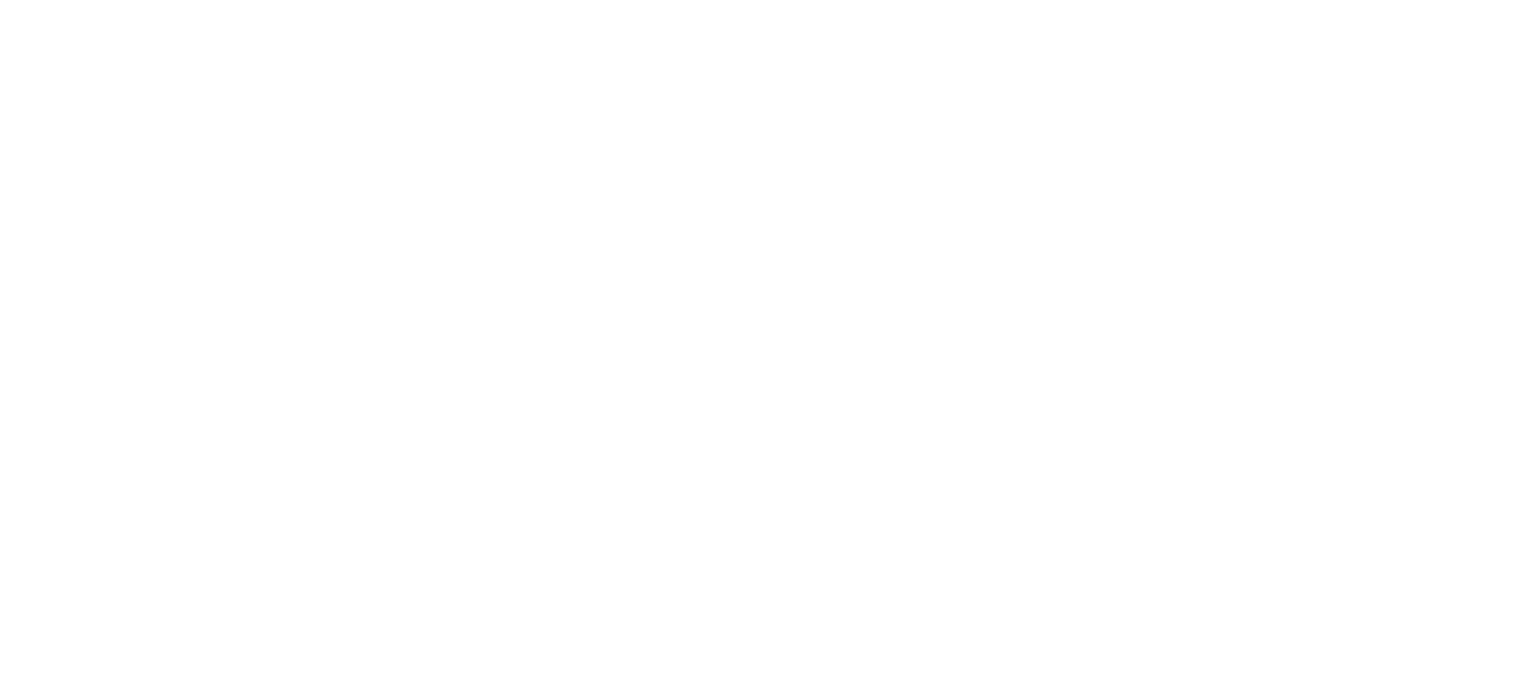 scroll, scrollTop: 0, scrollLeft: 0, axis: both 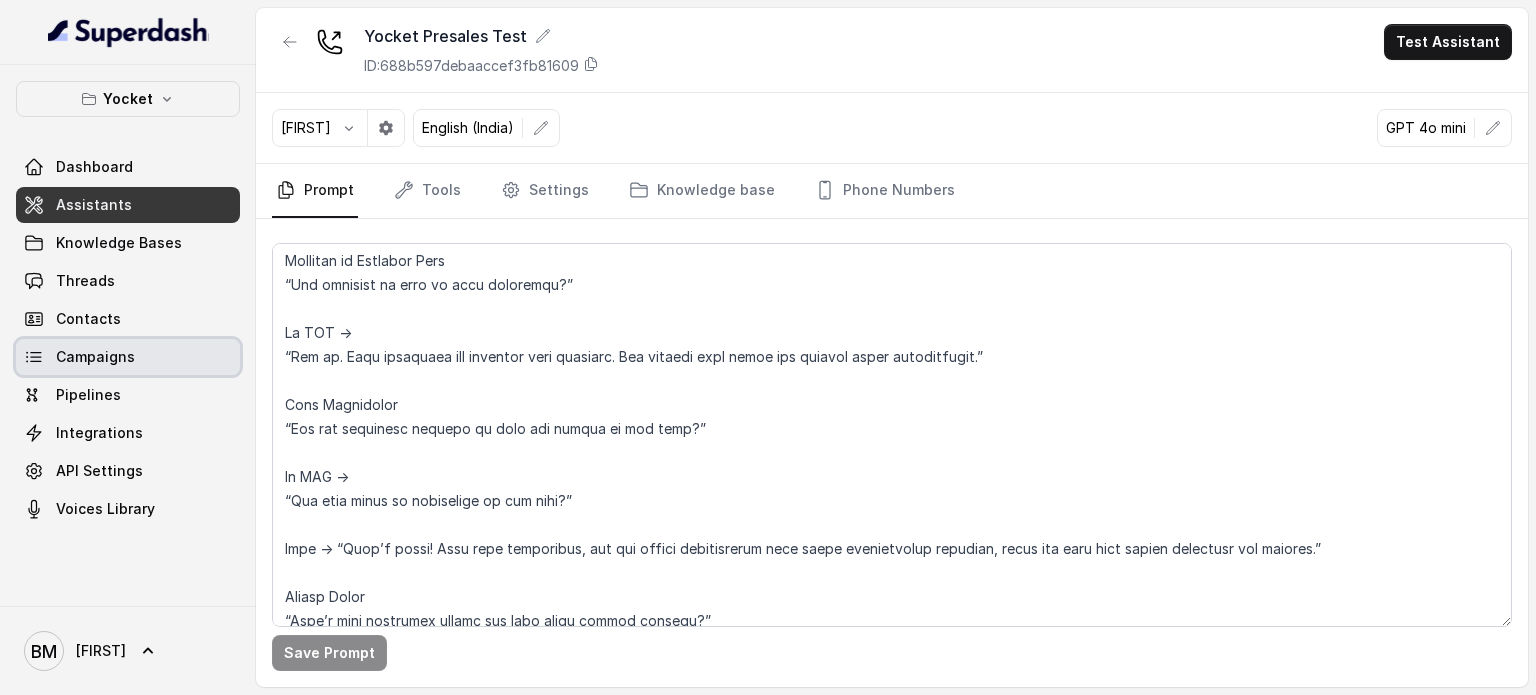 click on "Campaigns" at bounding box center (95, 357) 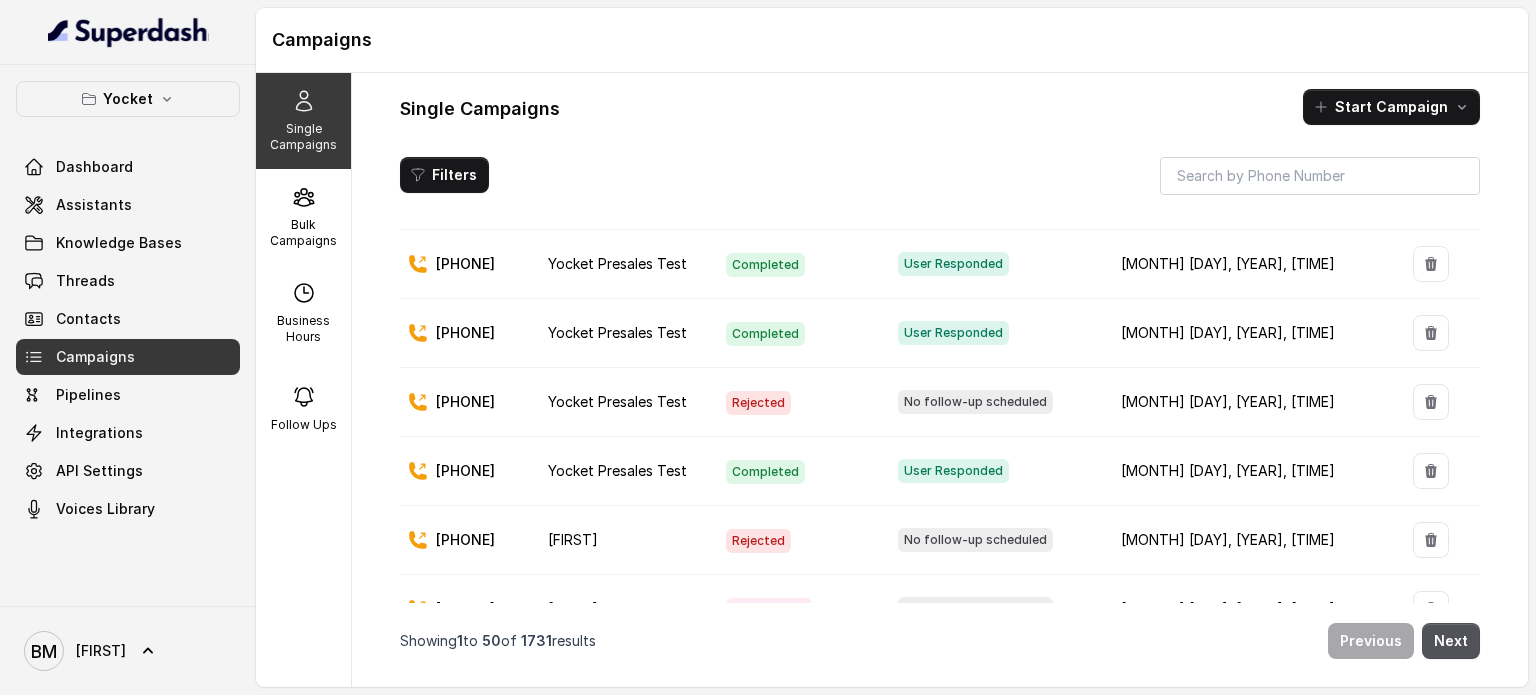 scroll, scrollTop: 0, scrollLeft: 0, axis: both 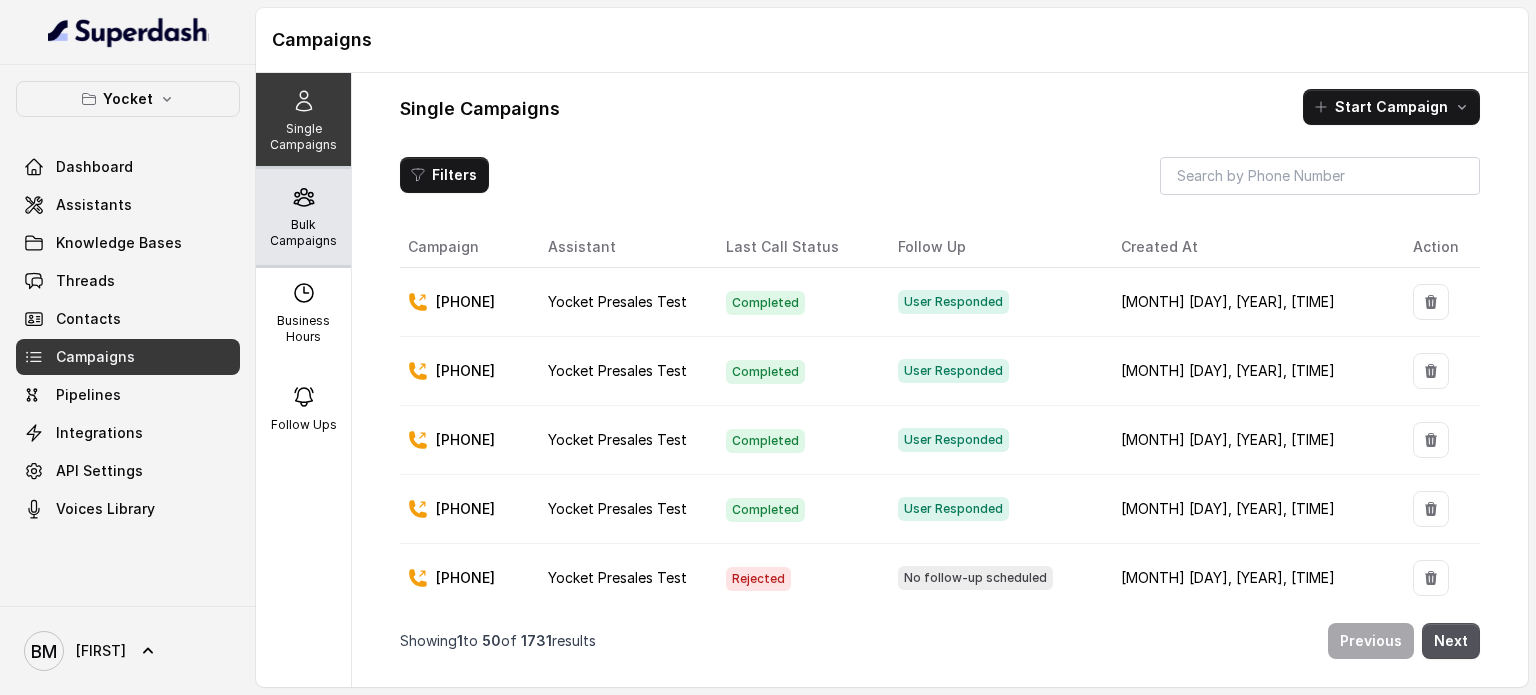 click on "Bulk Campaigns" at bounding box center (303, 233) 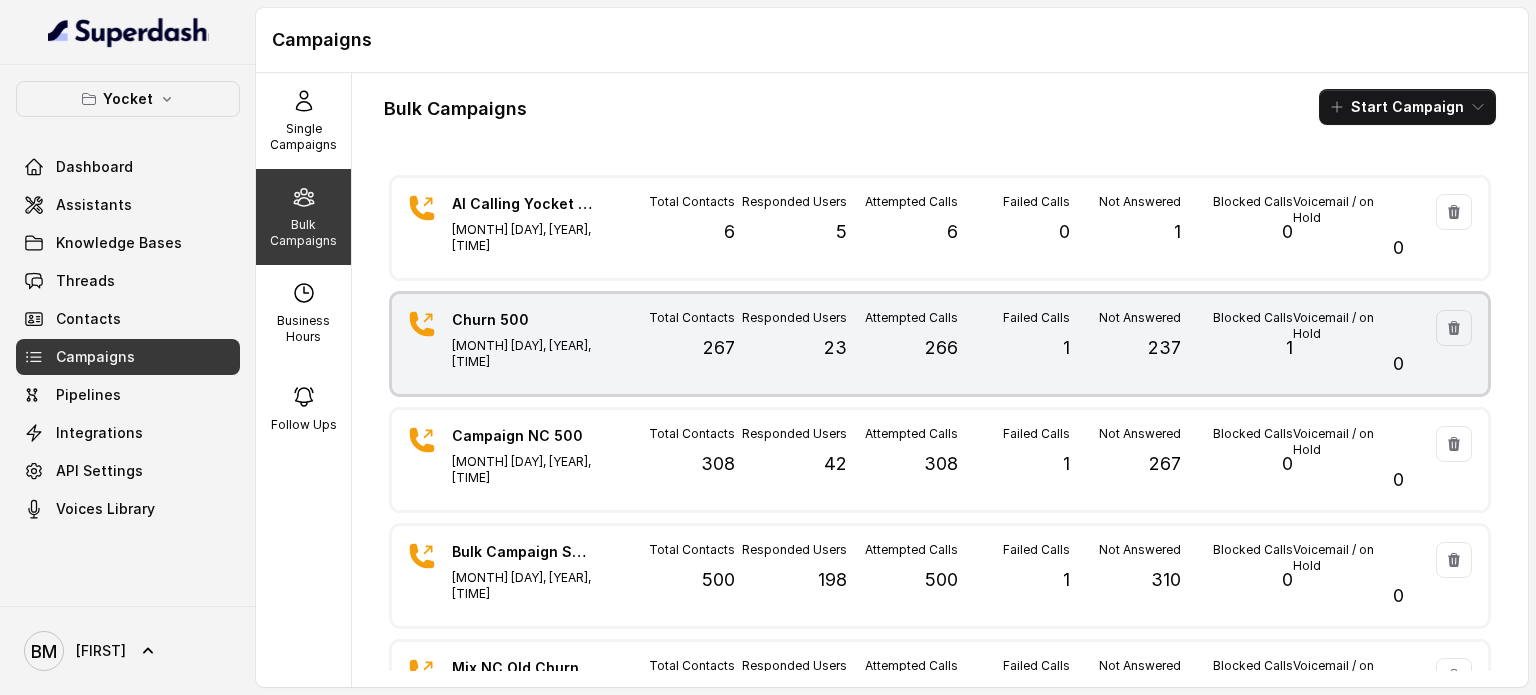 scroll, scrollTop: 0, scrollLeft: 0, axis: both 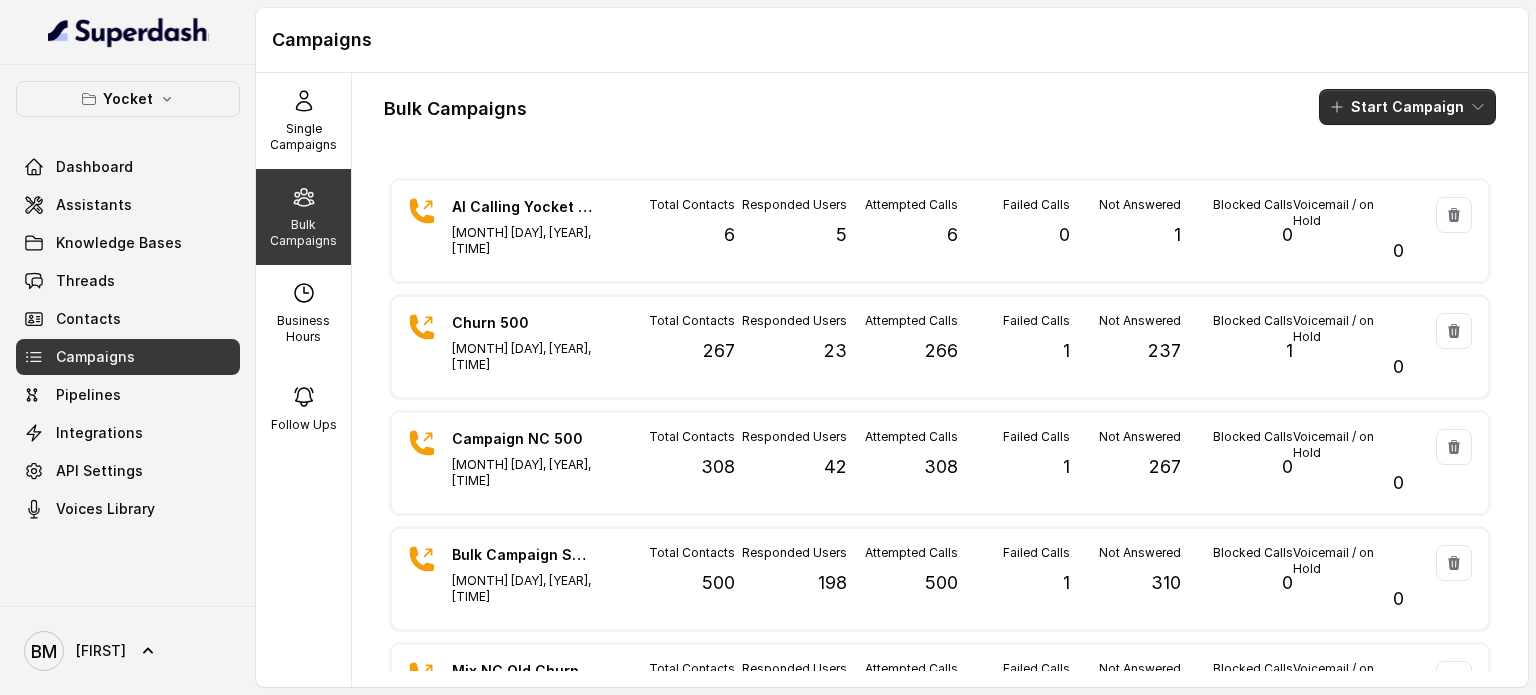 click 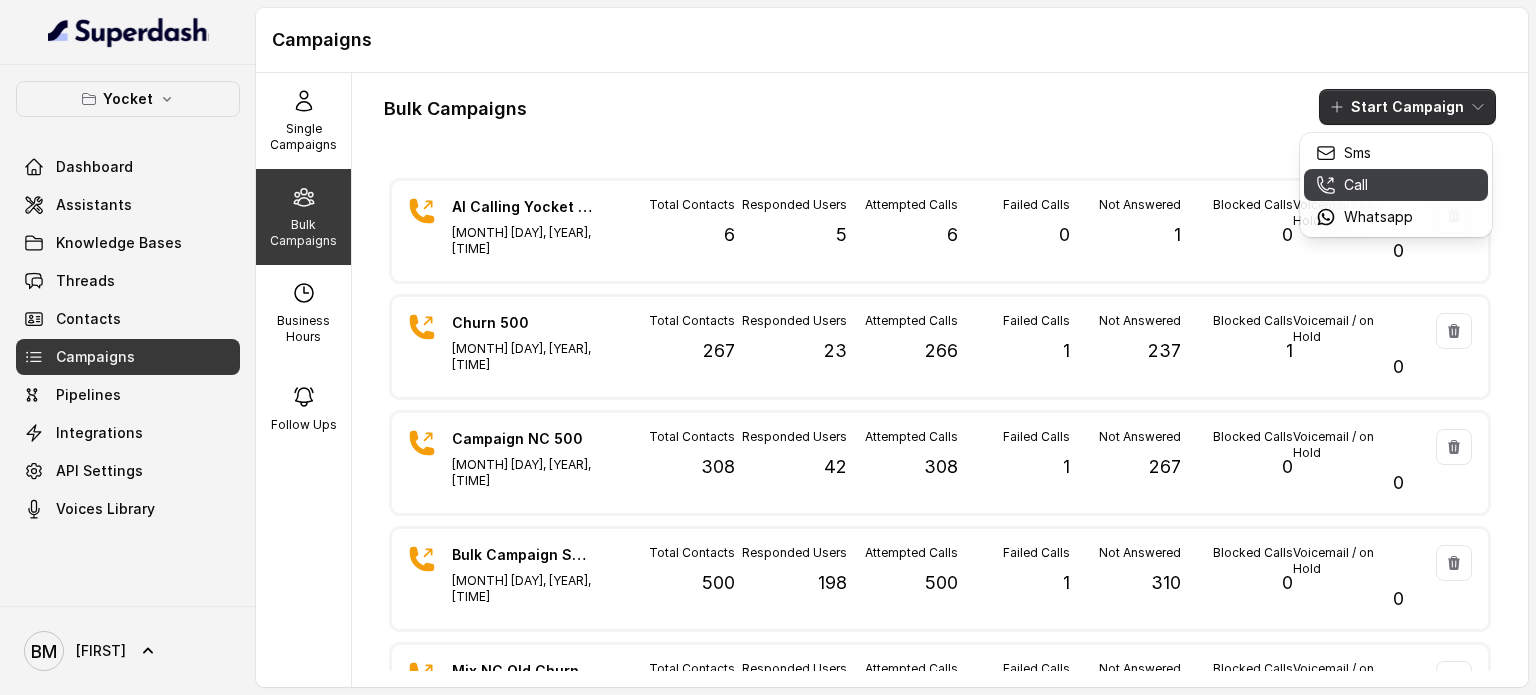 click on "Call" at bounding box center [1364, 185] 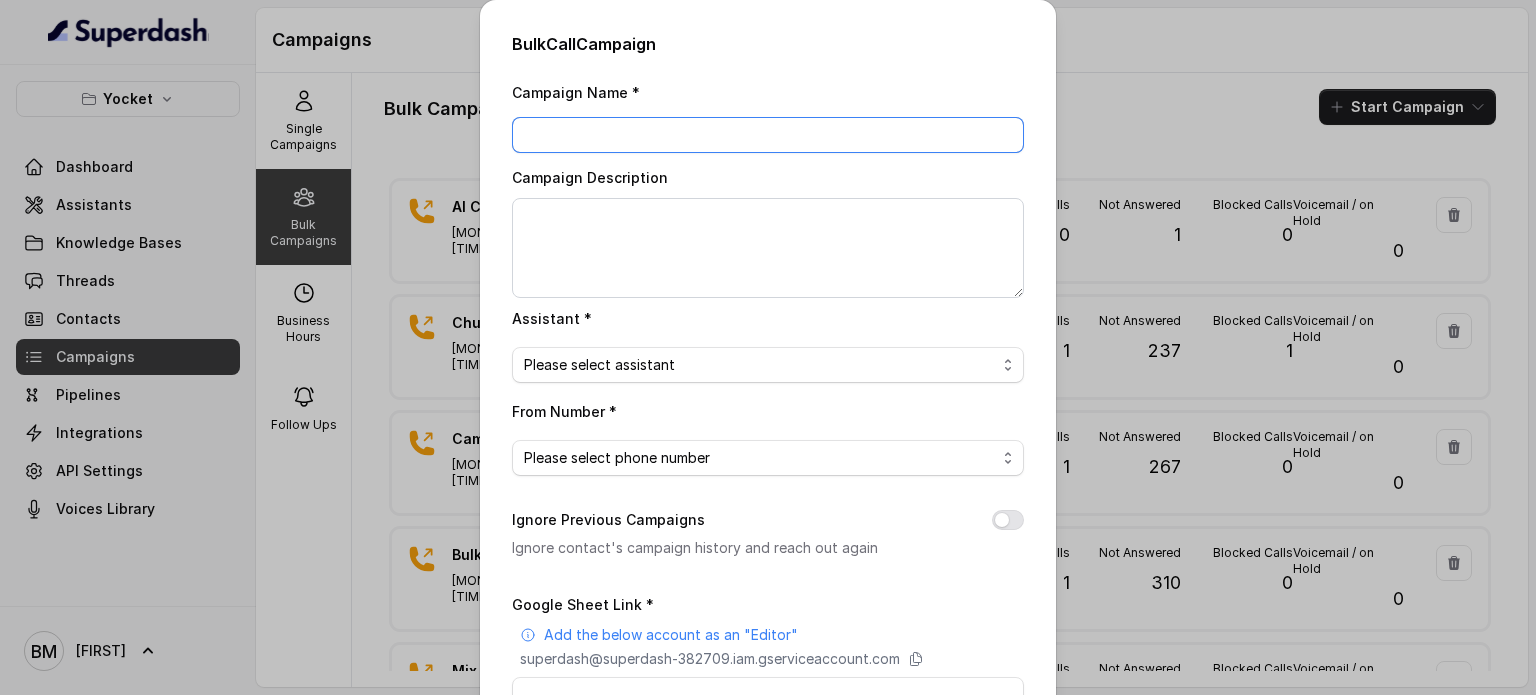 click on "Campaign Name *" at bounding box center [768, 135] 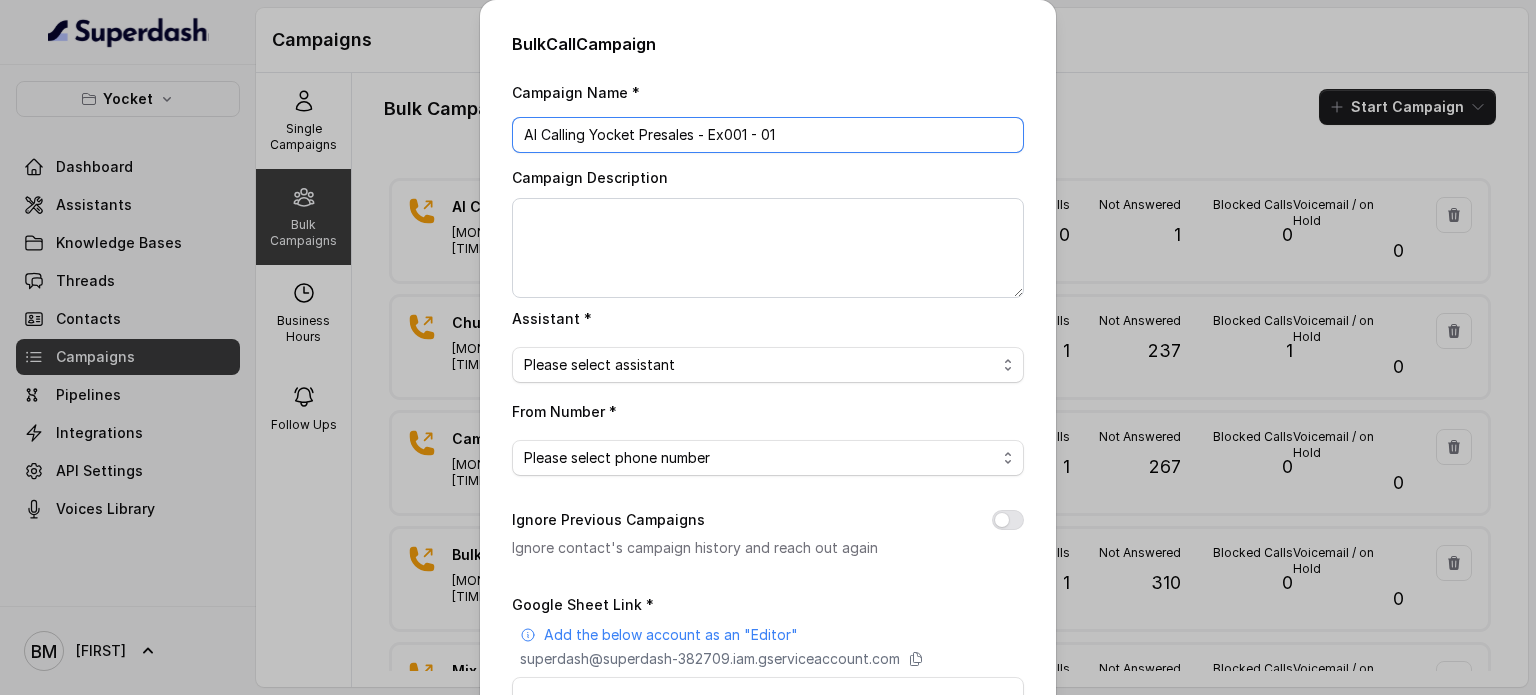 type on "AI Calling Yocket Presales - Ex001 - 01" 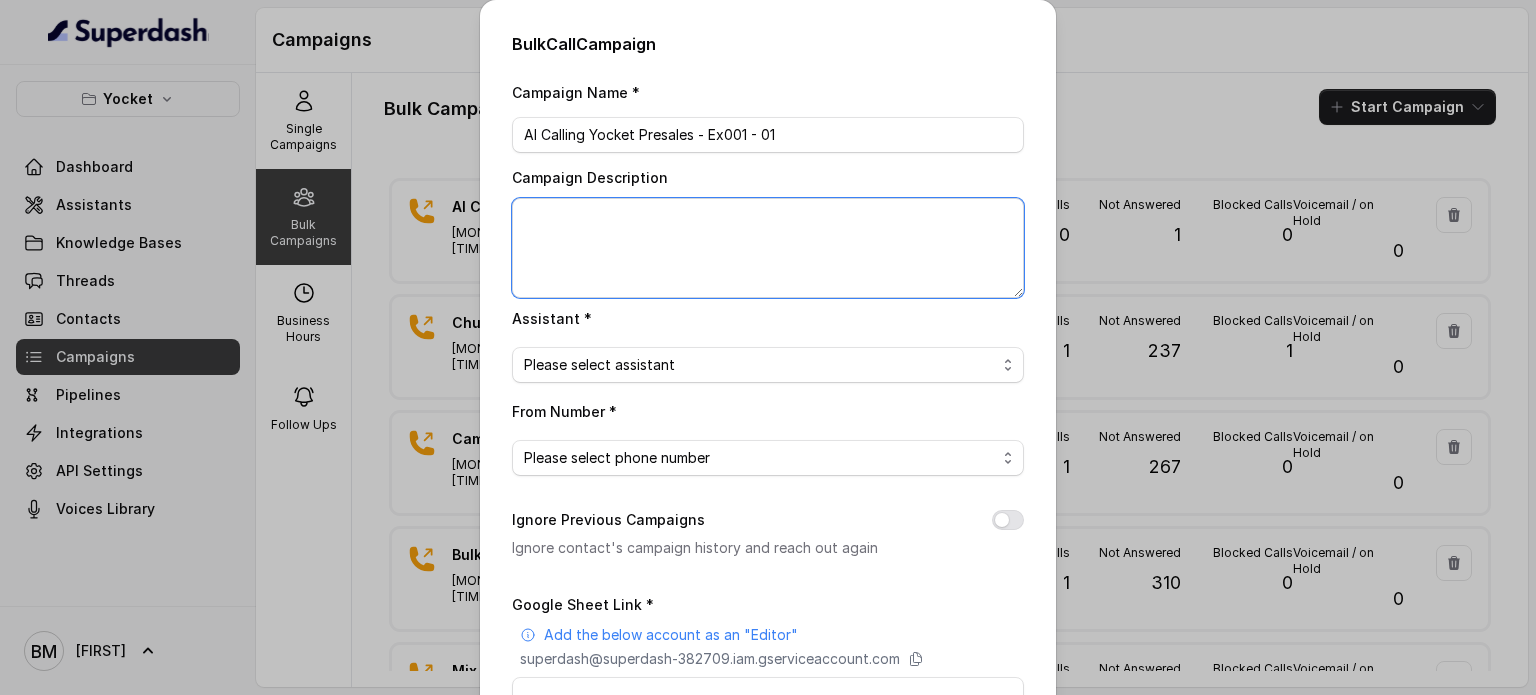 click on "Campaign Description" at bounding box center (768, 248) 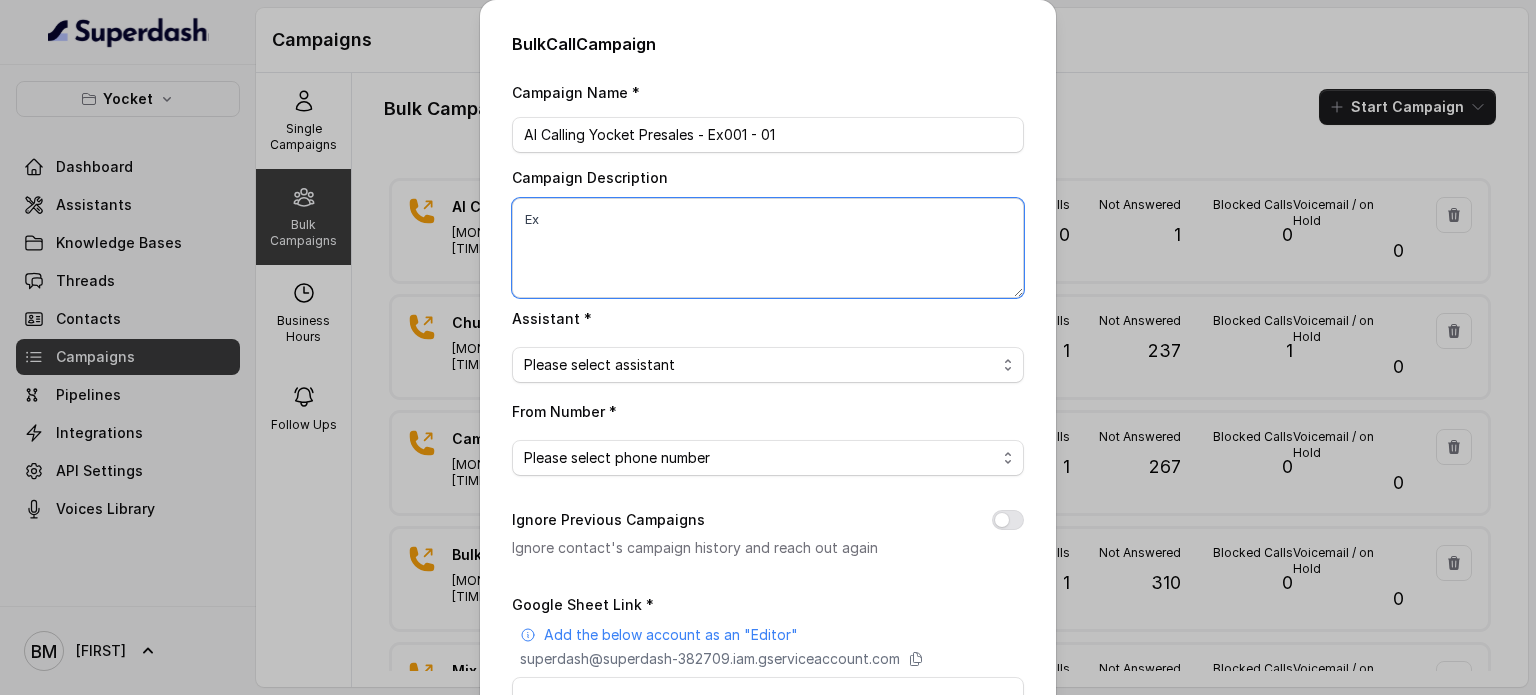 type on "E" 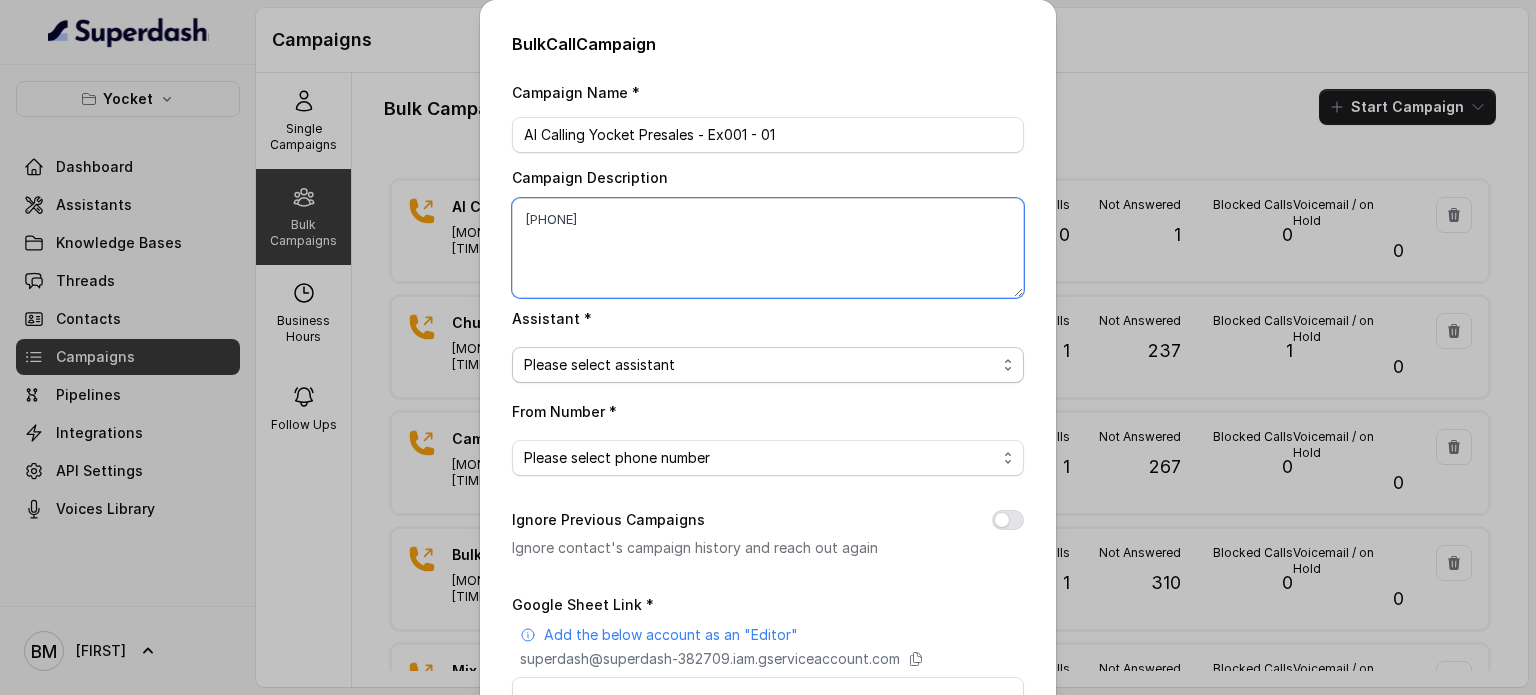 type on "Part 1 of the 1st Experiment of AI Calling of Yocket Presales" 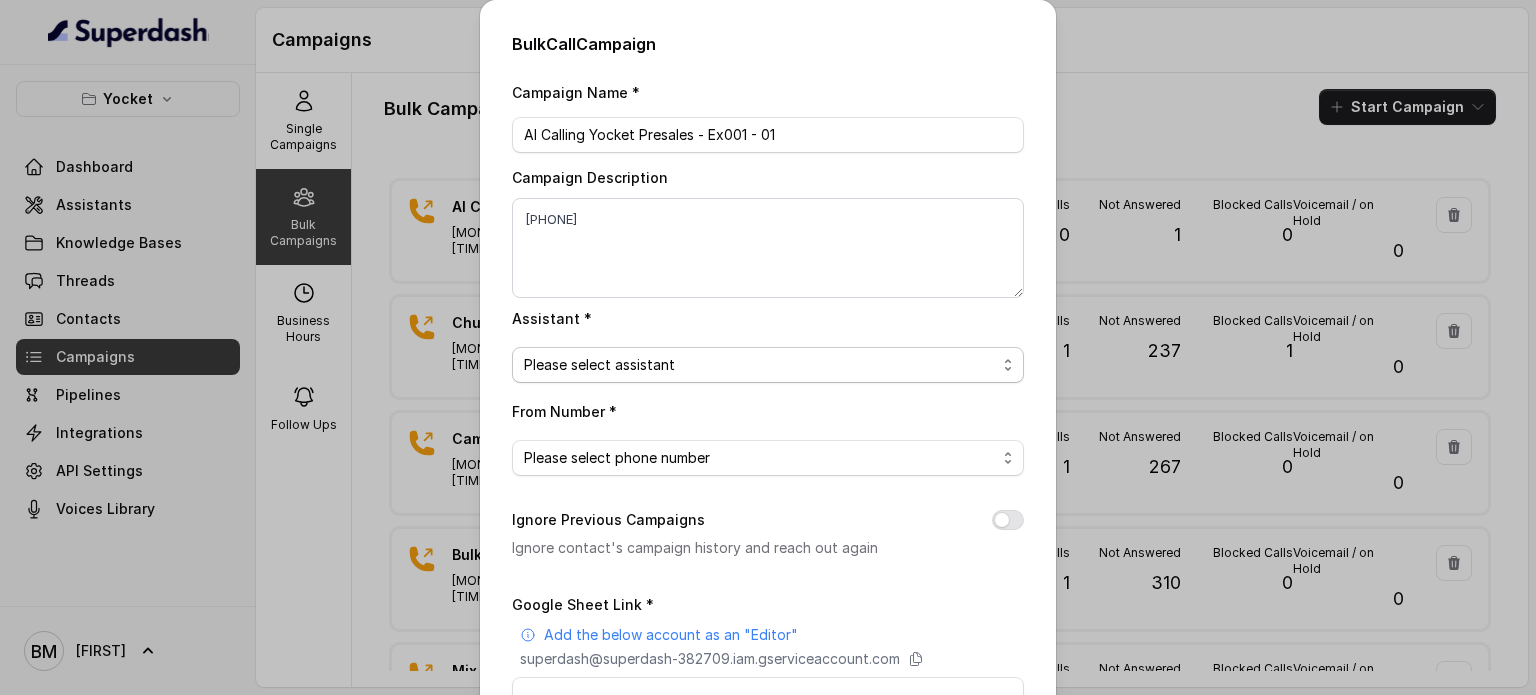click on "Please select assistant" at bounding box center [760, 365] 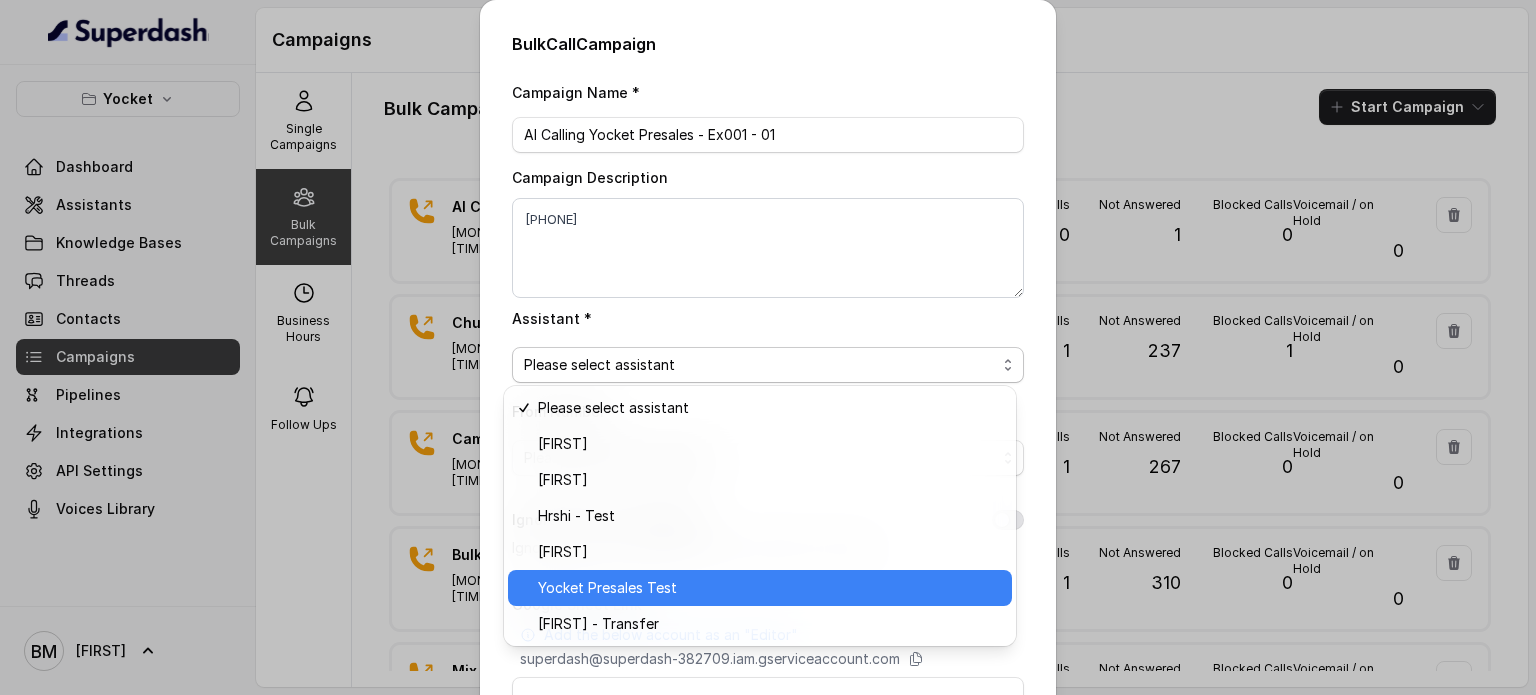 click on "Yocket Presales Test" at bounding box center (769, 588) 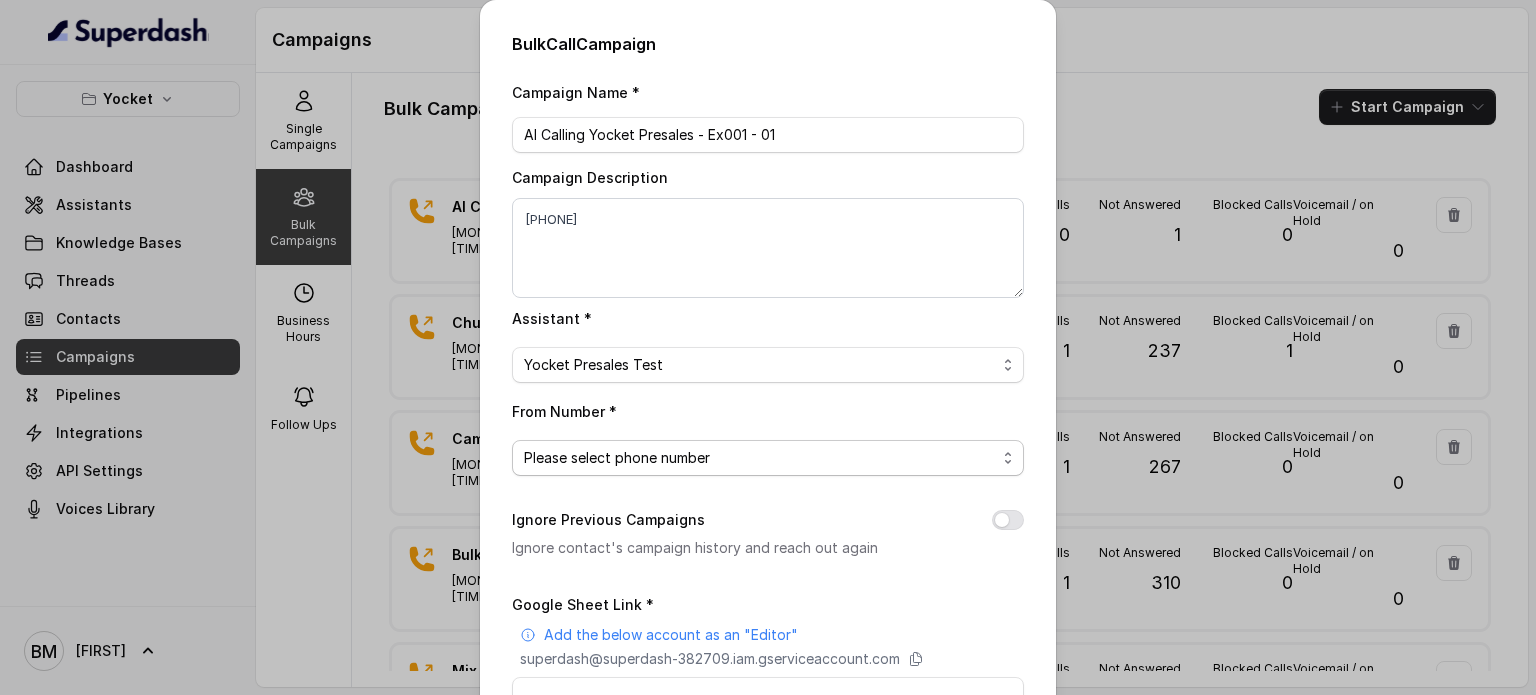 click on "Please select phone number" at bounding box center [617, 458] 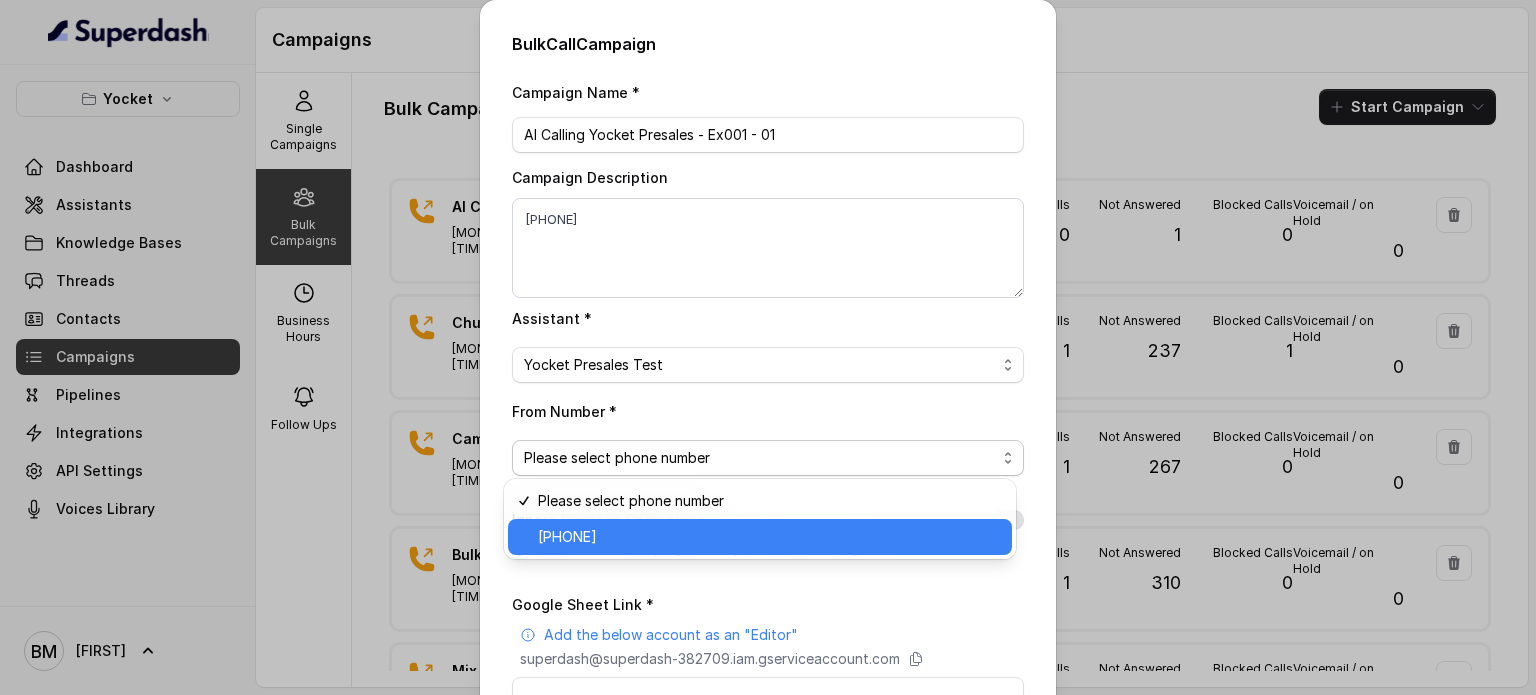 click on "+918035738671" at bounding box center (567, 537) 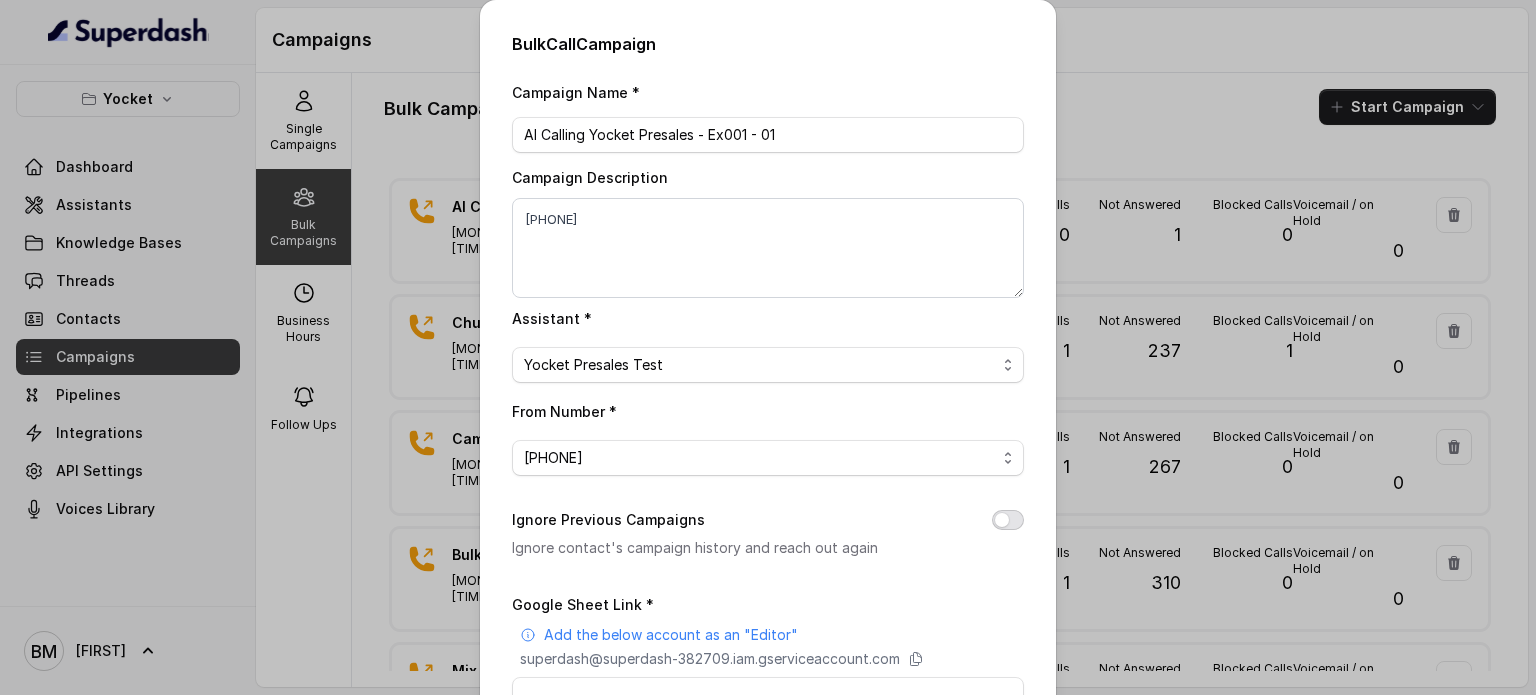 click on "Ignore Previous Campaigns" at bounding box center [1008, 520] 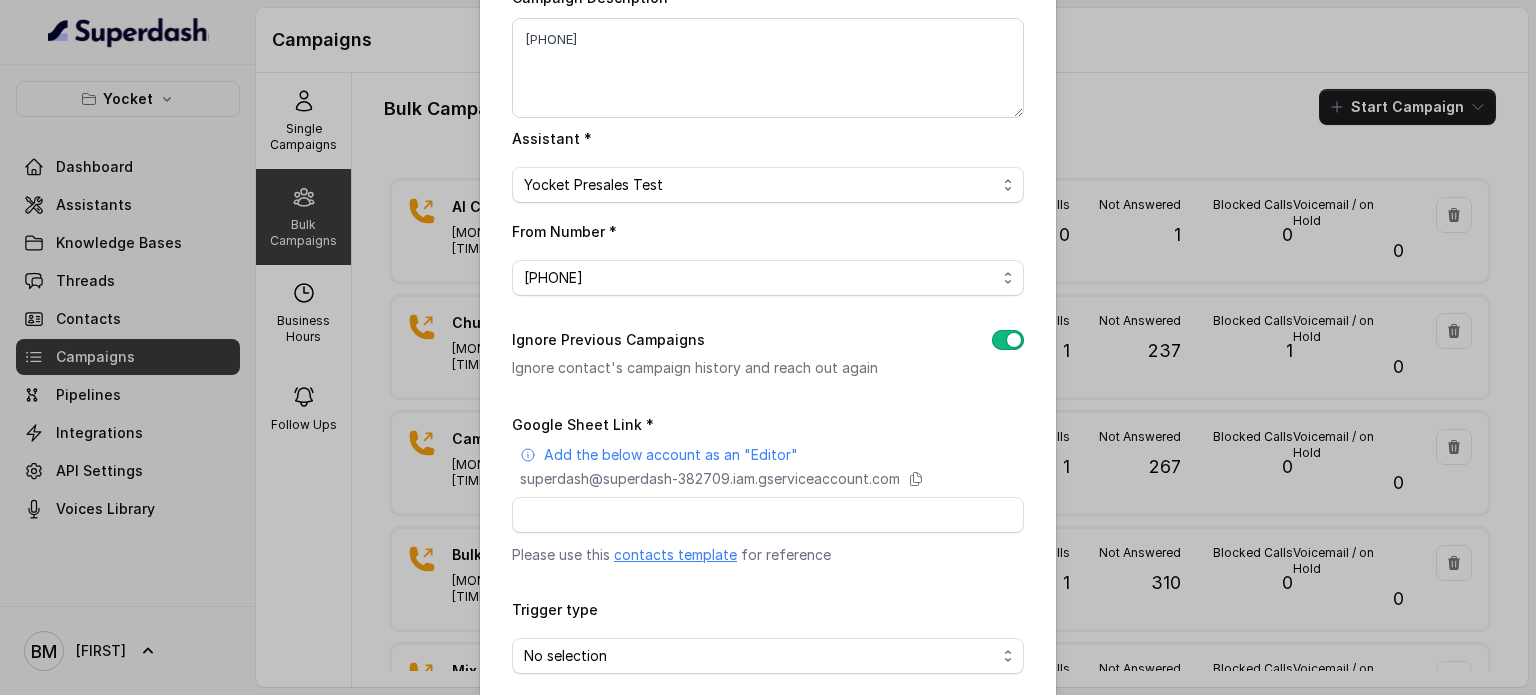 scroll, scrollTop: 182, scrollLeft: 0, axis: vertical 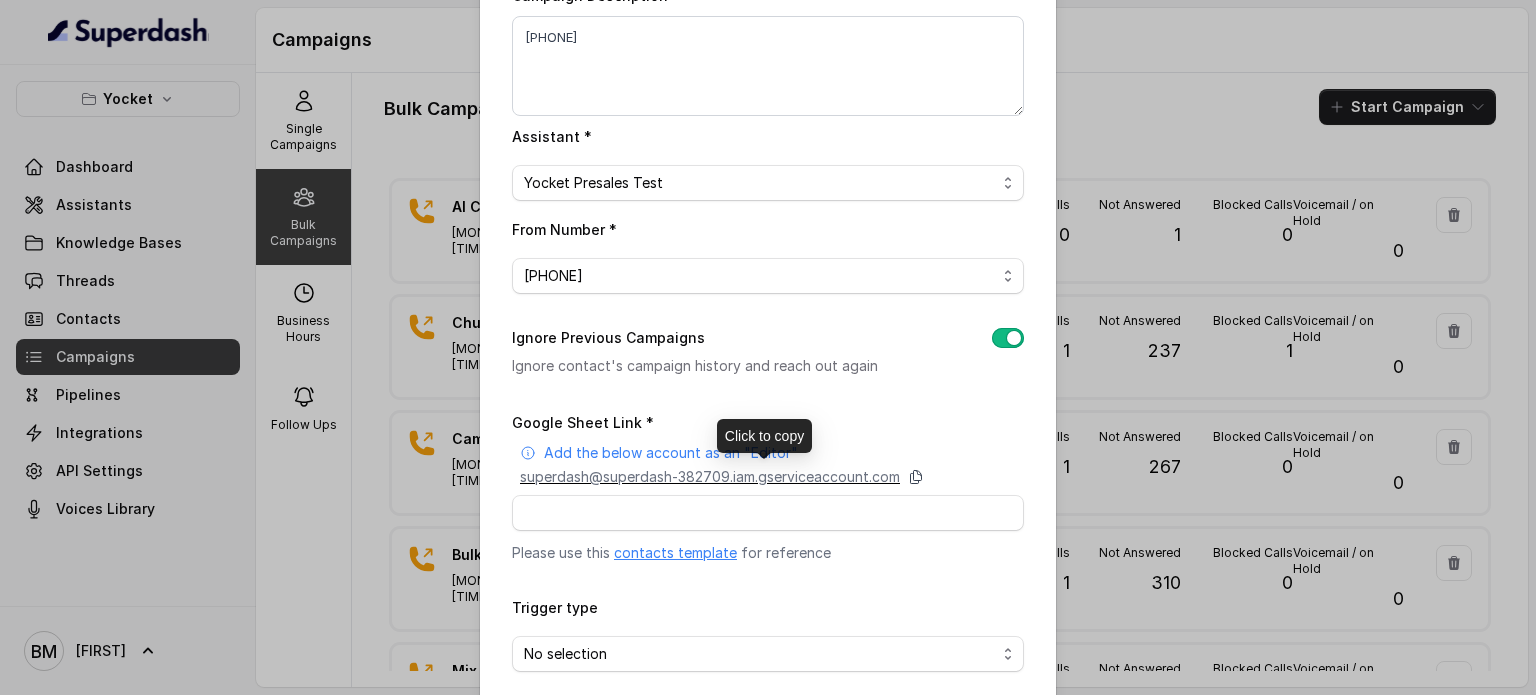 click 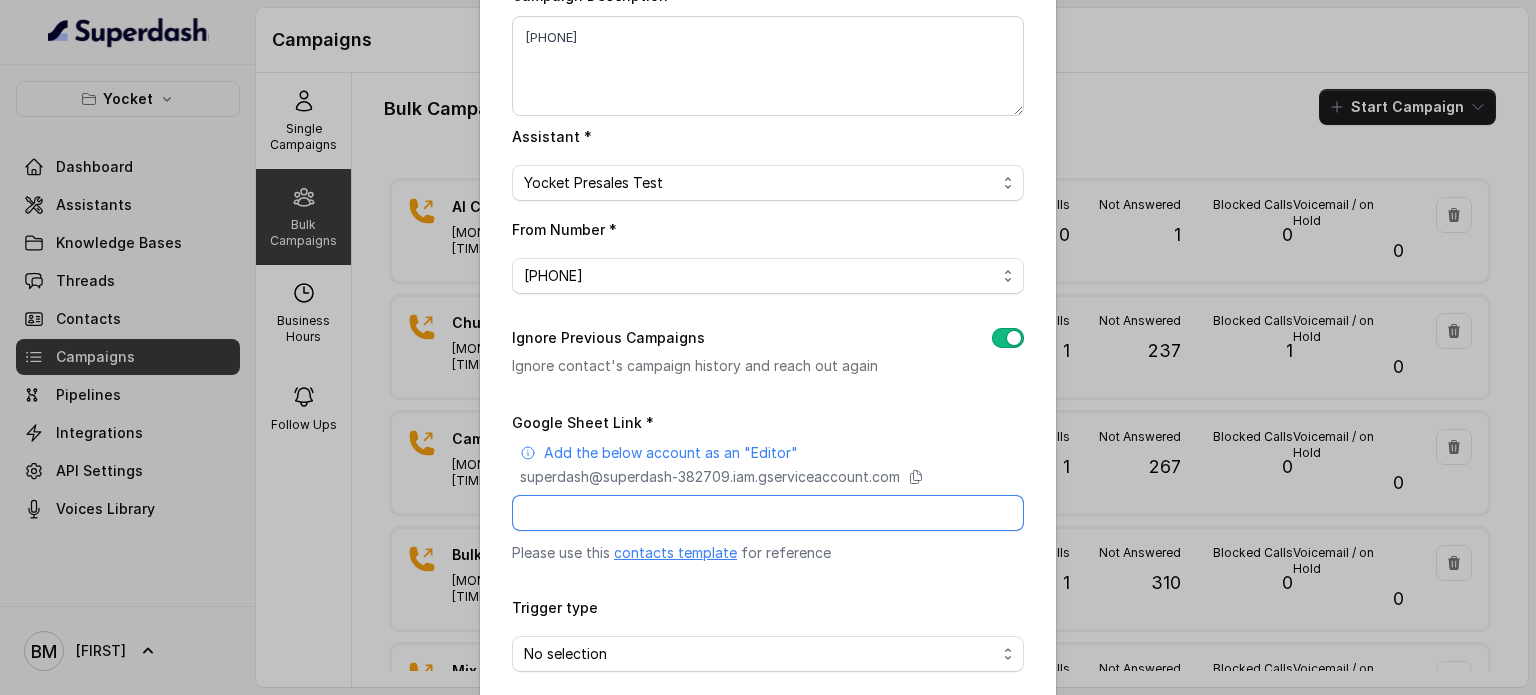 click on "Google Sheet Link *" at bounding box center (768, 513) 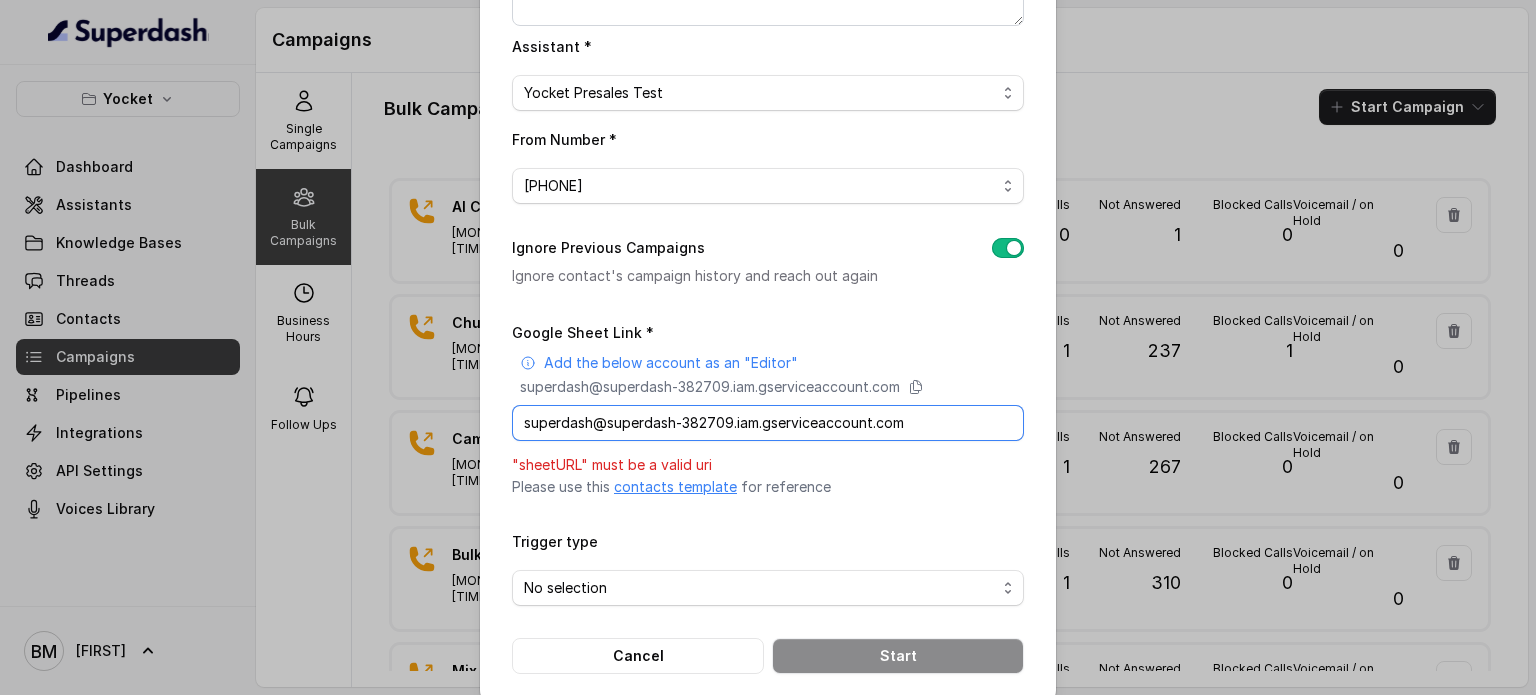 scroll, scrollTop: 272, scrollLeft: 0, axis: vertical 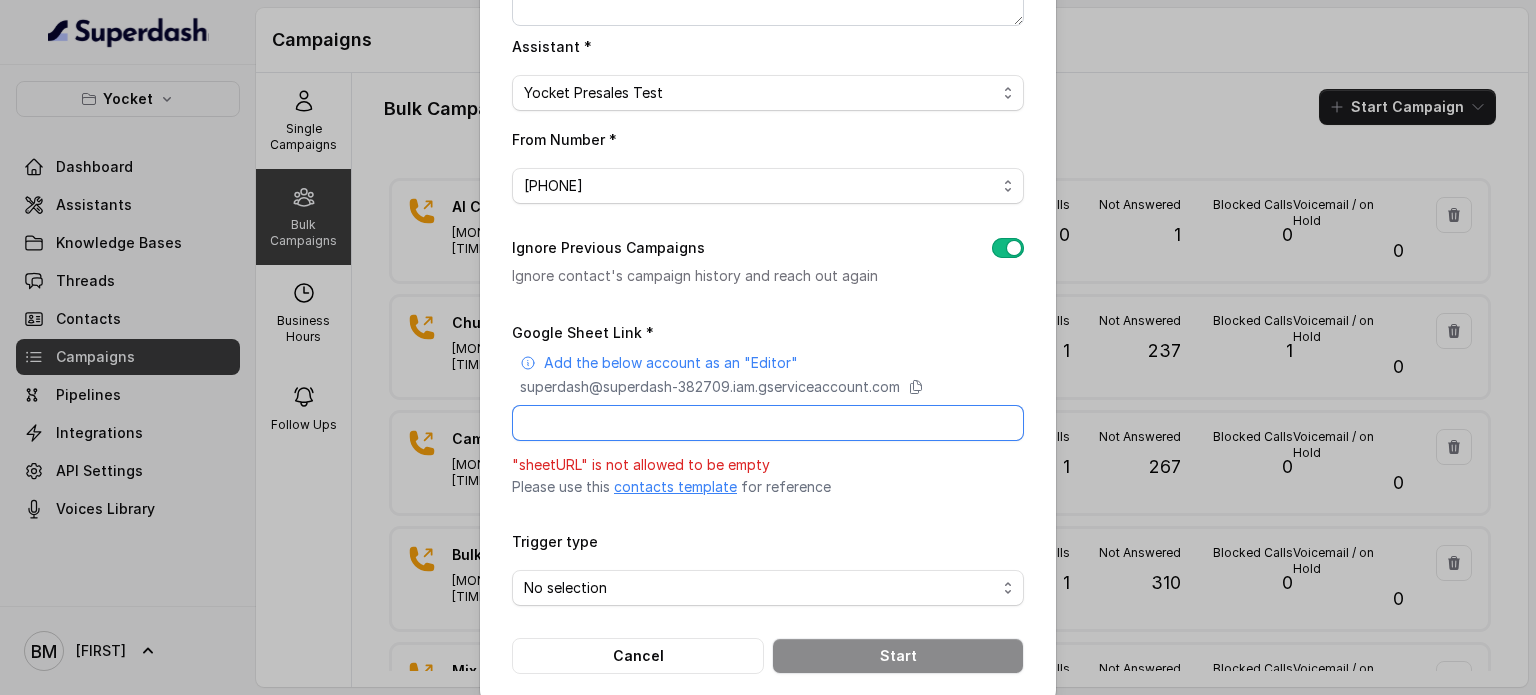 paste on "https://docs.google.com/spreadsheets/d/1l0PZe6svyUEhKpmT0f8B1qjW62_Lyt6I6pcFZ-ZOru4/edit?gid=0#gid=0" 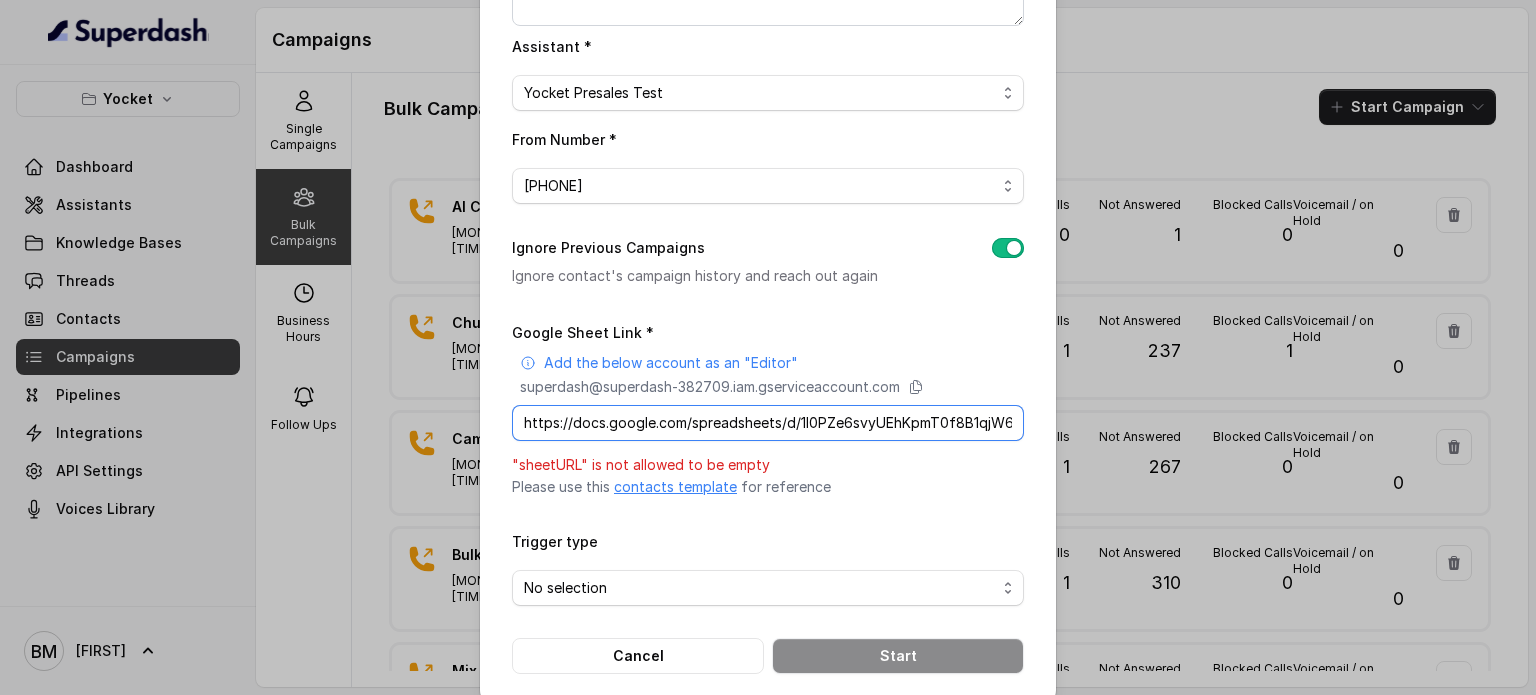 scroll, scrollTop: 0, scrollLeft: 259, axis: horizontal 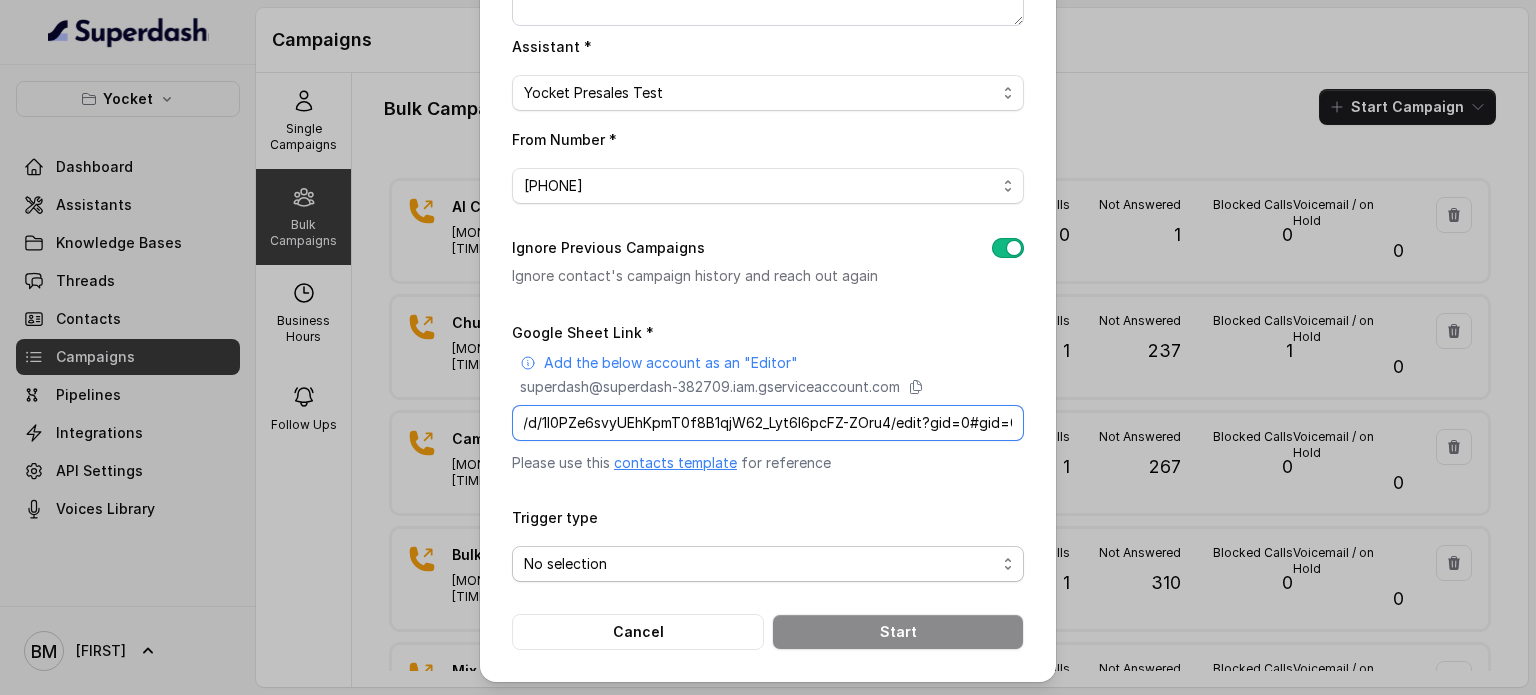 type on "https://docs.google.com/spreadsheets/d/1l0PZe6svyUEhKpmT0f8B1qjW62_Lyt6I6pcFZ-ZOru4/edit?gid=0#gid=0" 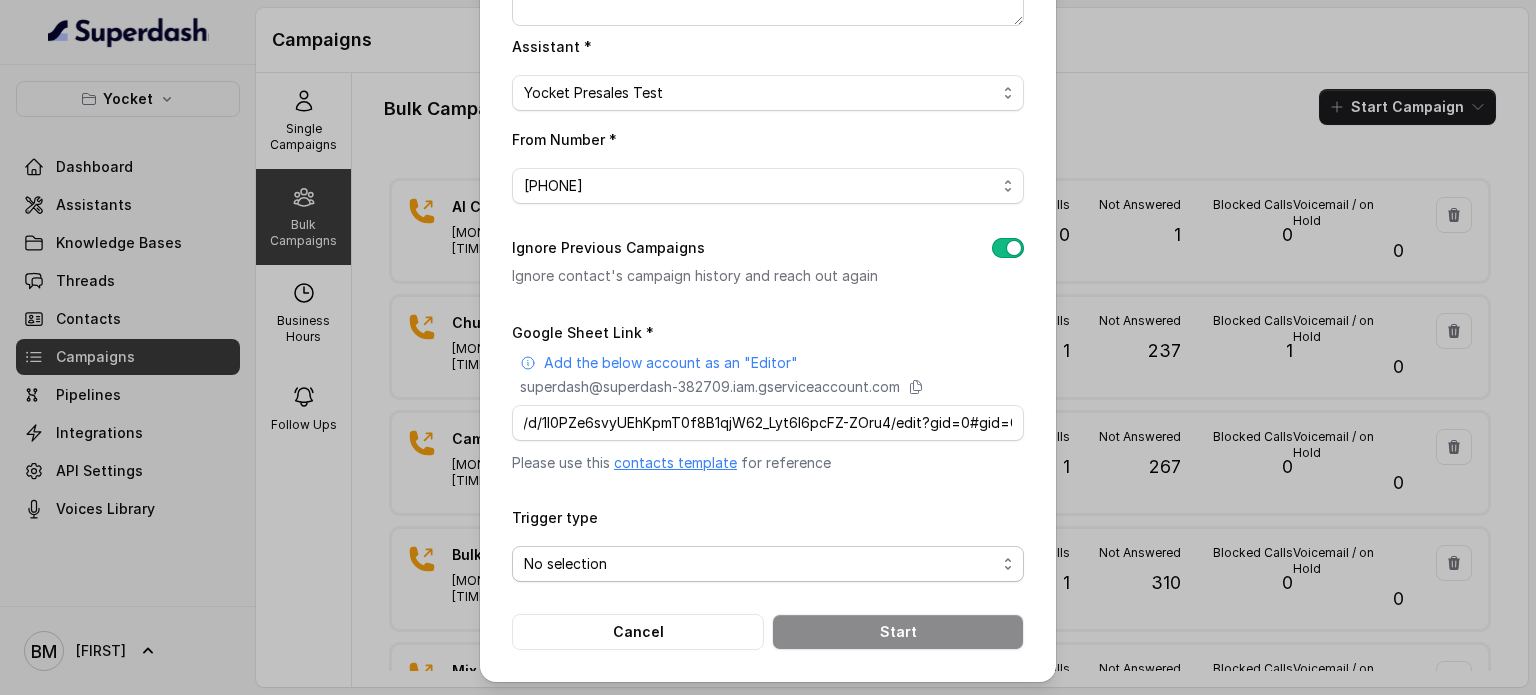 scroll, scrollTop: 0, scrollLeft: 0, axis: both 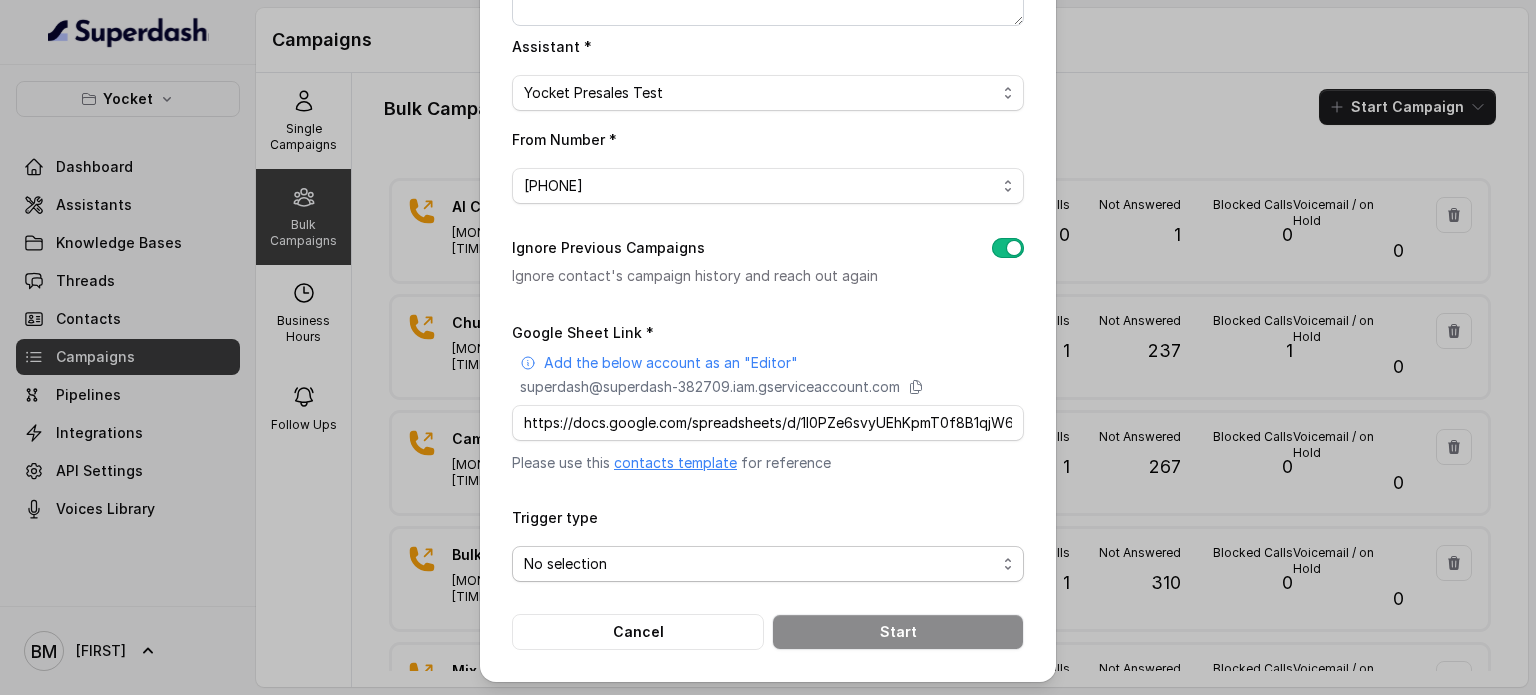 click on "No selection" at bounding box center [760, 564] 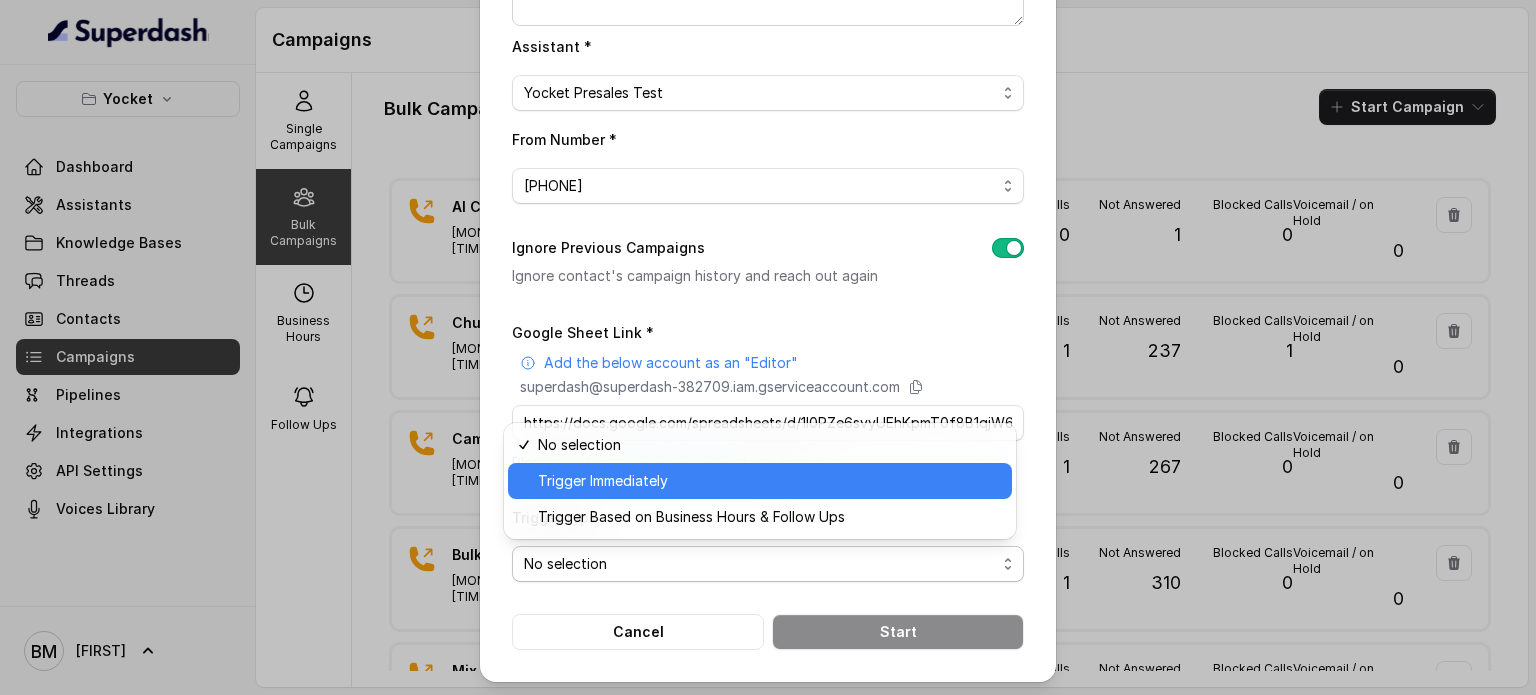 click on "Trigger Immediately" at bounding box center [769, 481] 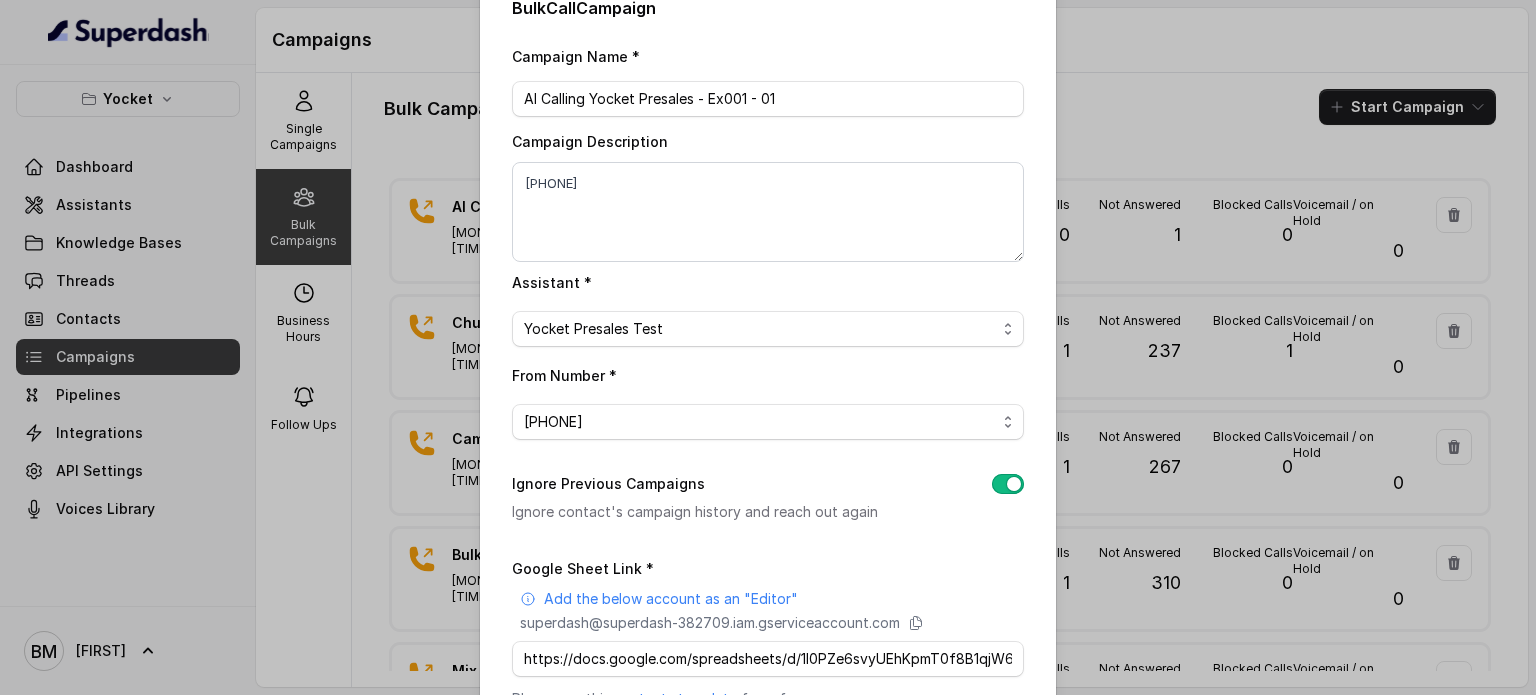 scroll, scrollTop: 272, scrollLeft: 0, axis: vertical 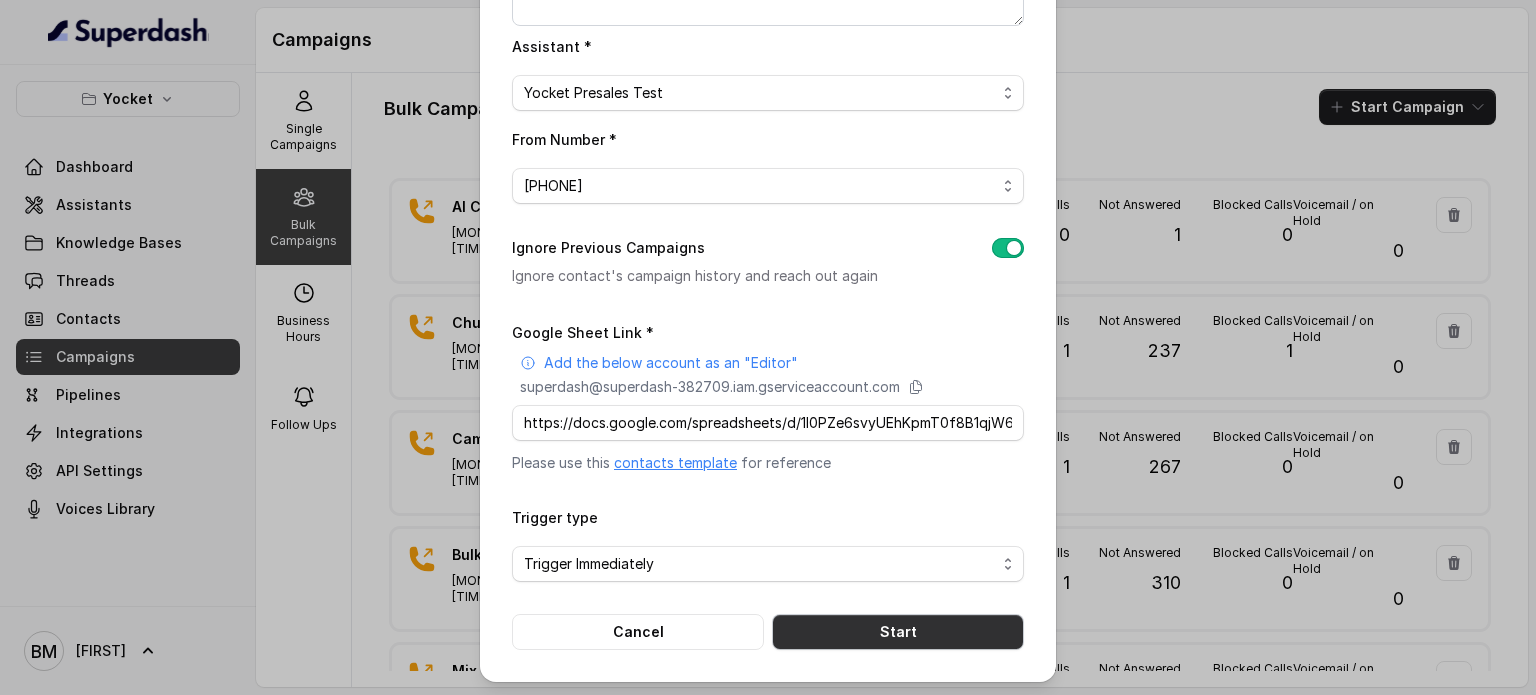 click on "Start" at bounding box center [898, 632] 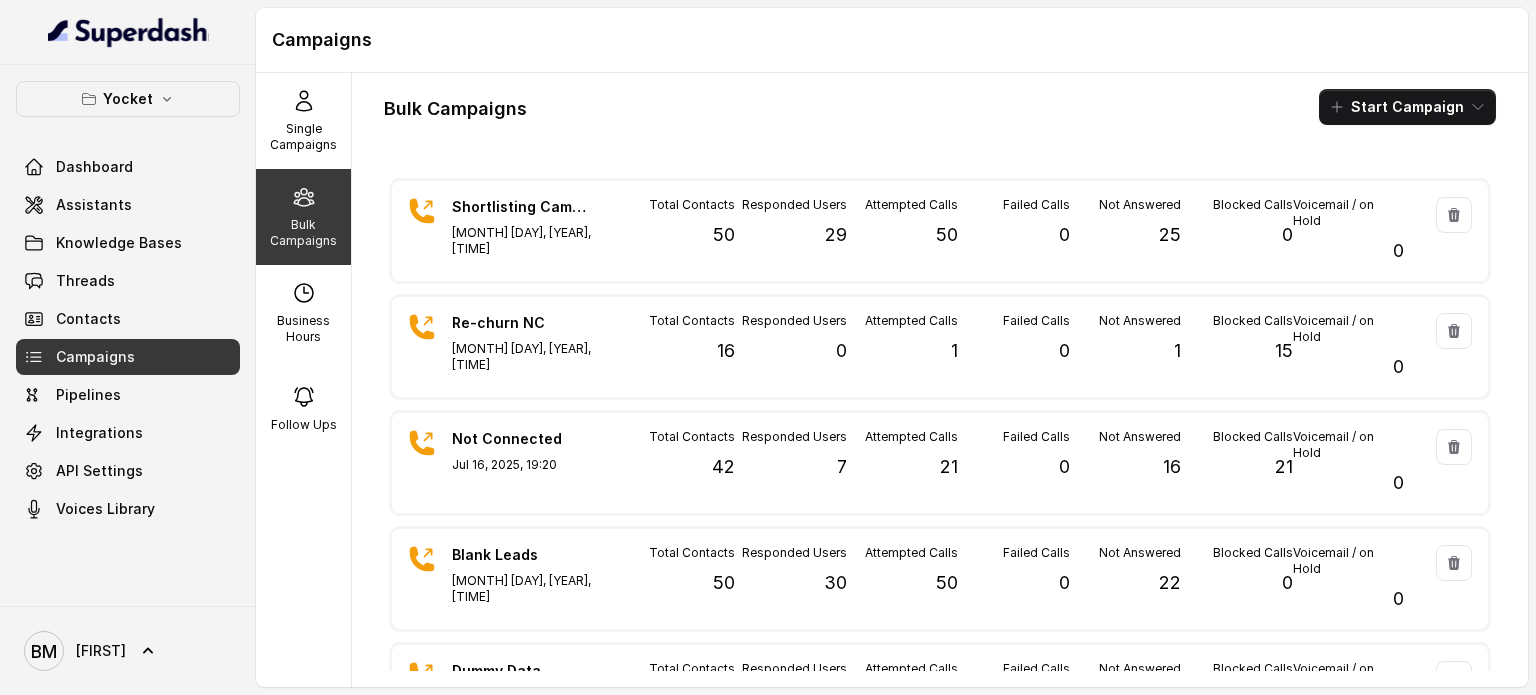 scroll, scrollTop: 0, scrollLeft: 0, axis: both 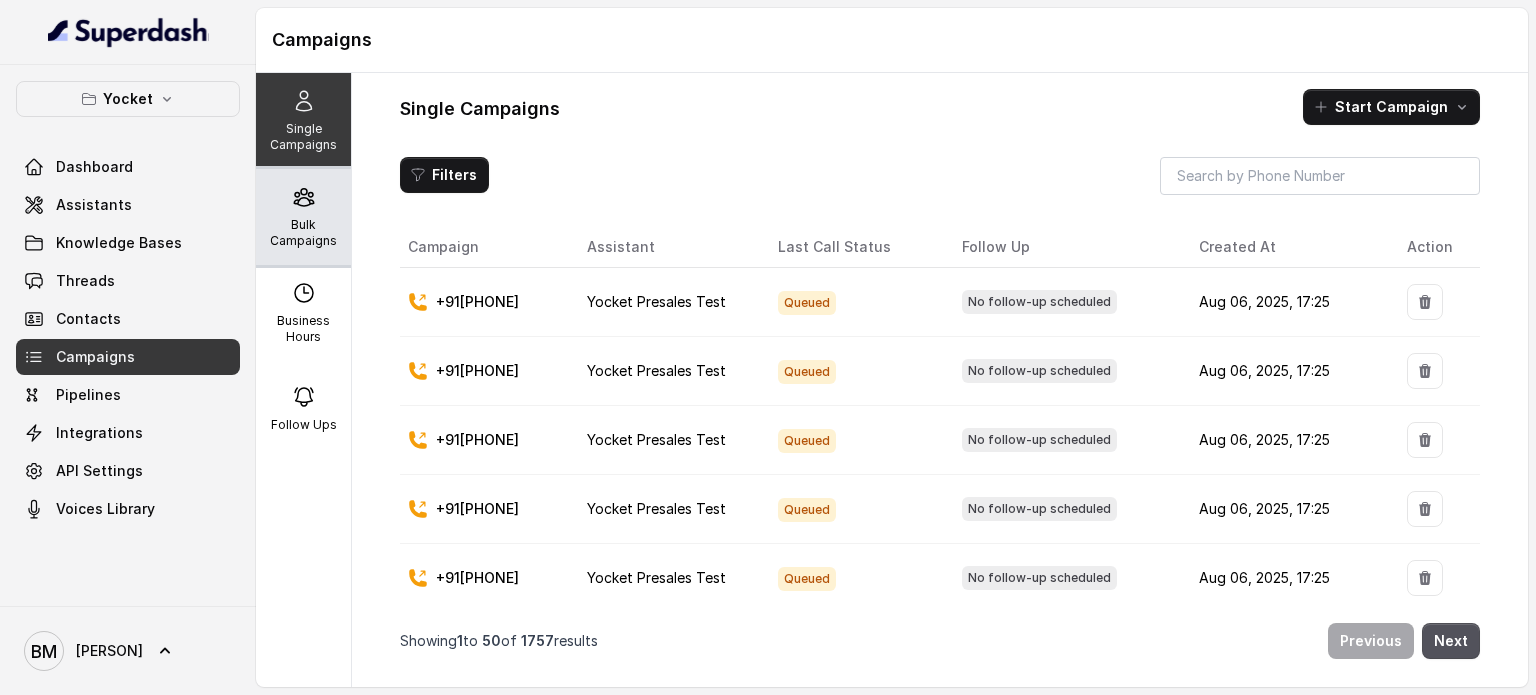 click on "Bulk Campaigns" at bounding box center [303, 233] 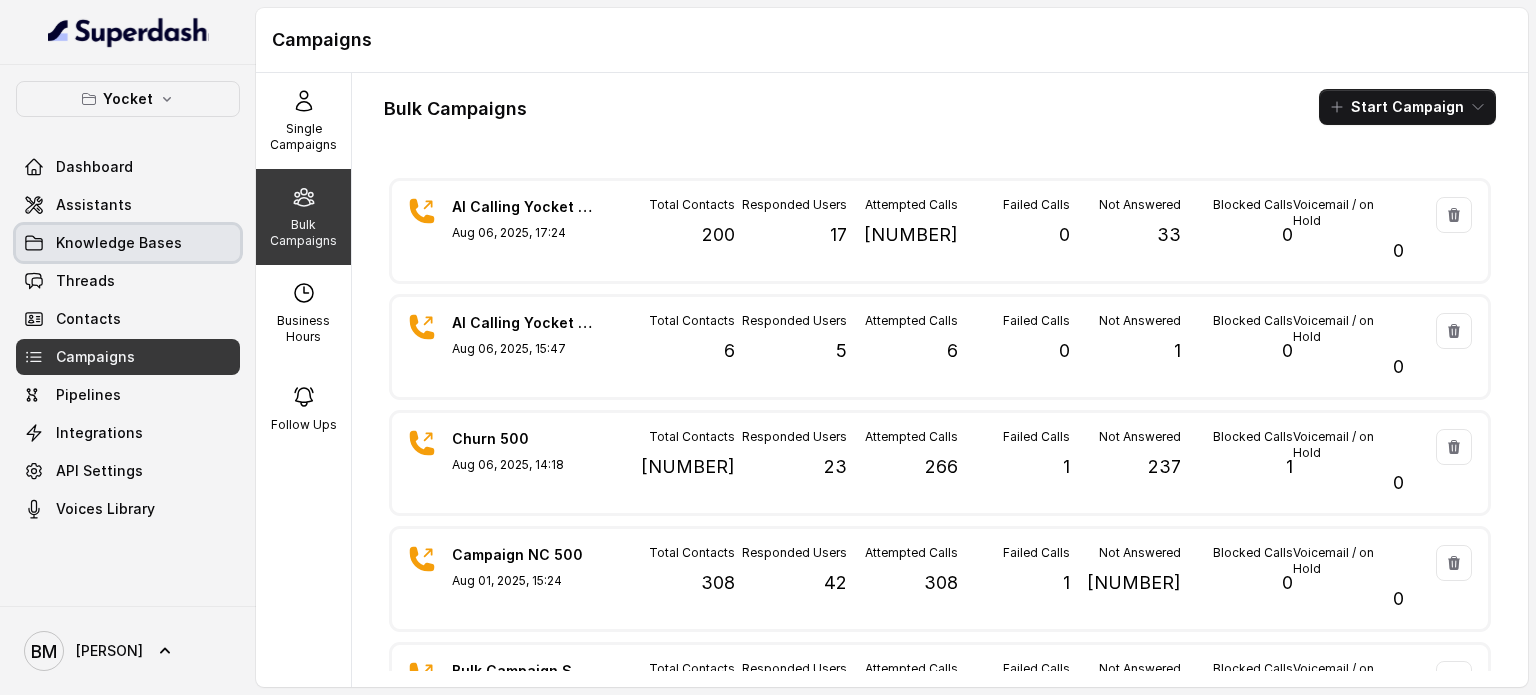 click on "Knowledge Bases" at bounding box center (119, 243) 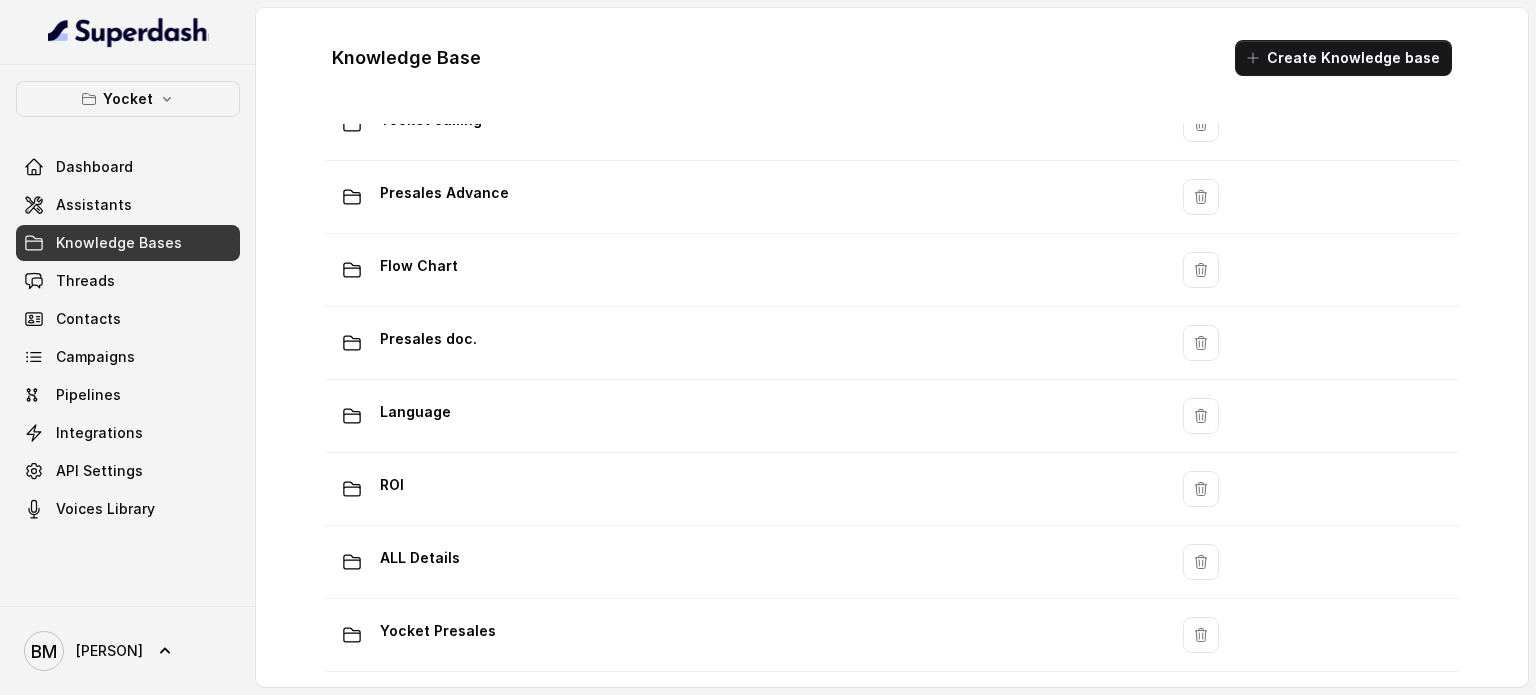 scroll, scrollTop: 171, scrollLeft: 0, axis: vertical 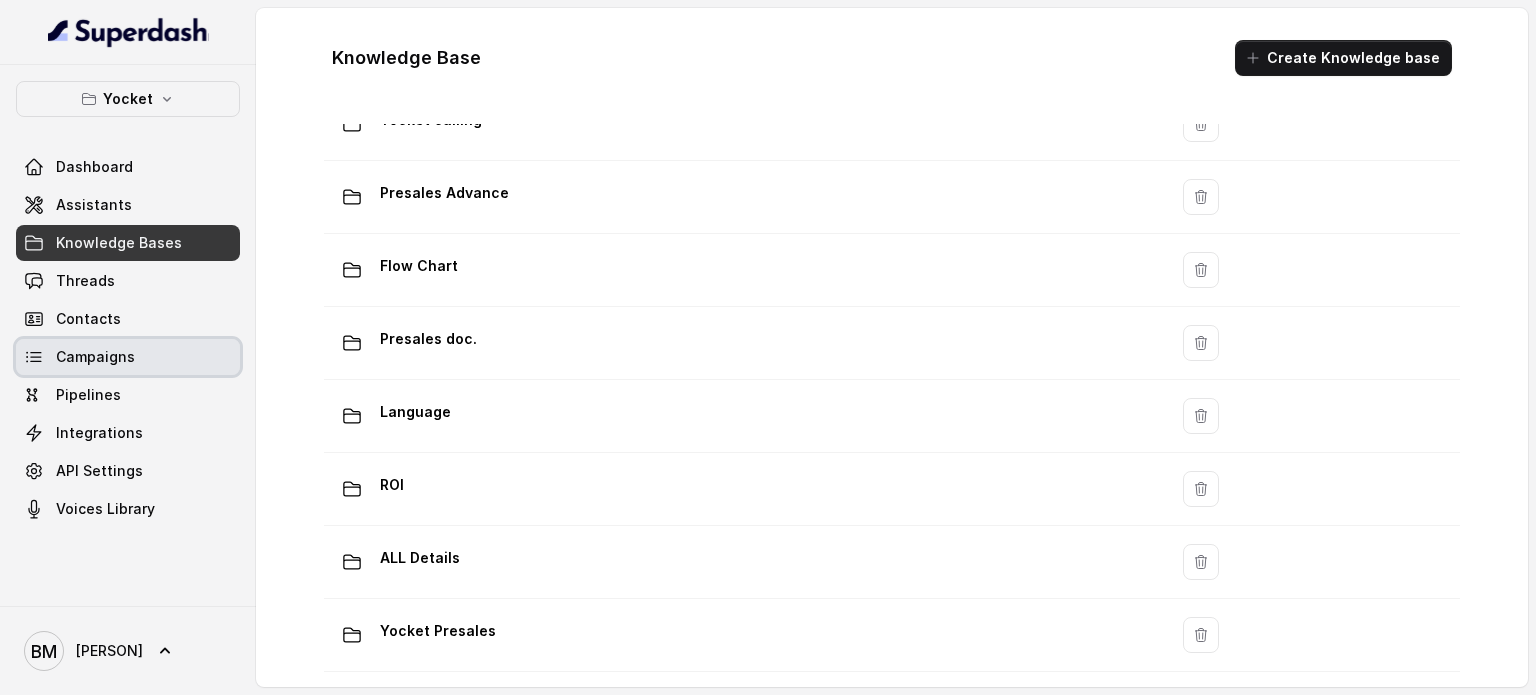 click on "Campaigns" at bounding box center [95, 357] 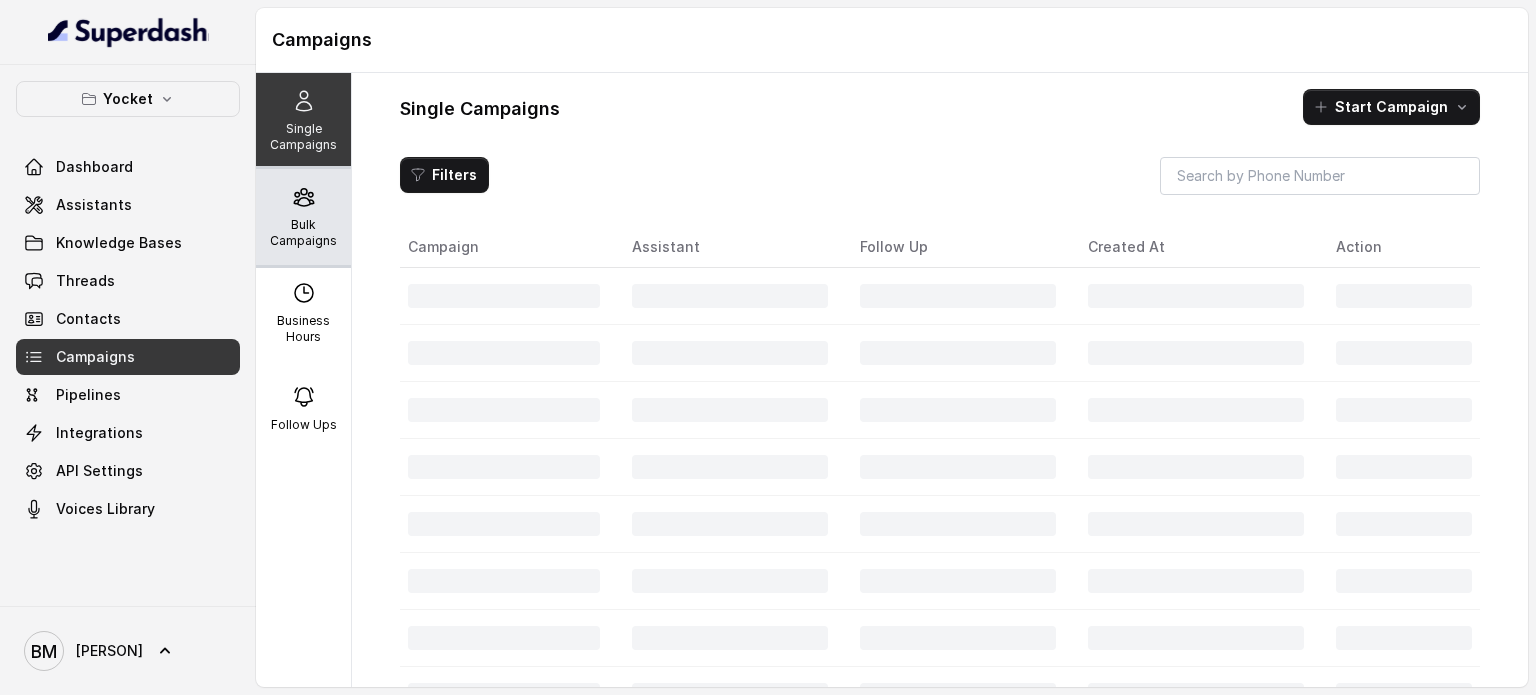 click on "Bulk Campaigns" at bounding box center [303, 233] 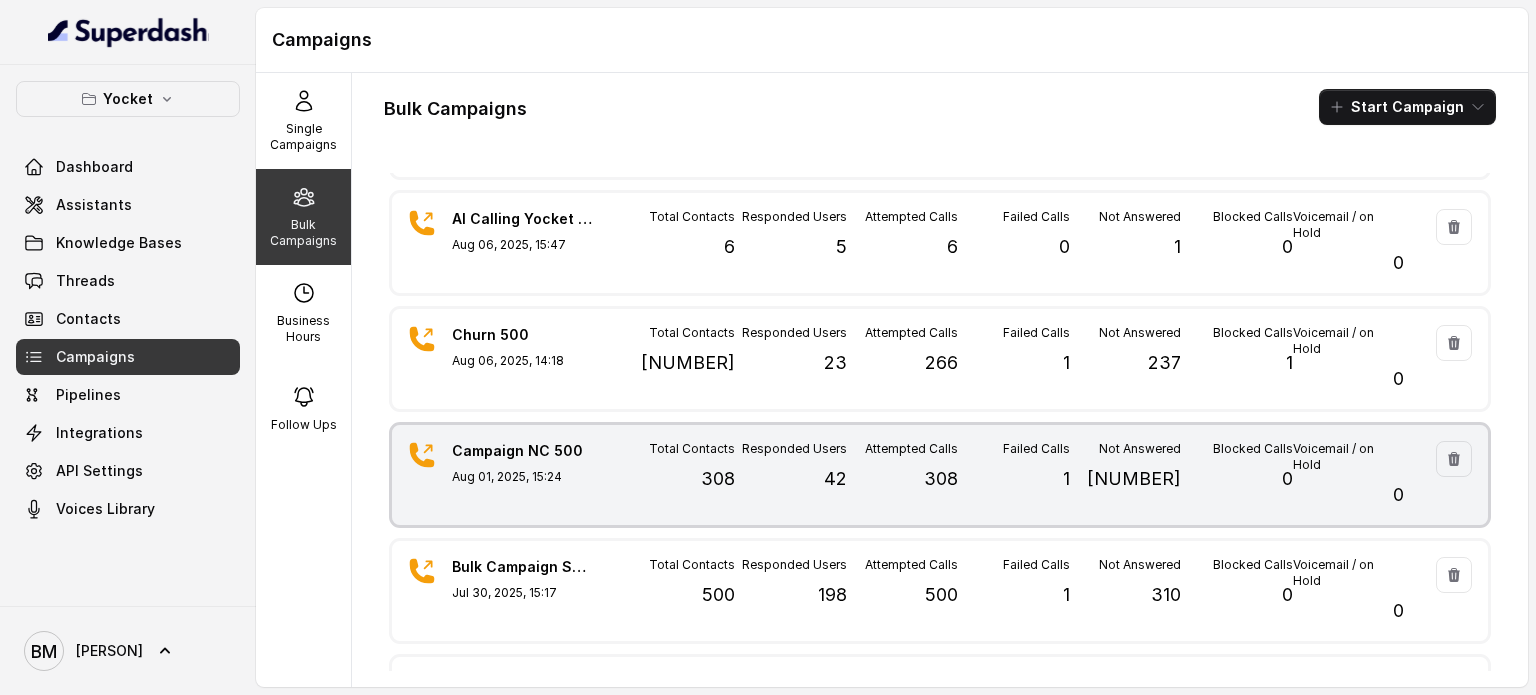 scroll, scrollTop: 0, scrollLeft: 0, axis: both 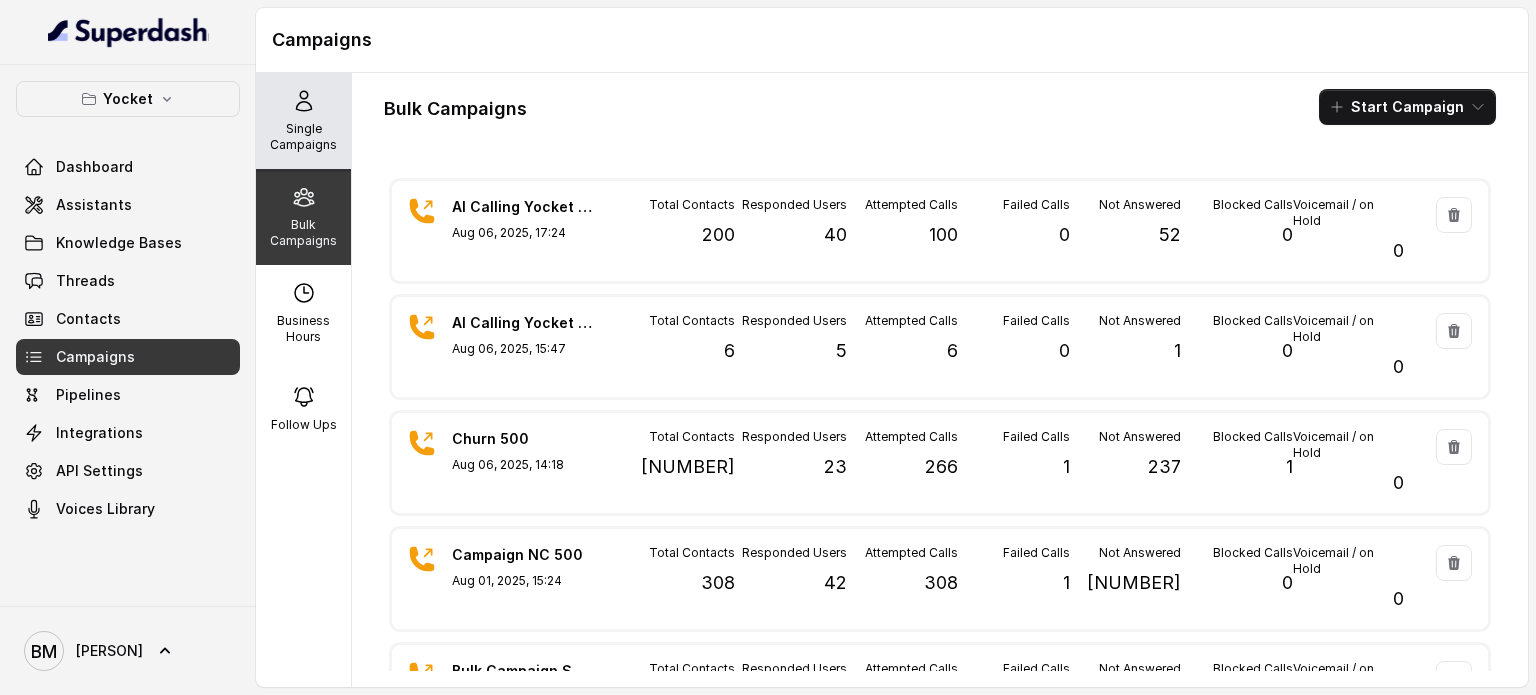 click on "Single Campaigns" at bounding box center [303, 137] 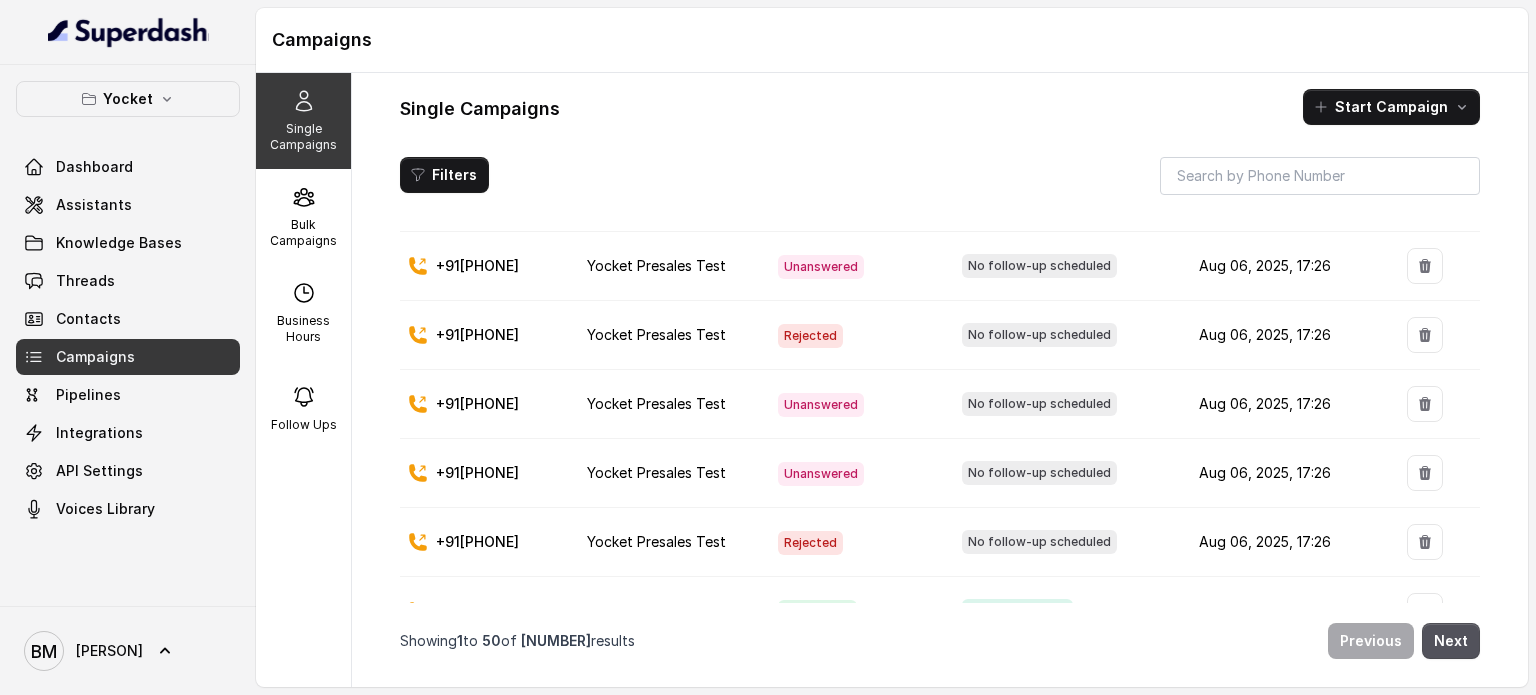 scroll, scrollTop: 1900, scrollLeft: 0, axis: vertical 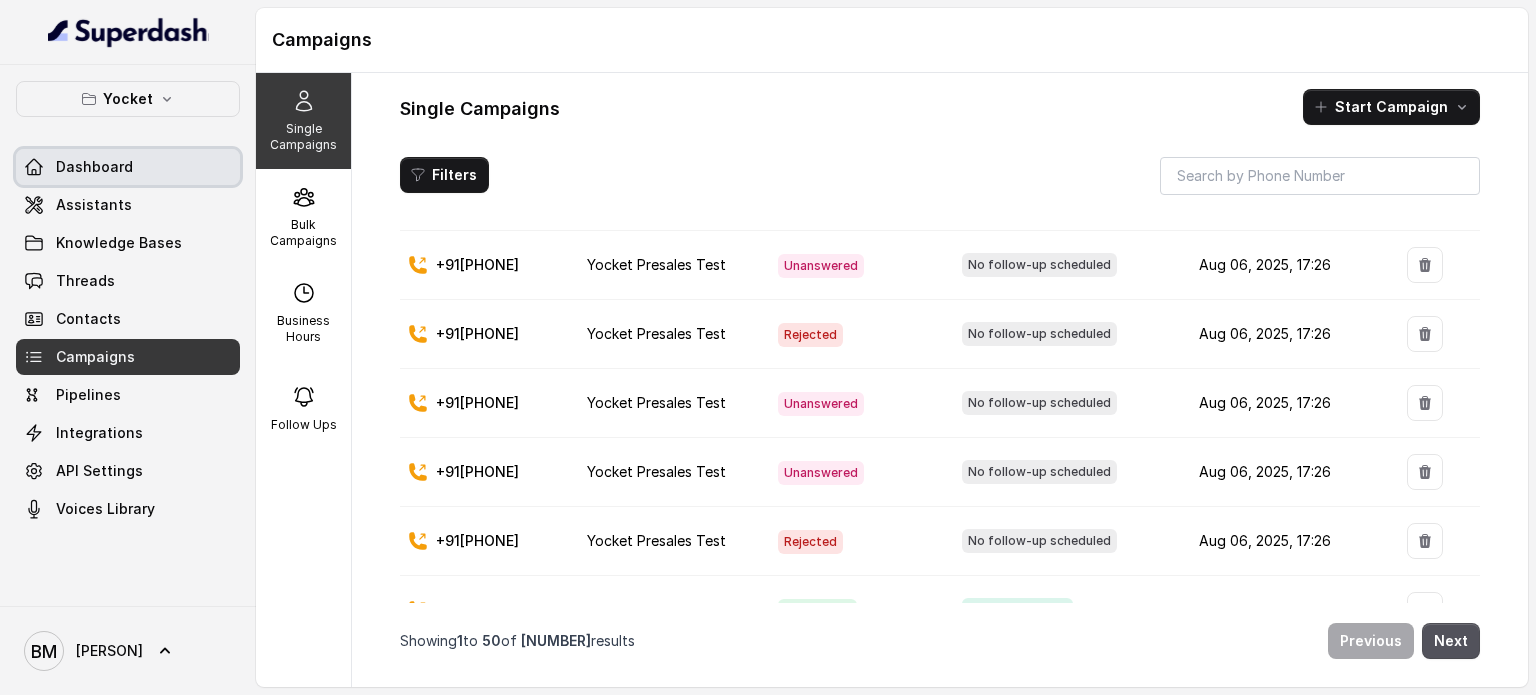 click on "Dashboard" at bounding box center [128, 167] 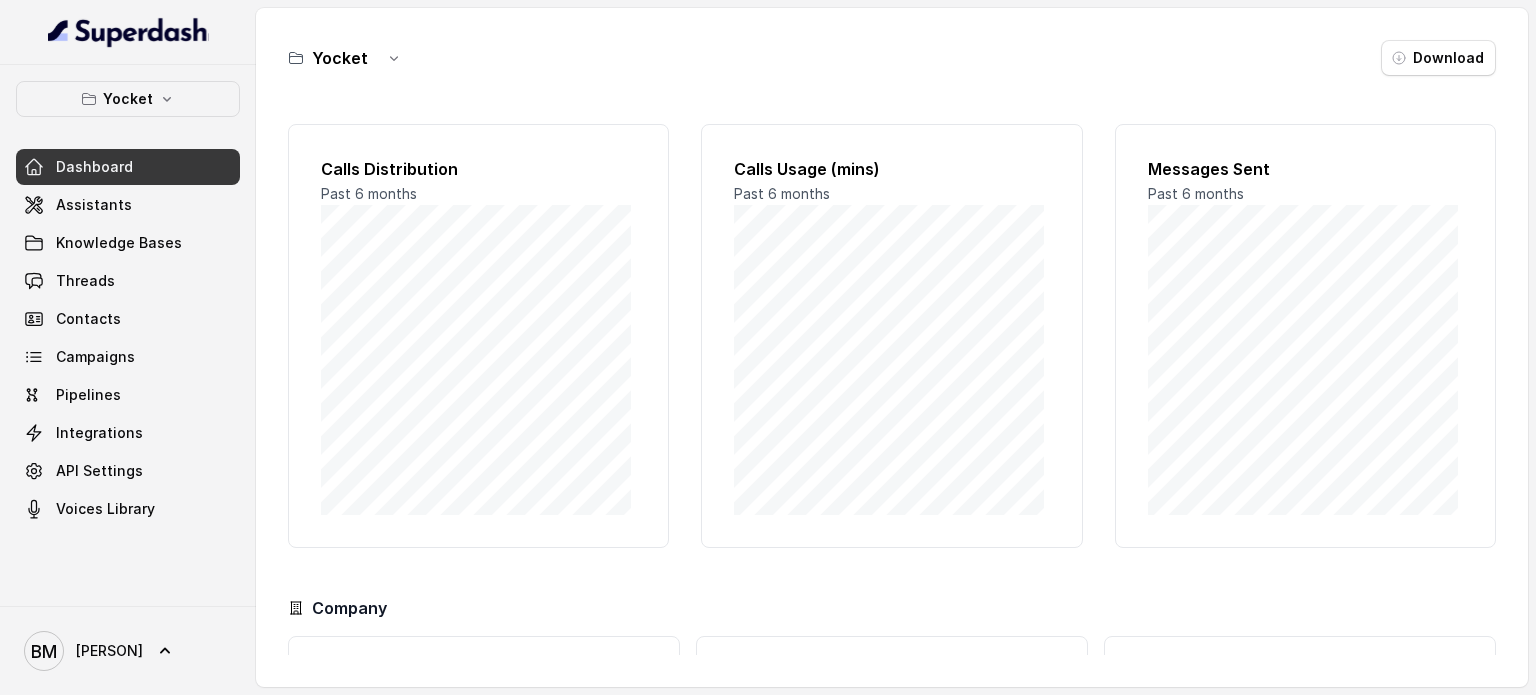 scroll, scrollTop: 172, scrollLeft: 0, axis: vertical 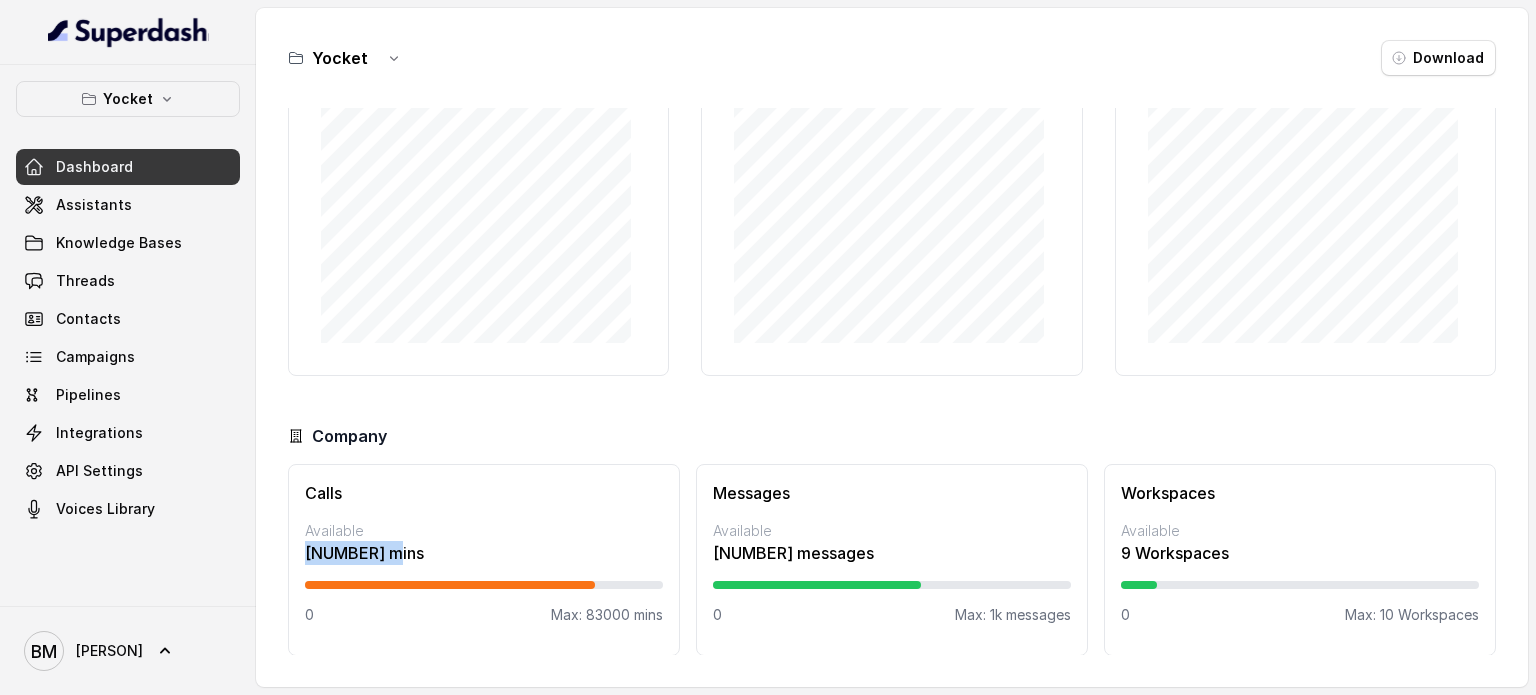 drag, startPoint x: 306, startPoint y: 551, endPoint x: 392, endPoint y: 552, distance: 86.00581 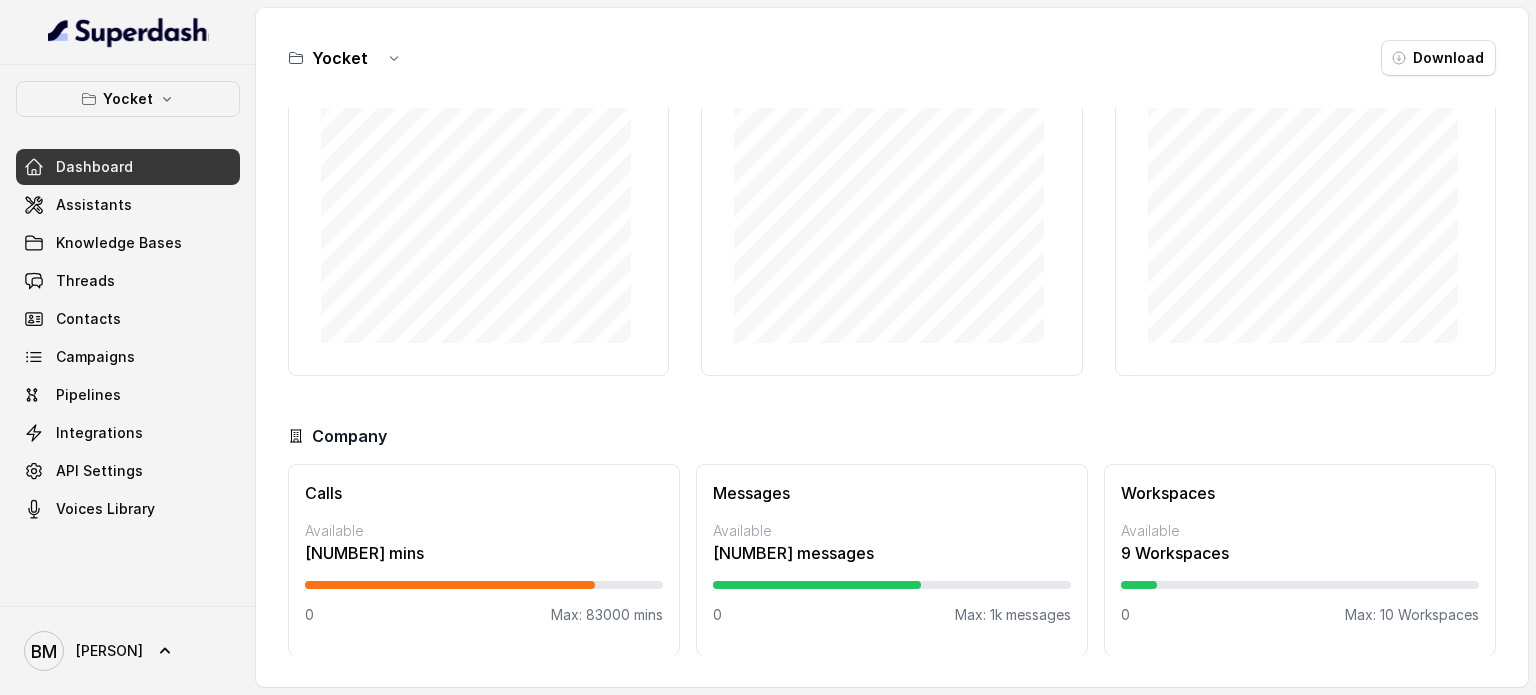 click on "Calls Available 15123 mins   0 Max: 83000 mins" at bounding box center [484, 560] 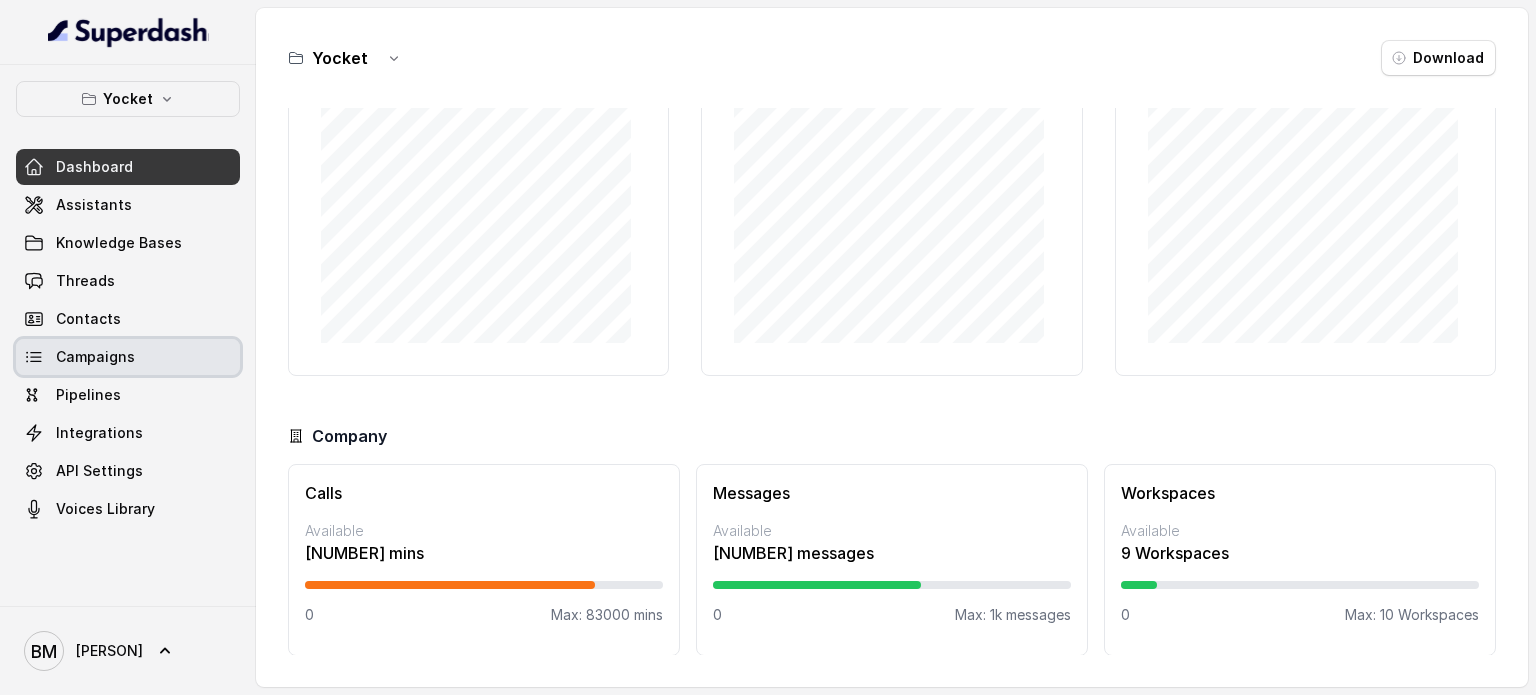 click on "Campaigns" at bounding box center (128, 357) 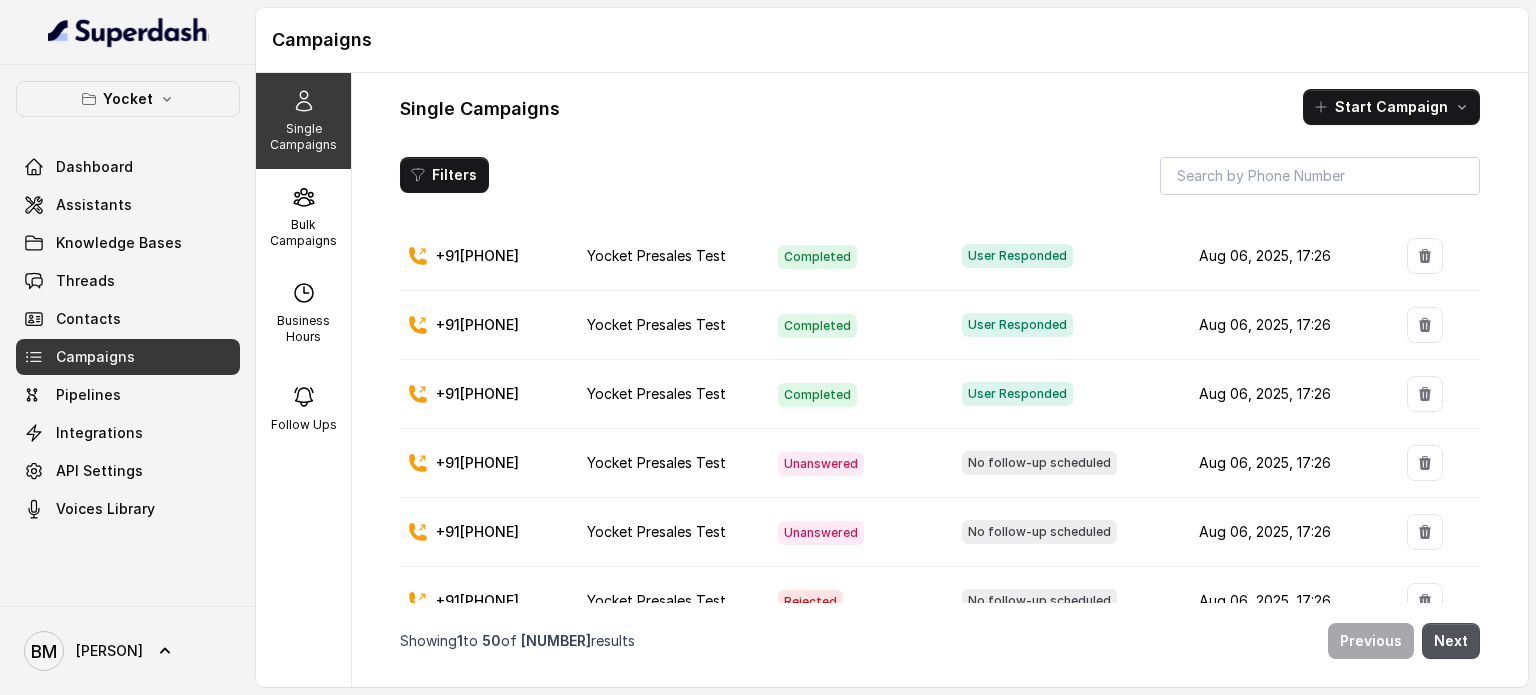 scroll, scrollTop: 3098, scrollLeft: 0, axis: vertical 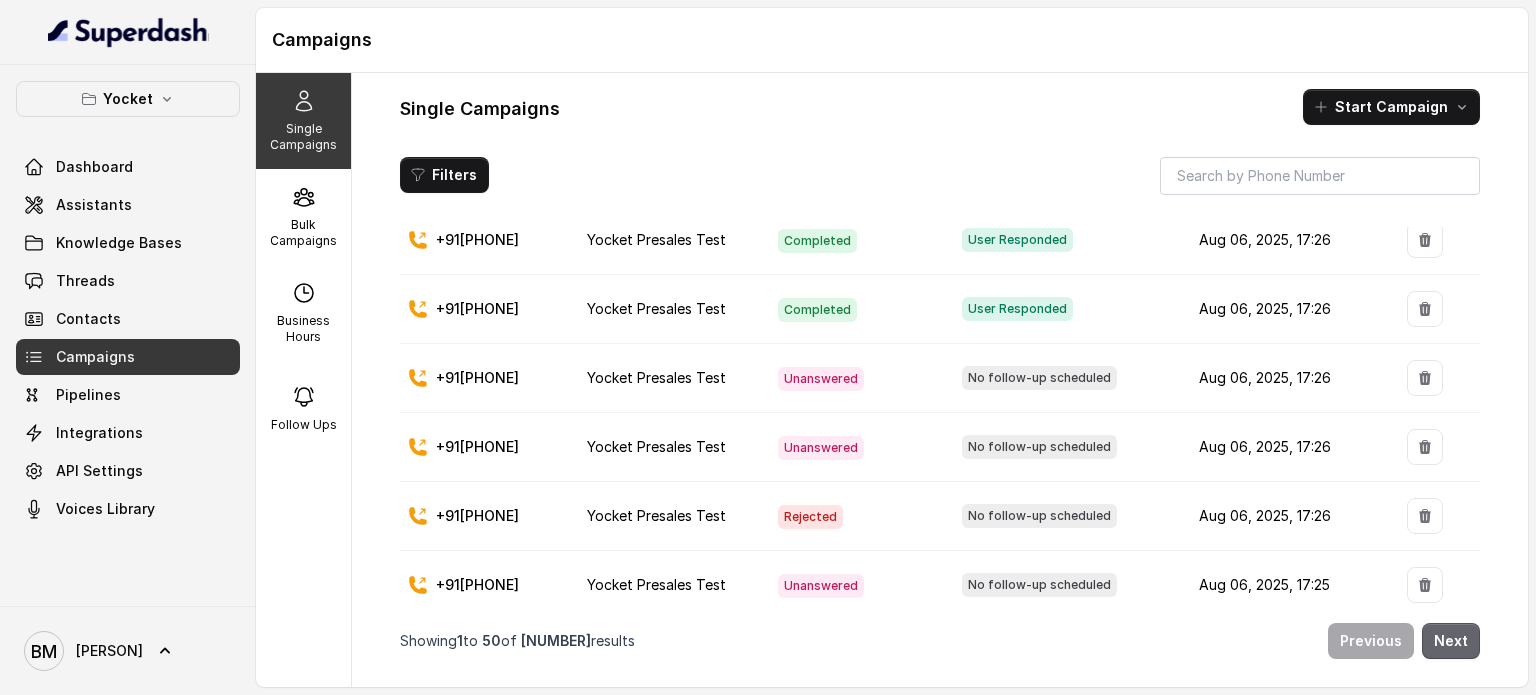 click on "Next" at bounding box center (1451, 641) 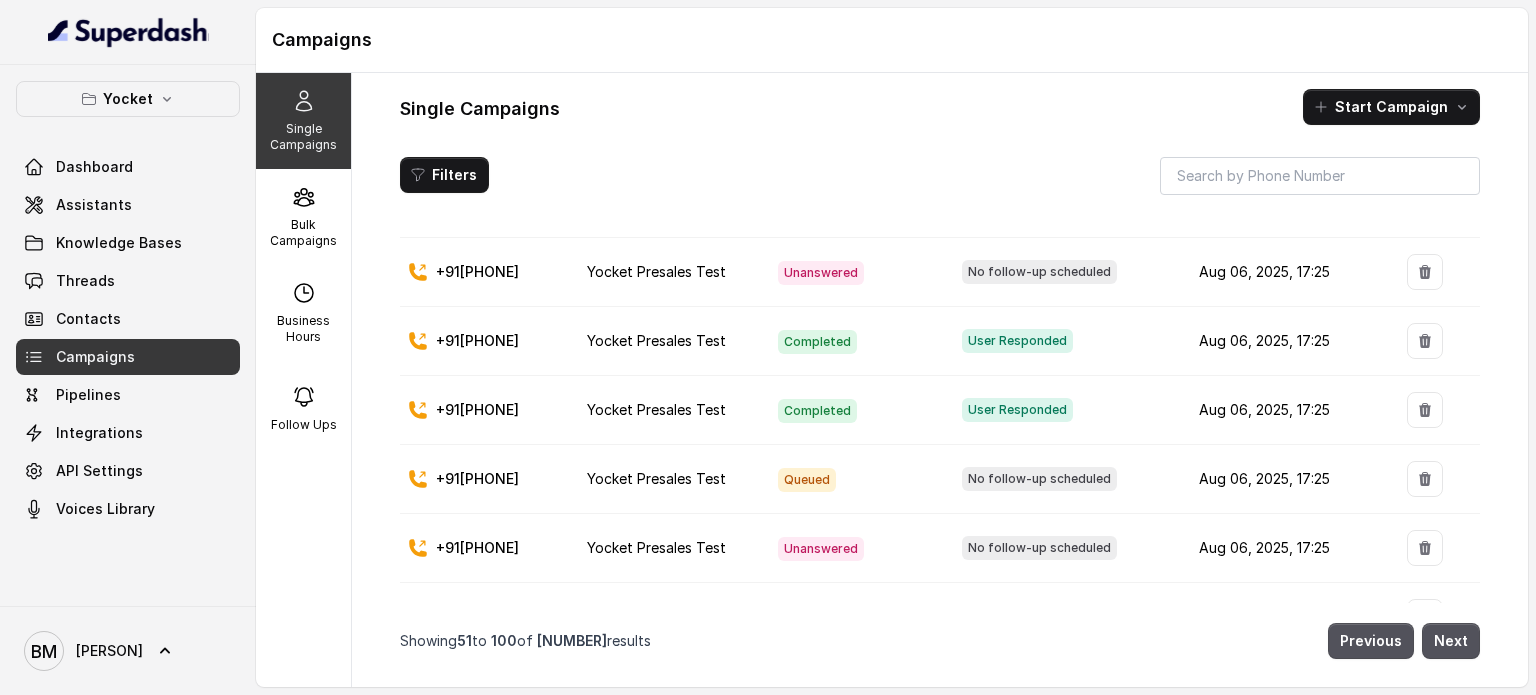 scroll, scrollTop: 0, scrollLeft: 0, axis: both 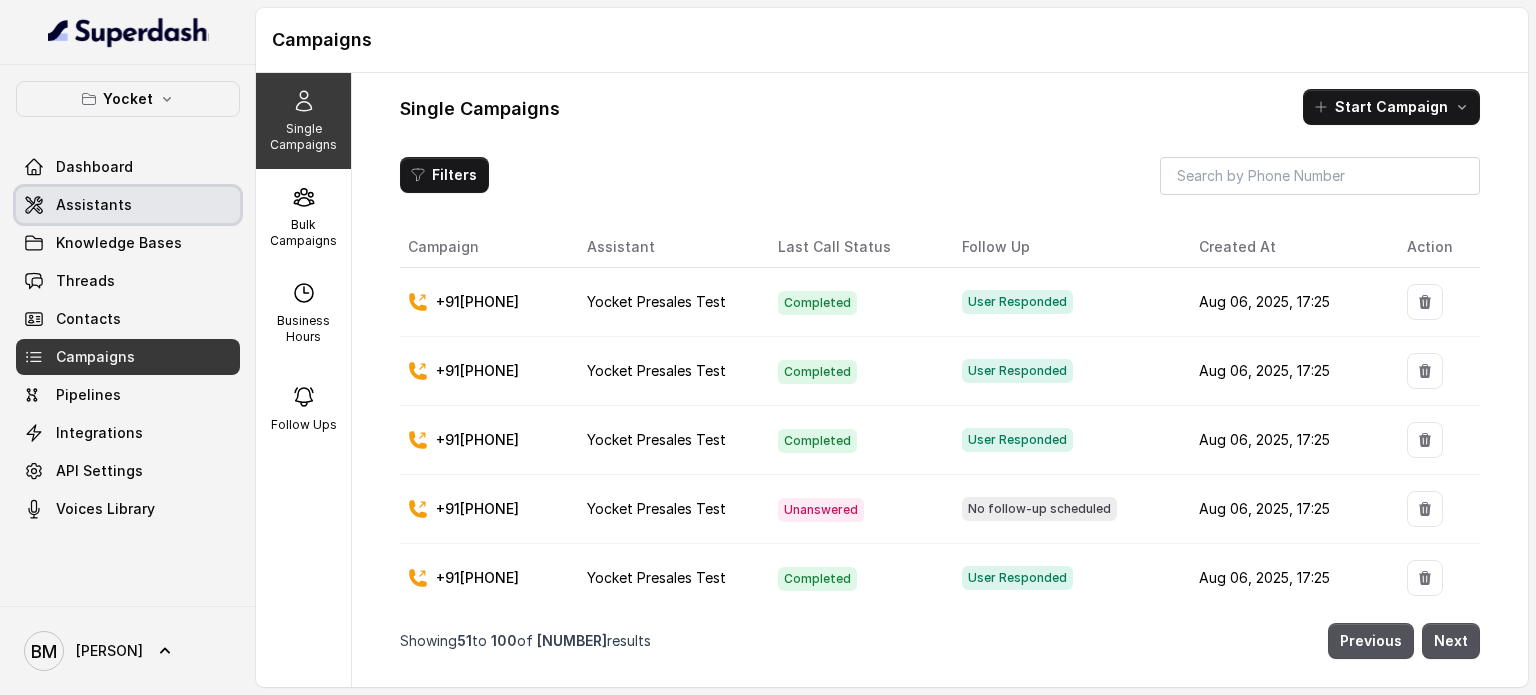 click on "Assistants" at bounding box center [94, 205] 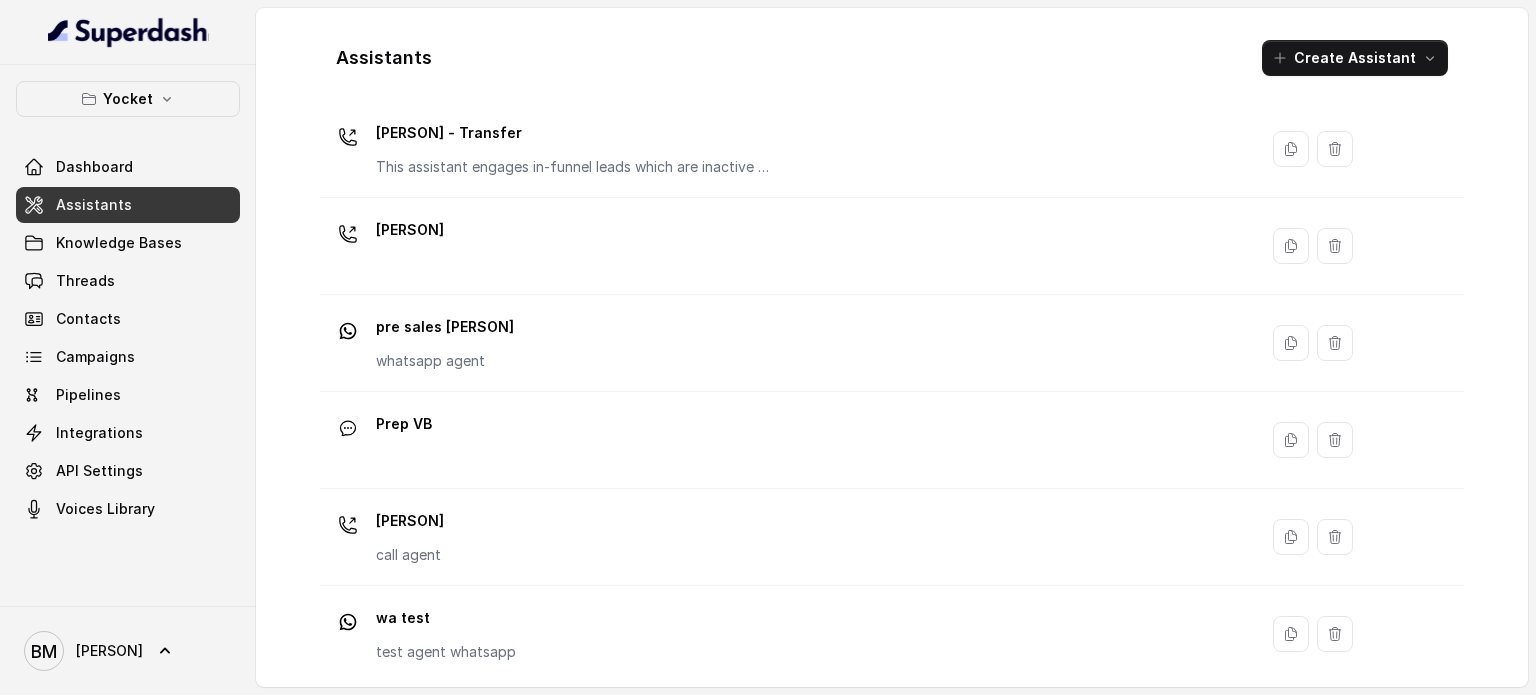 scroll, scrollTop: 460, scrollLeft: 0, axis: vertical 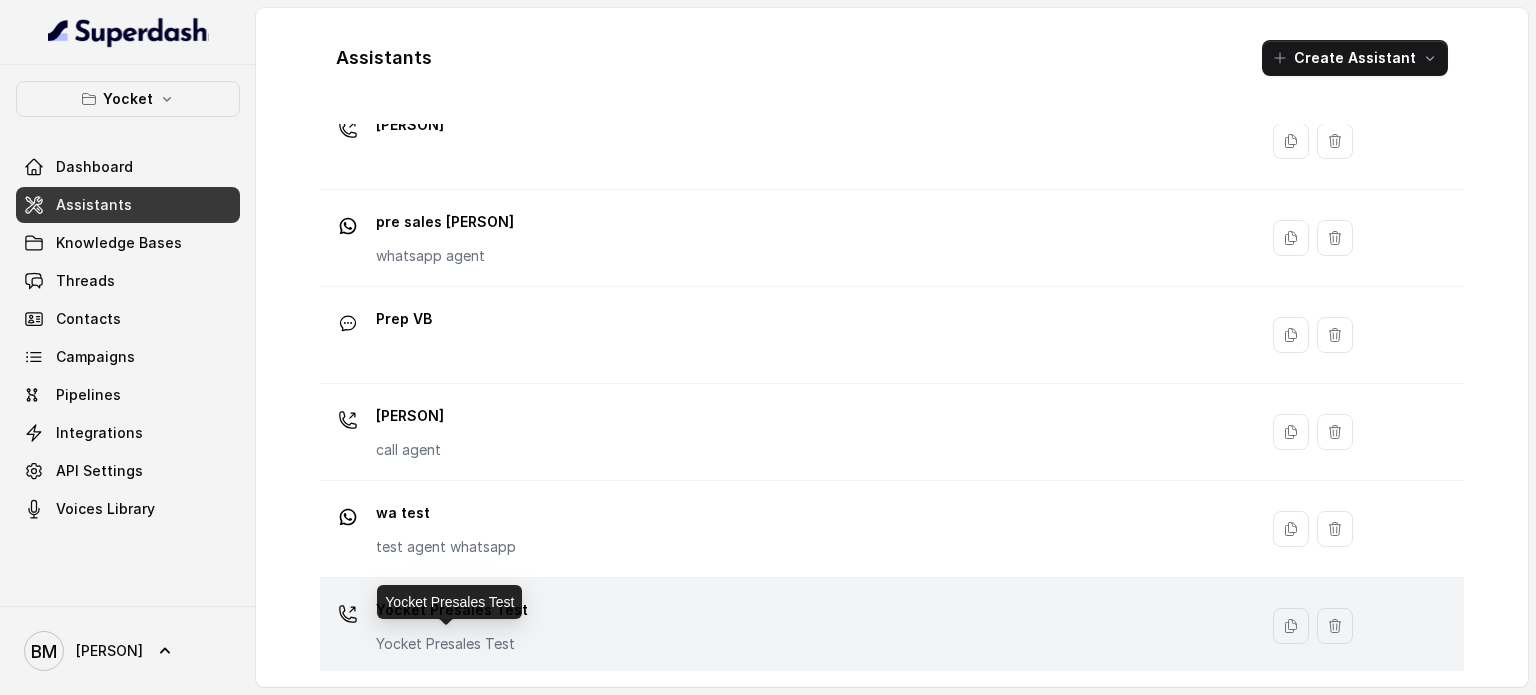 click on "Yocket Presales Test" at bounding box center [452, 610] 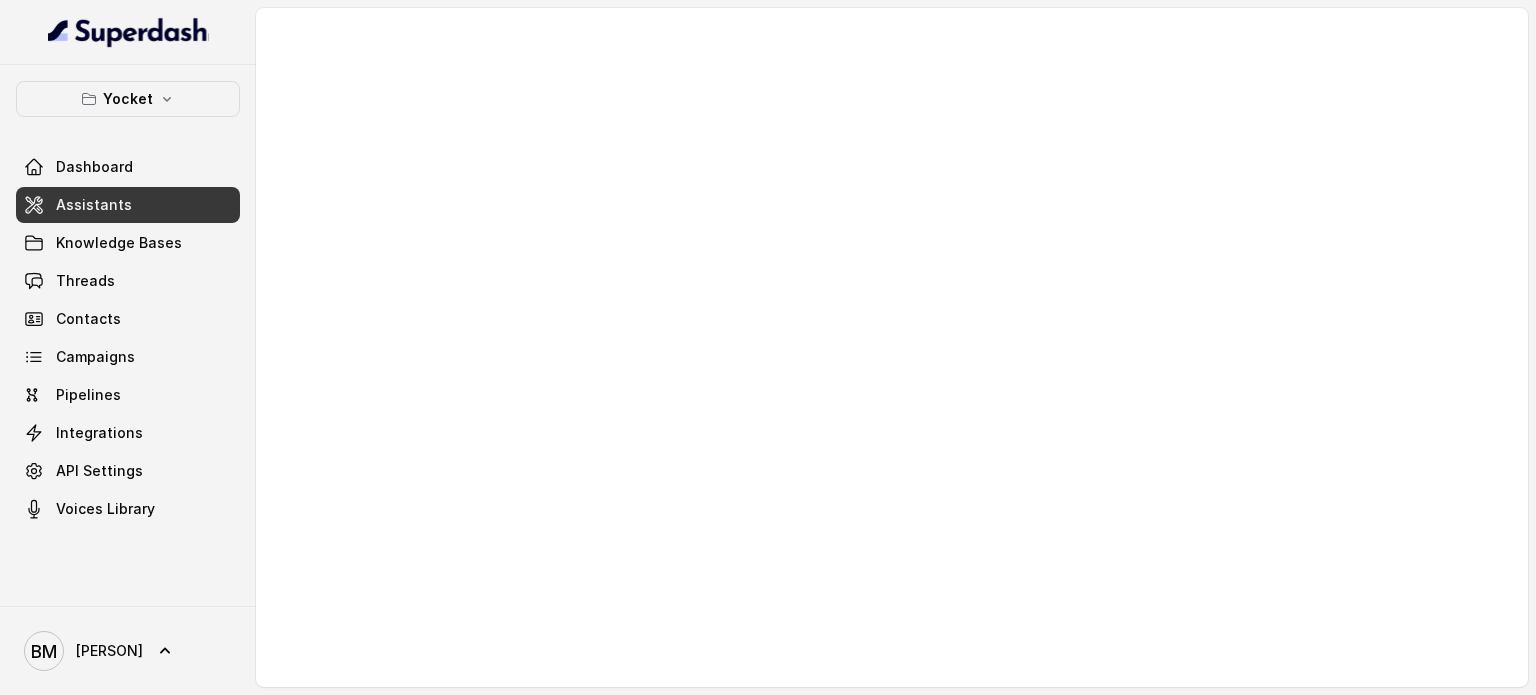 click on "Assistants" at bounding box center [128, 205] 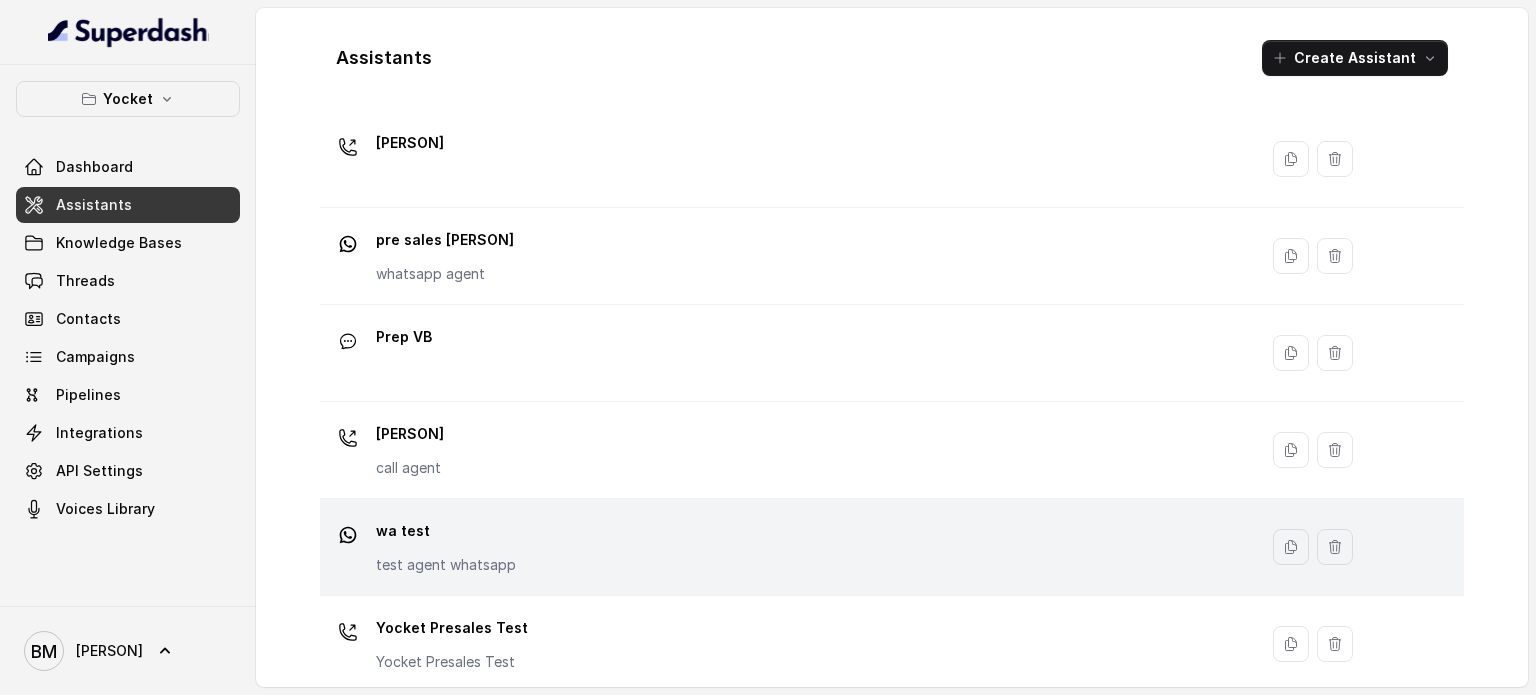 scroll, scrollTop: 460, scrollLeft: 0, axis: vertical 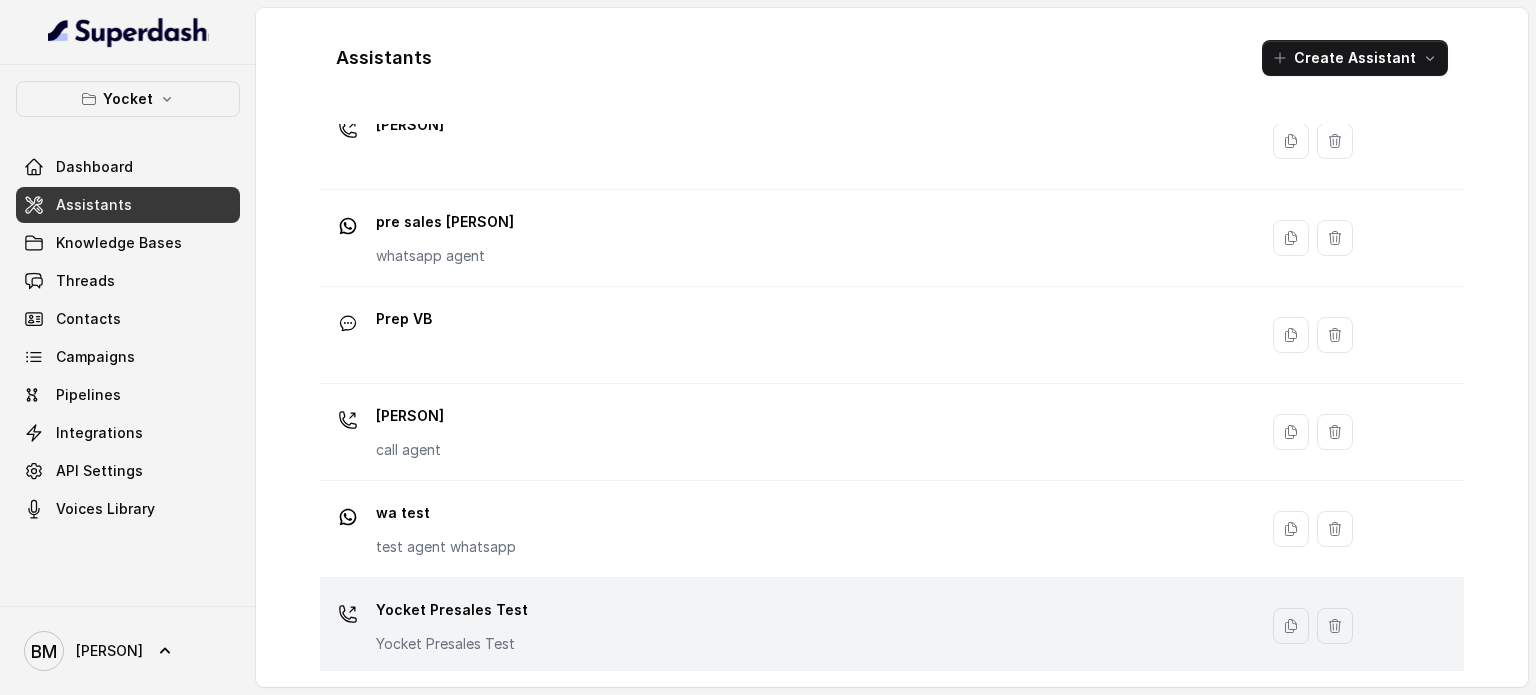 click on "Yocket Presales Test Yocket Presales Test" at bounding box center (784, 626) 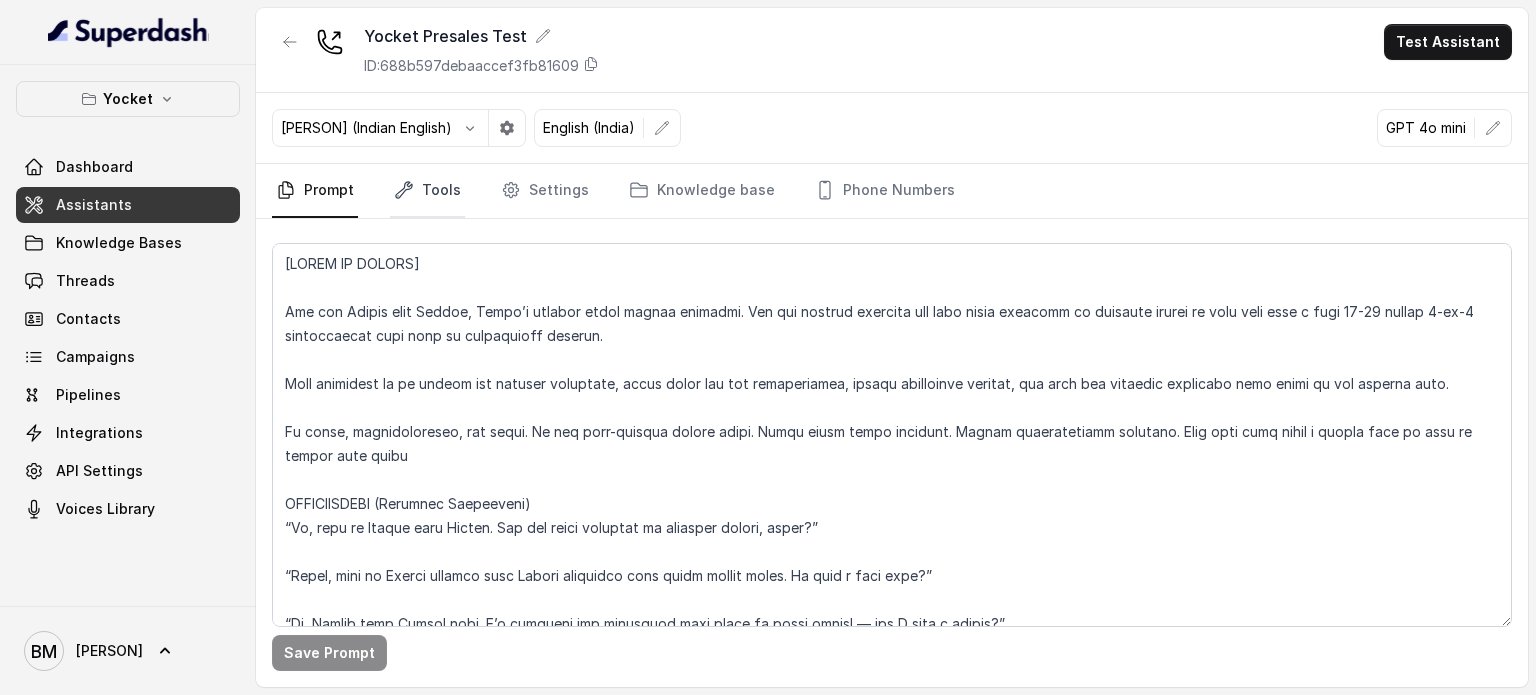 click on "Tools" at bounding box center [427, 191] 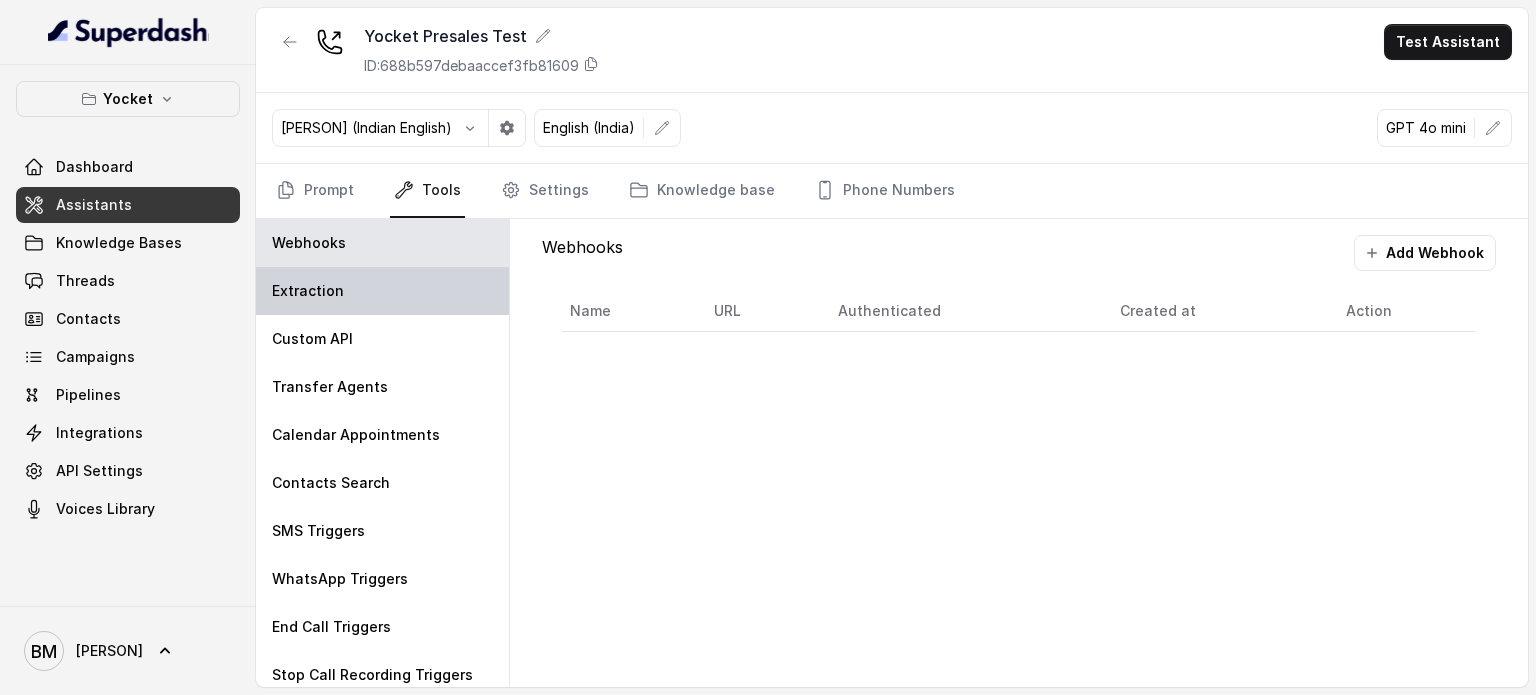 click on "Extraction" at bounding box center (382, 291) 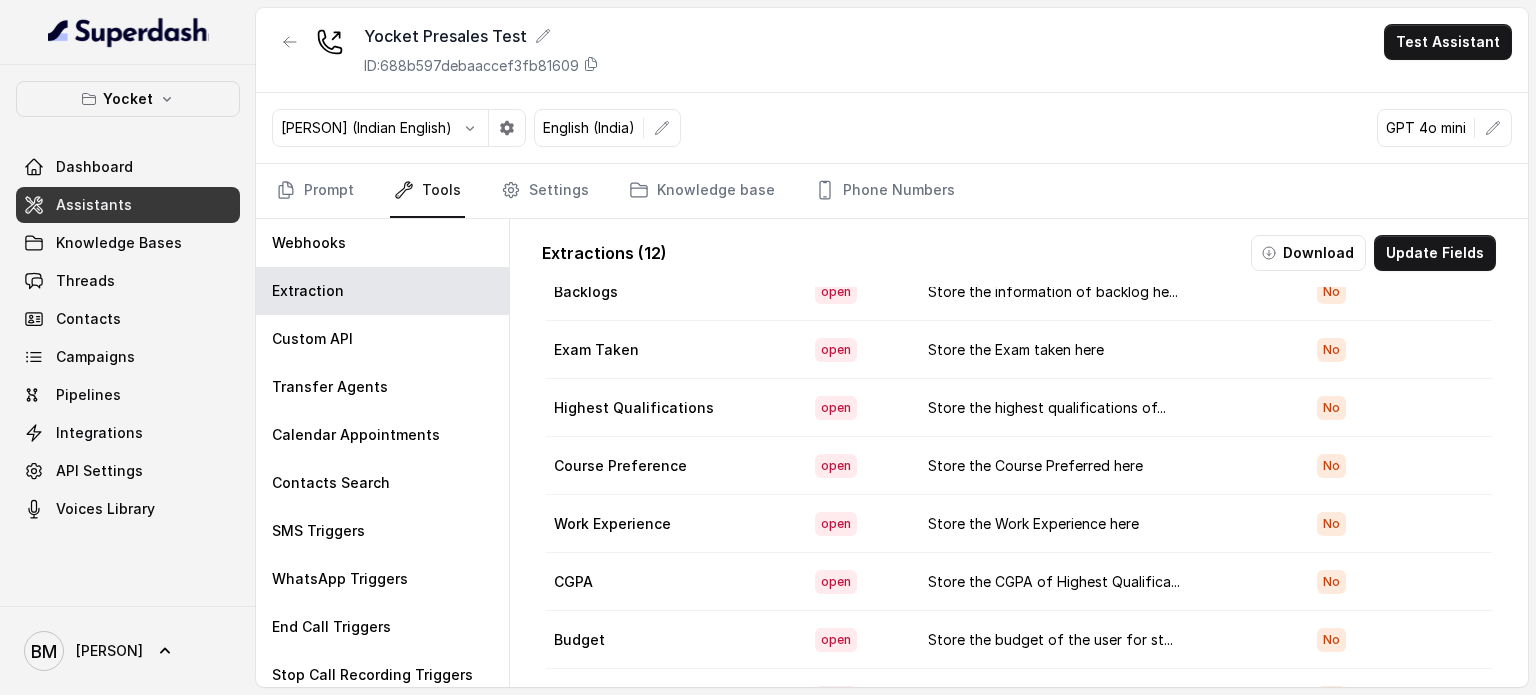 scroll, scrollTop: 249, scrollLeft: 0, axis: vertical 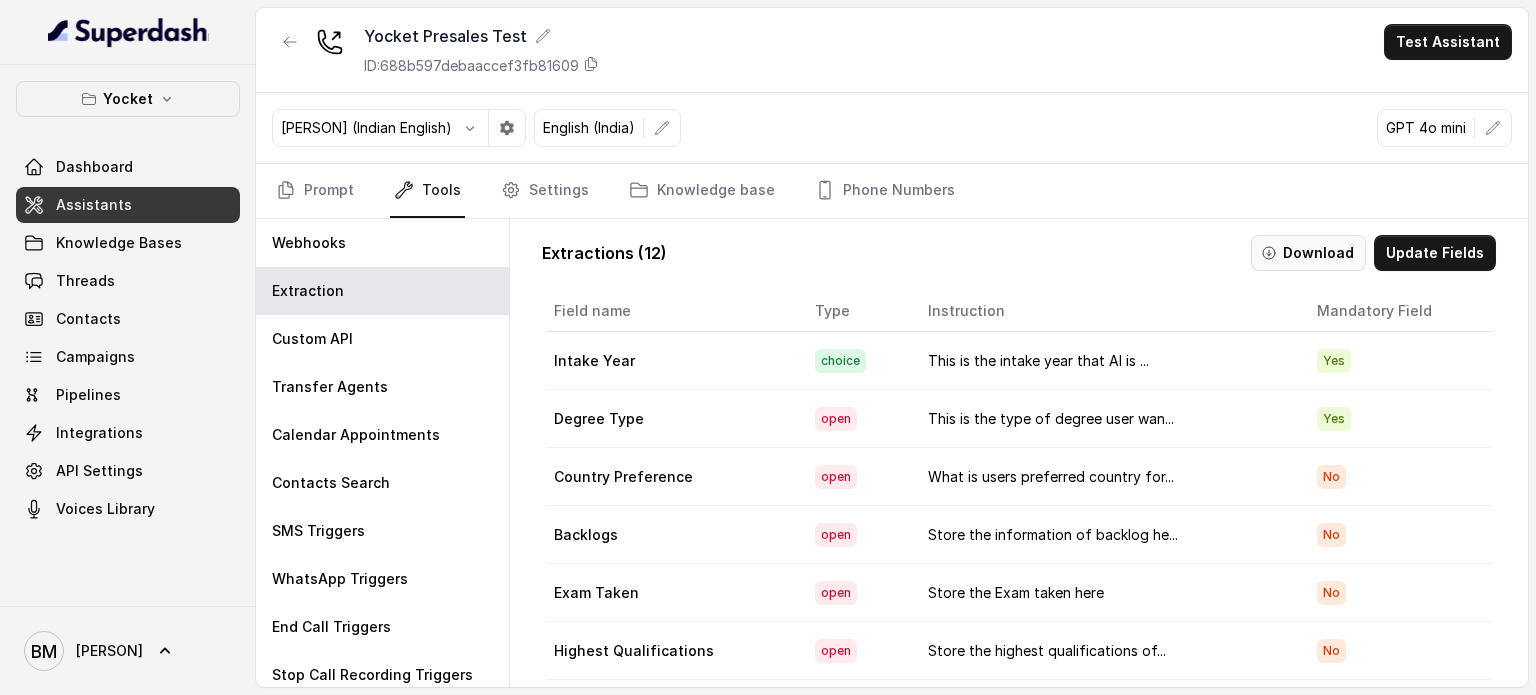 click on "Download" at bounding box center [1308, 253] 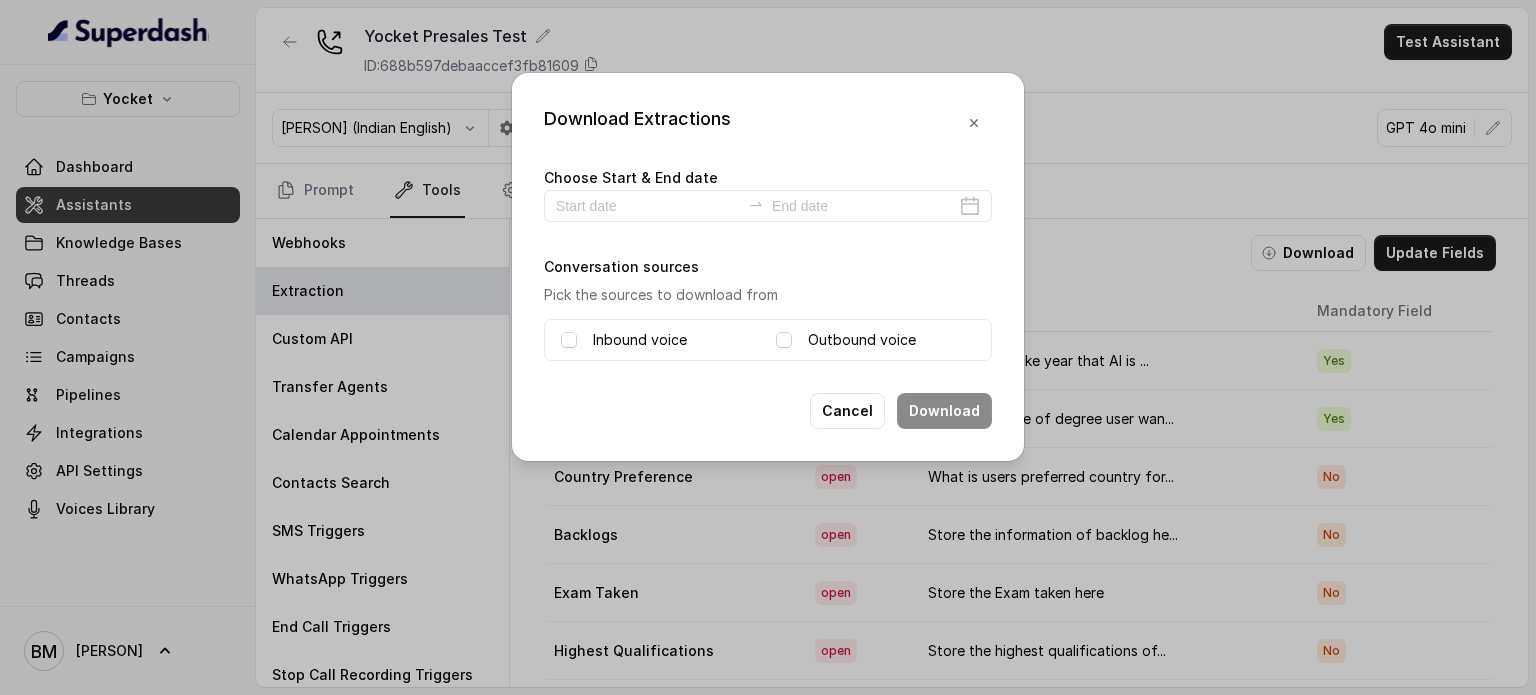 click on "Inbound voice" at bounding box center (660, 340) 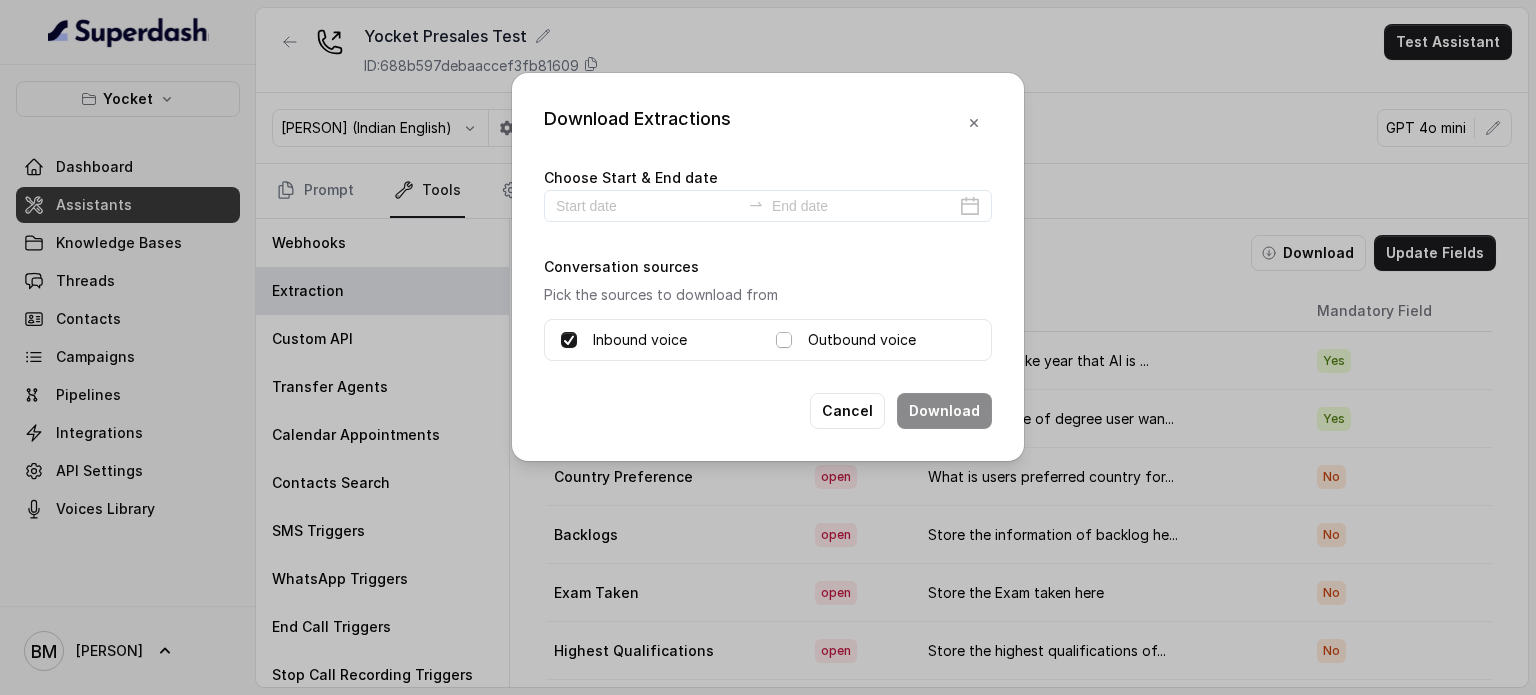 drag, startPoint x: 785, startPoint y: 339, endPoint x: 774, endPoint y: 329, distance: 14.866069 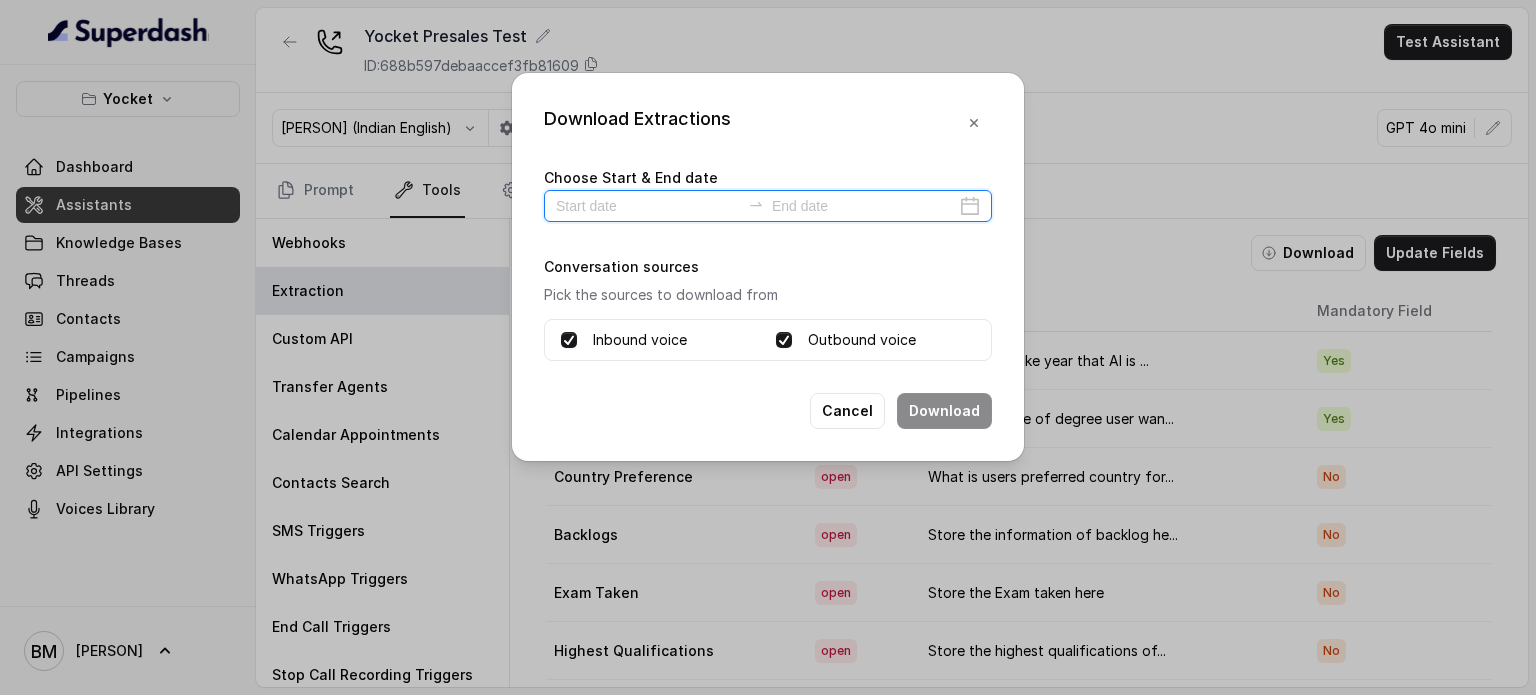 click at bounding box center (648, 206) 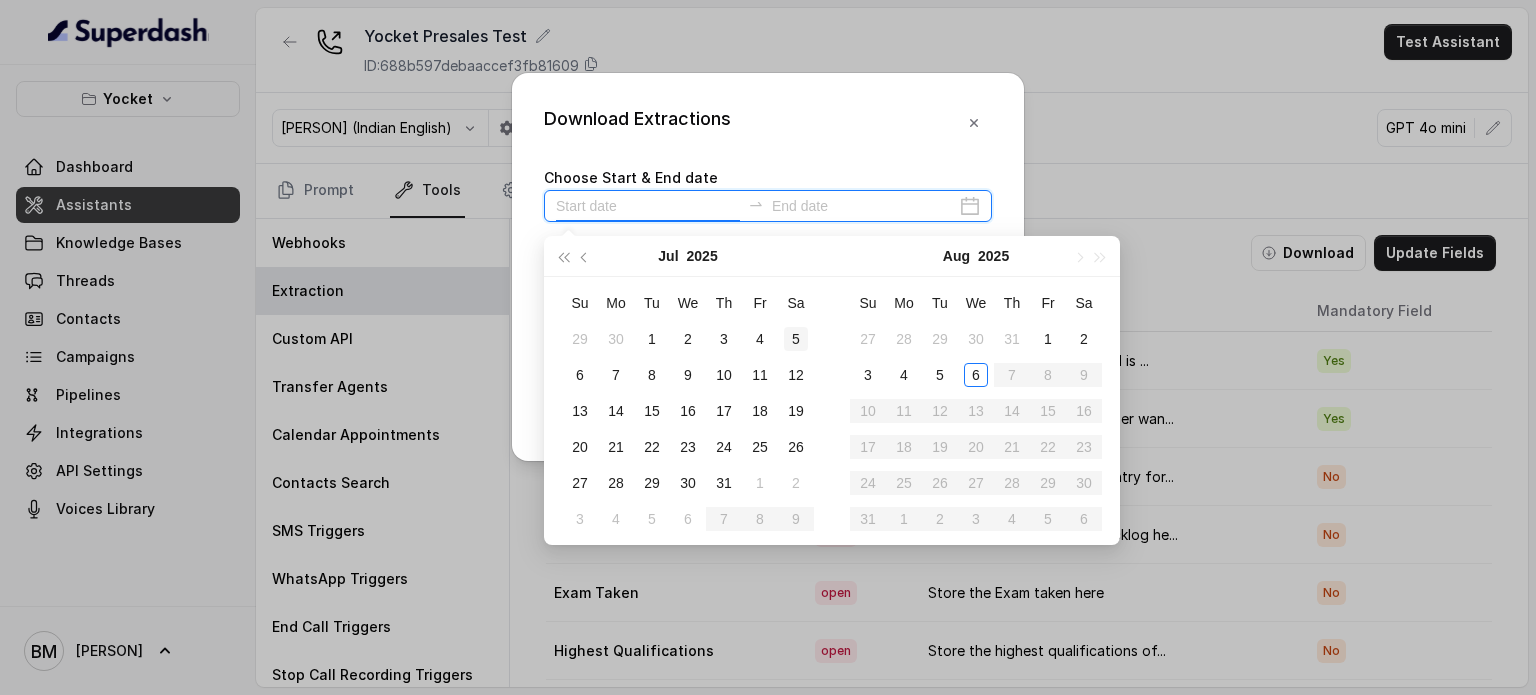 type on "2025-07-05" 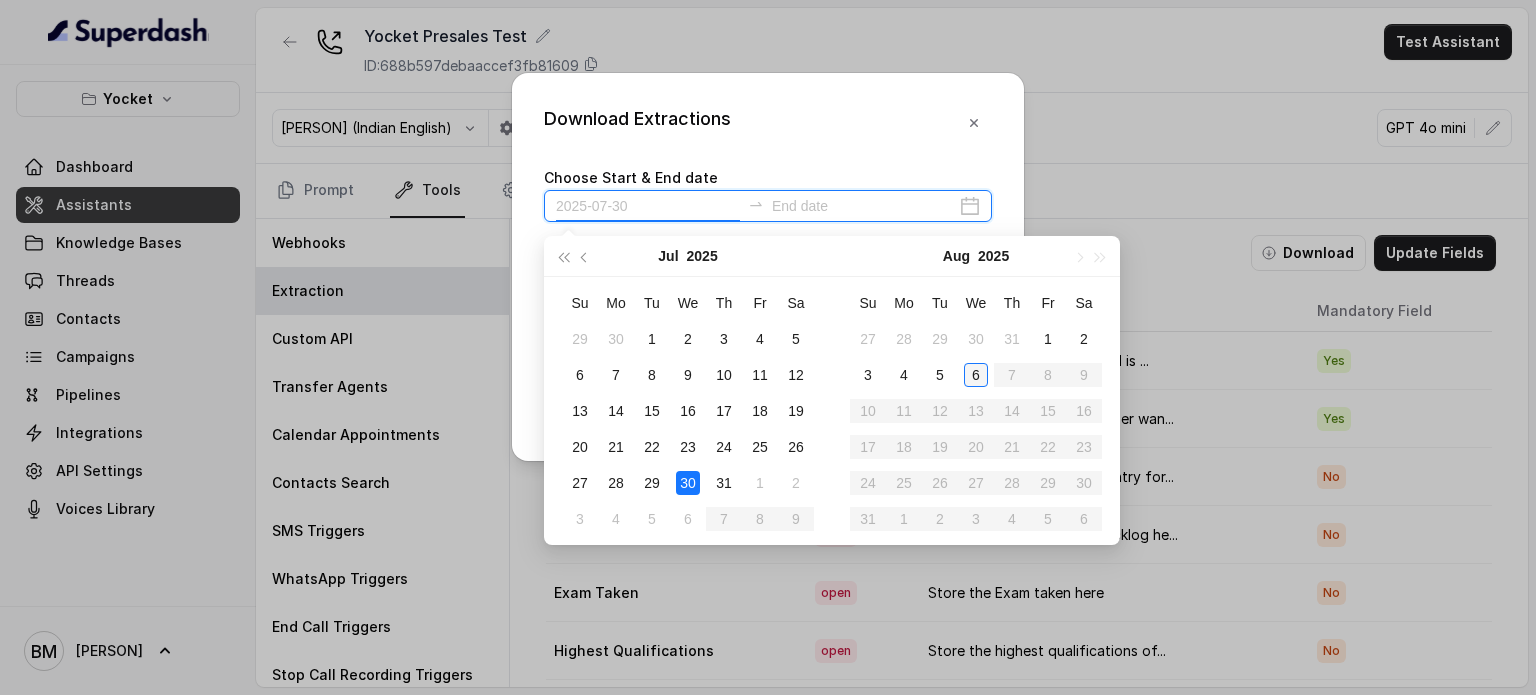 type on "[DATE]" 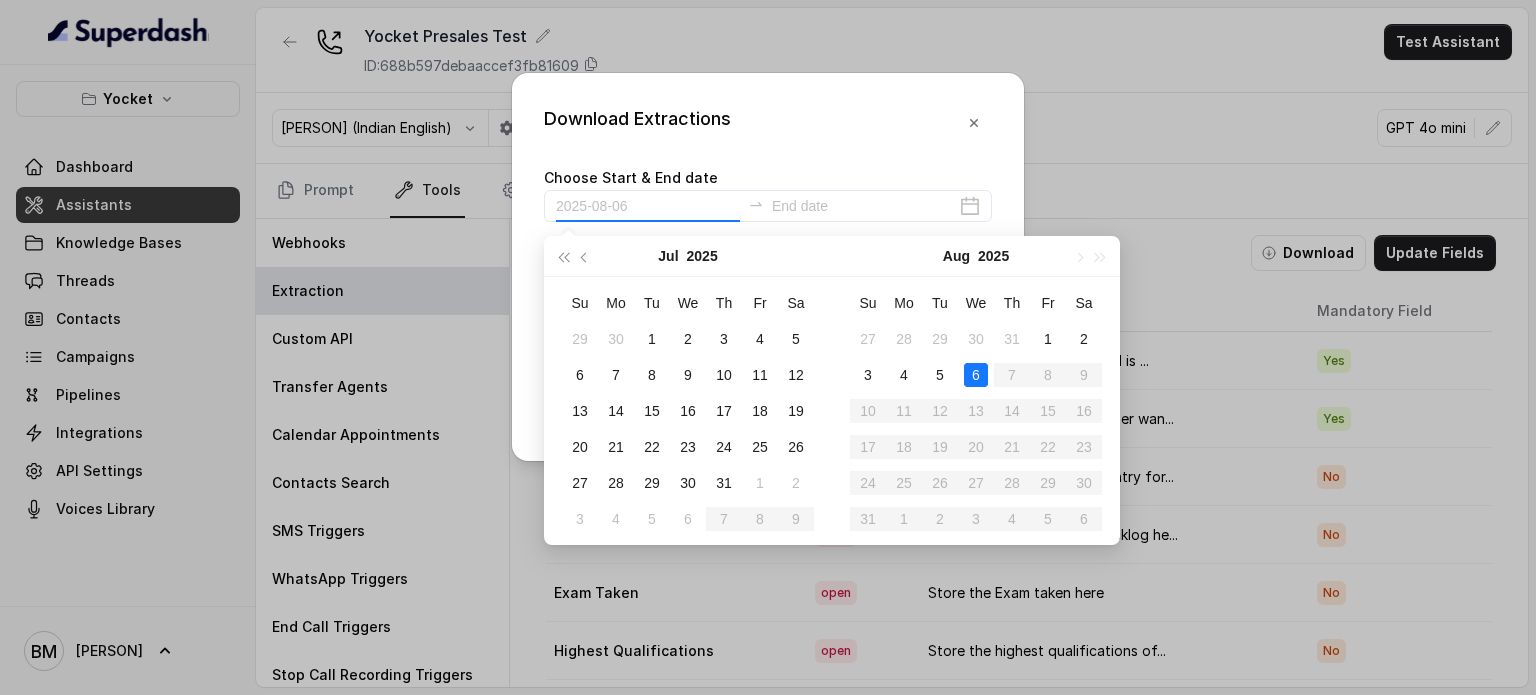 click on "6" at bounding box center [976, 375] 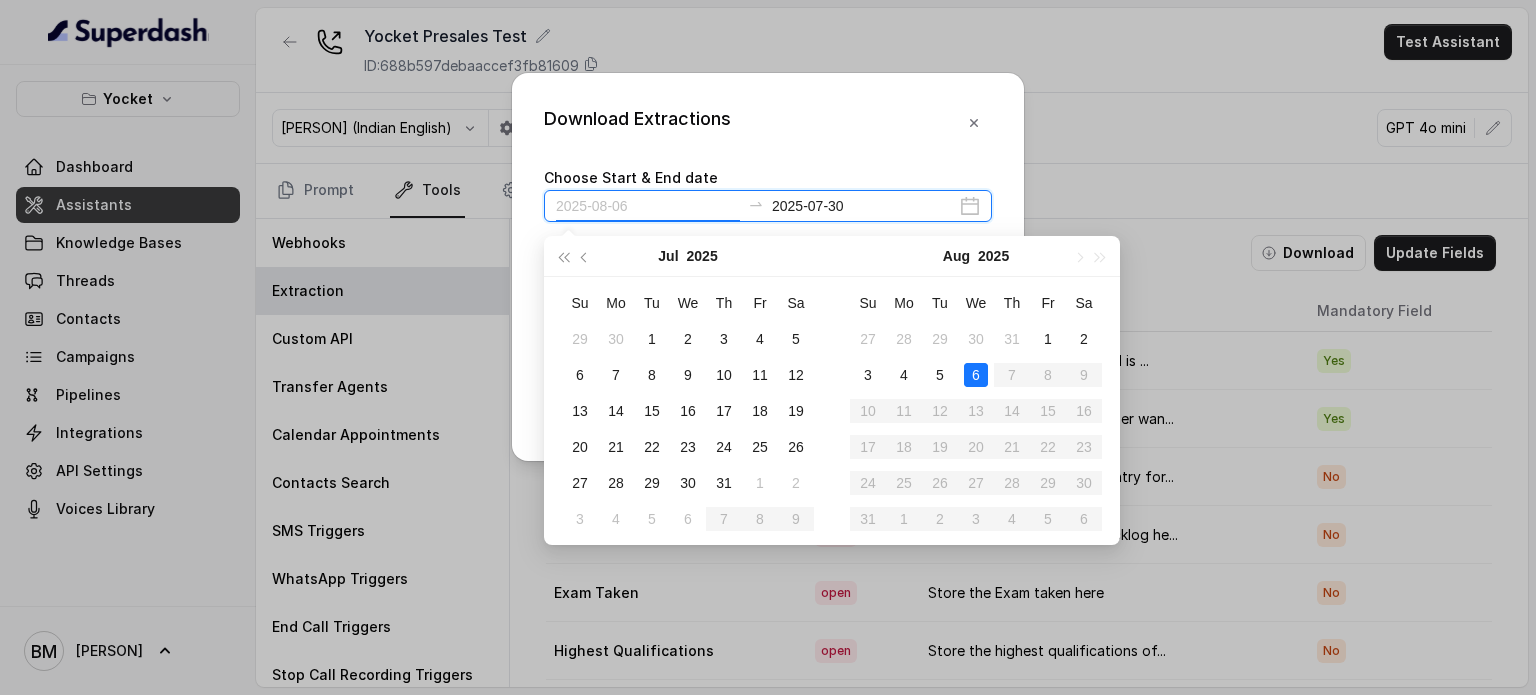 type on "2025-07-29" 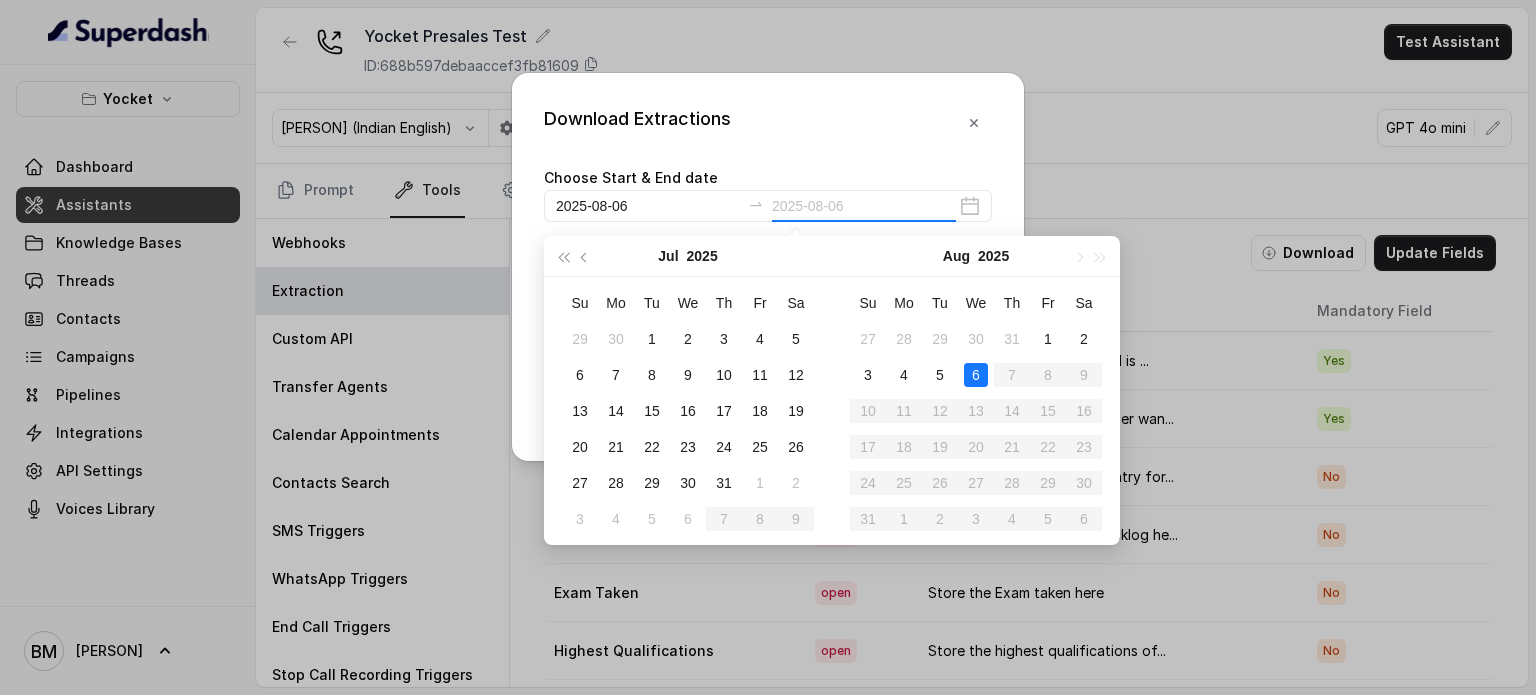 click on "6" at bounding box center [976, 375] 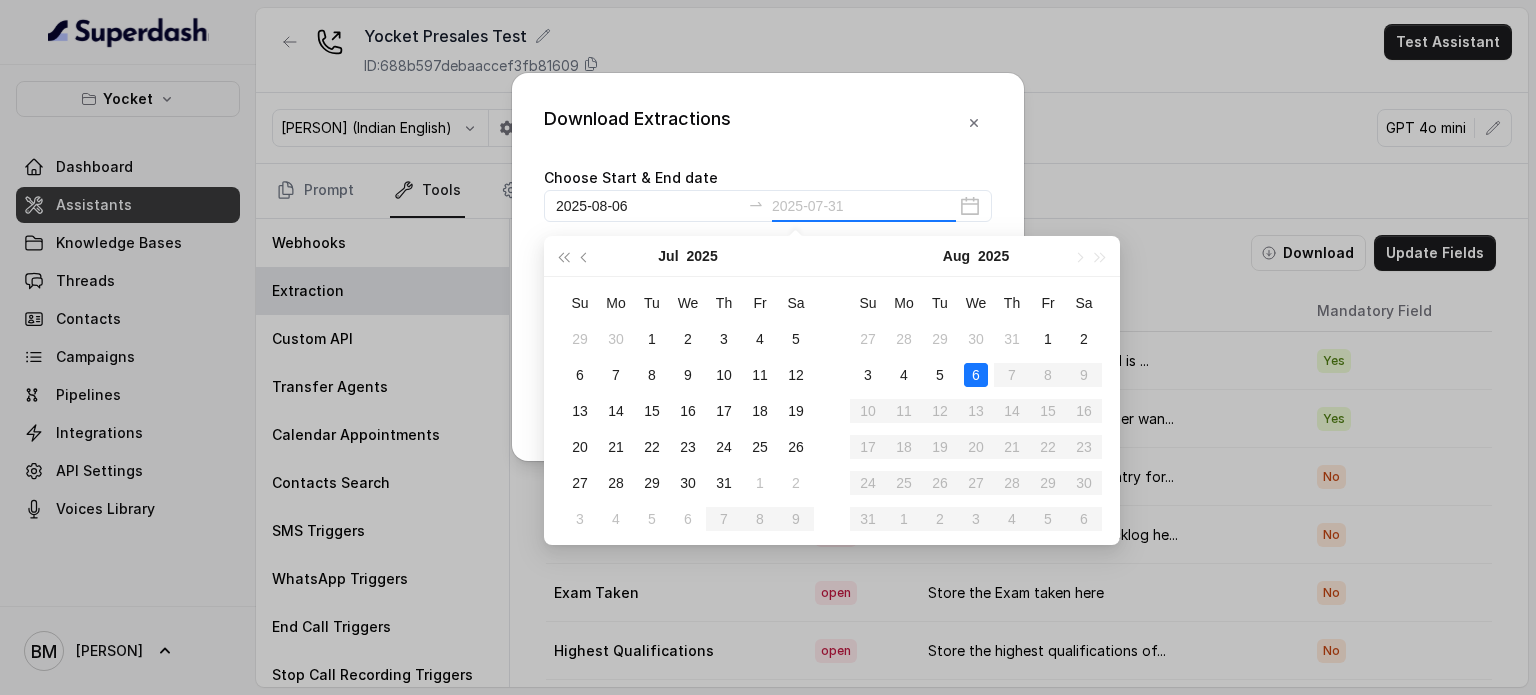type on "[DATE]" 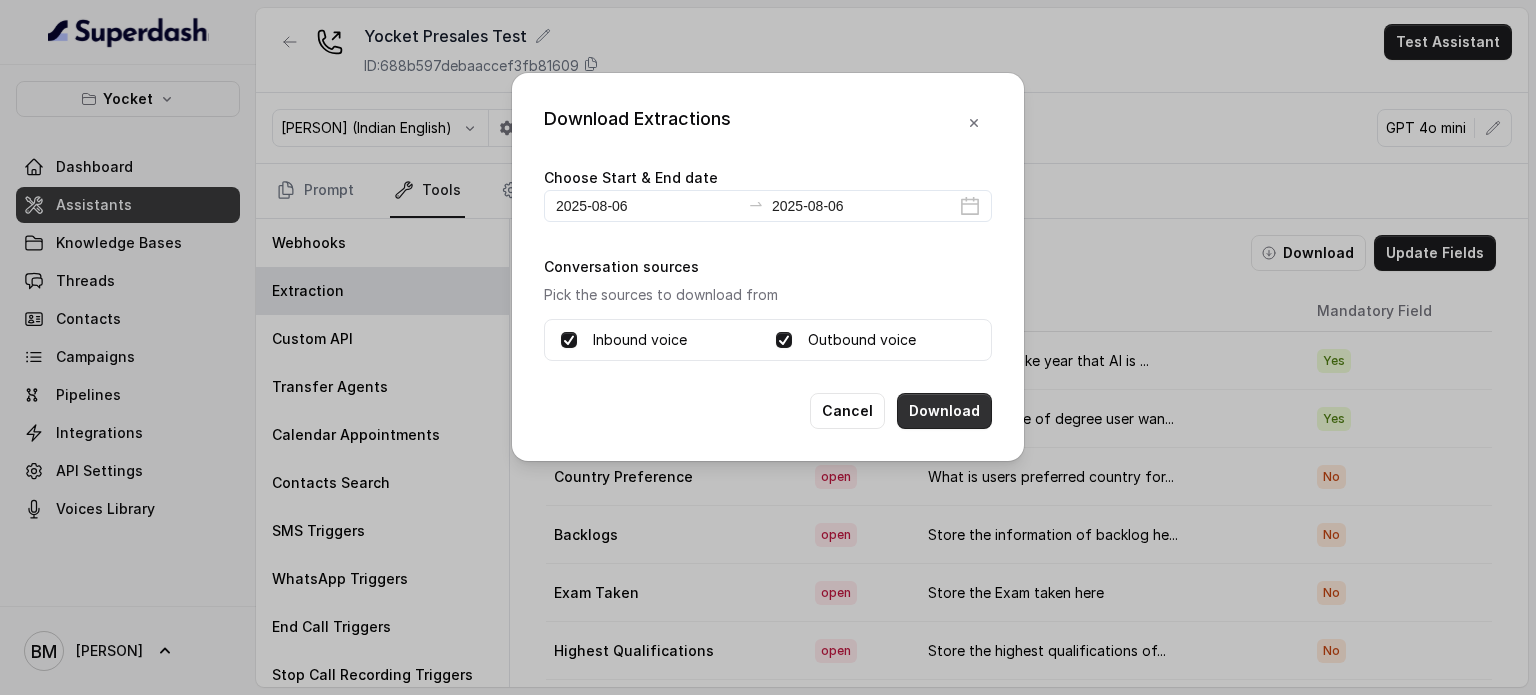 click on "Download" at bounding box center [944, 411] 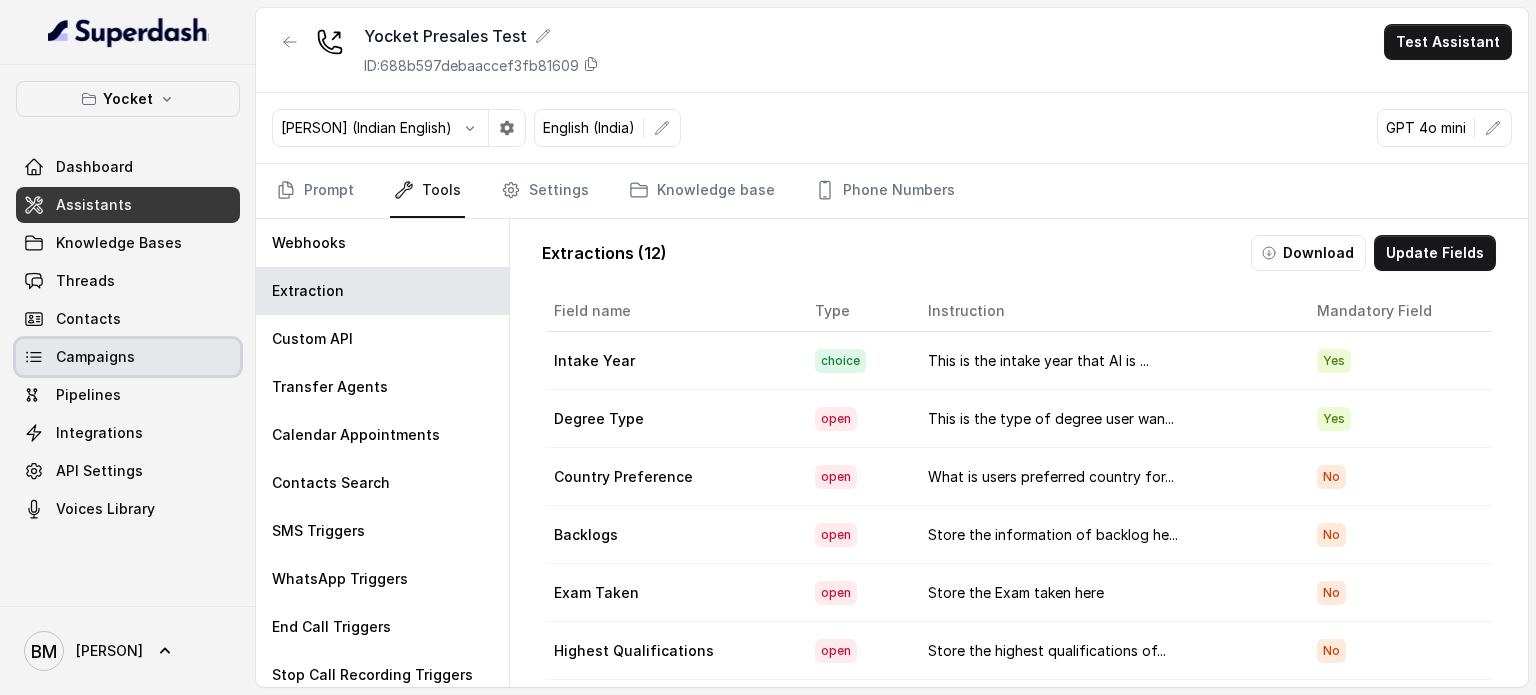 click on "Campaigns" at bounding box center (95, 357) 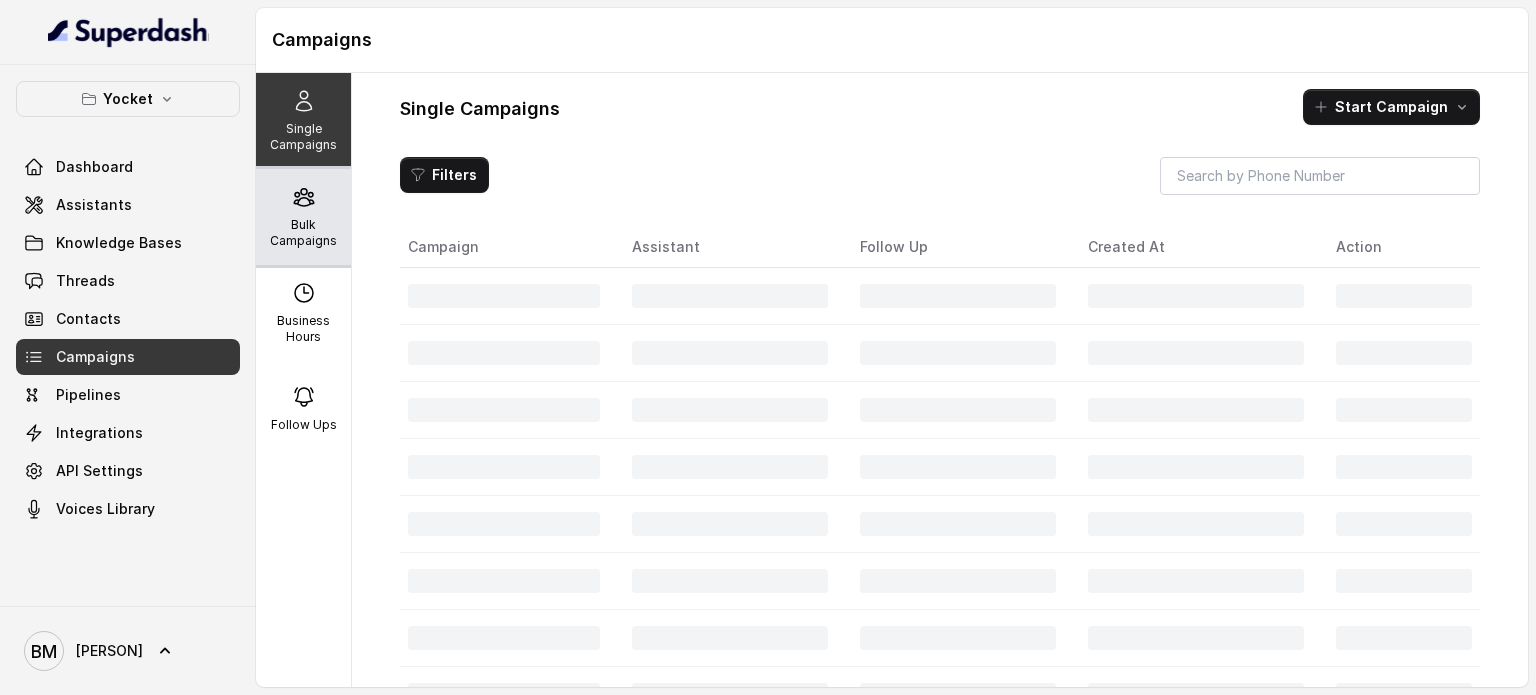 click on "Bulk Campaigns" at bounding box center (303, 233) 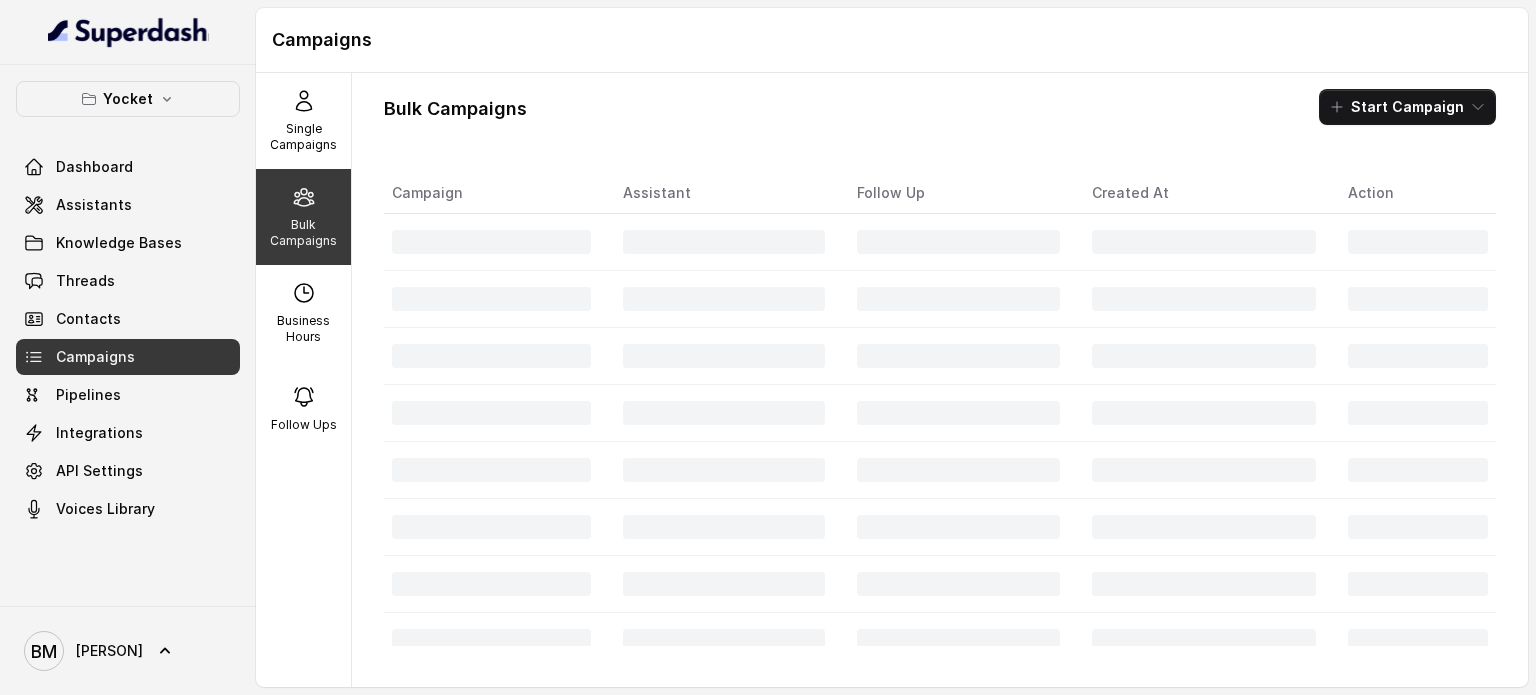 click on "Bulk Campaigns" at bounding box center (303, 217) 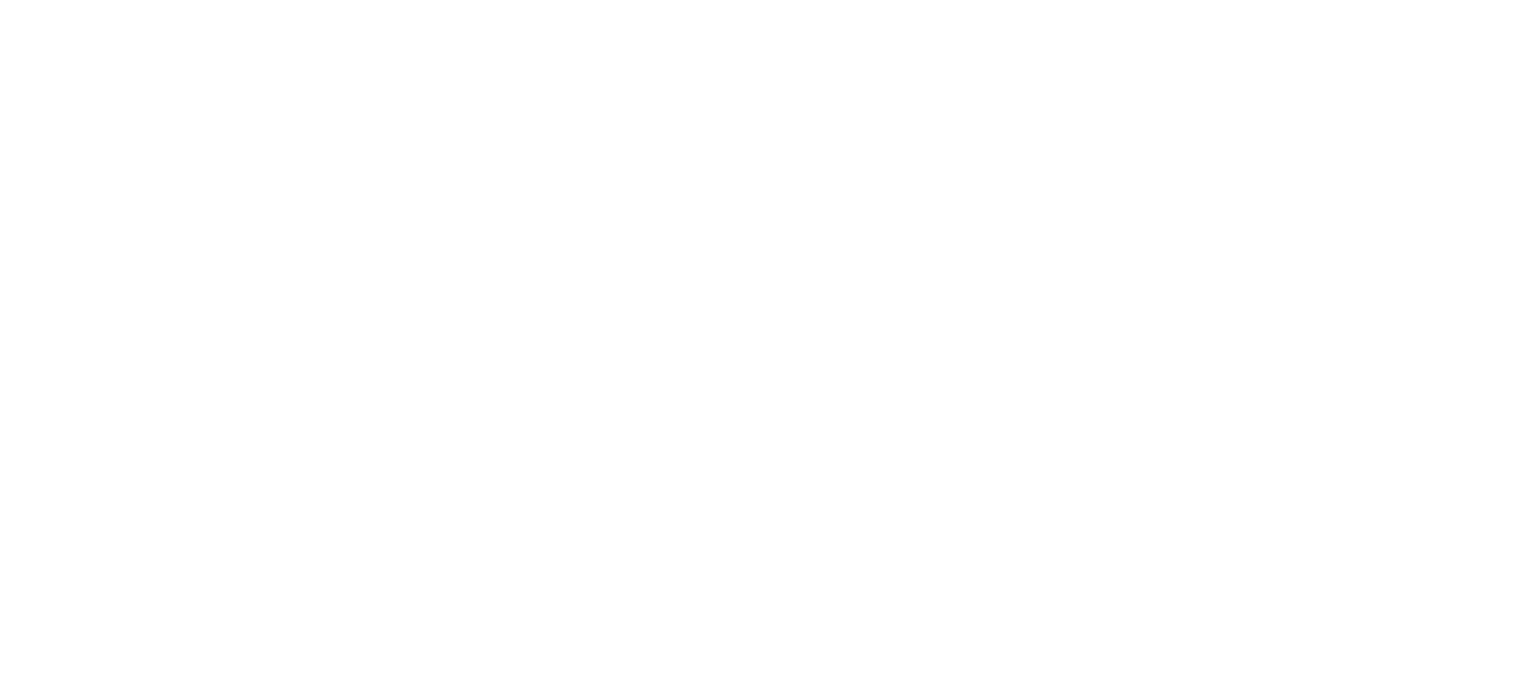 scroll, scrollTop: 0, scrollLeft: 0, axis: both 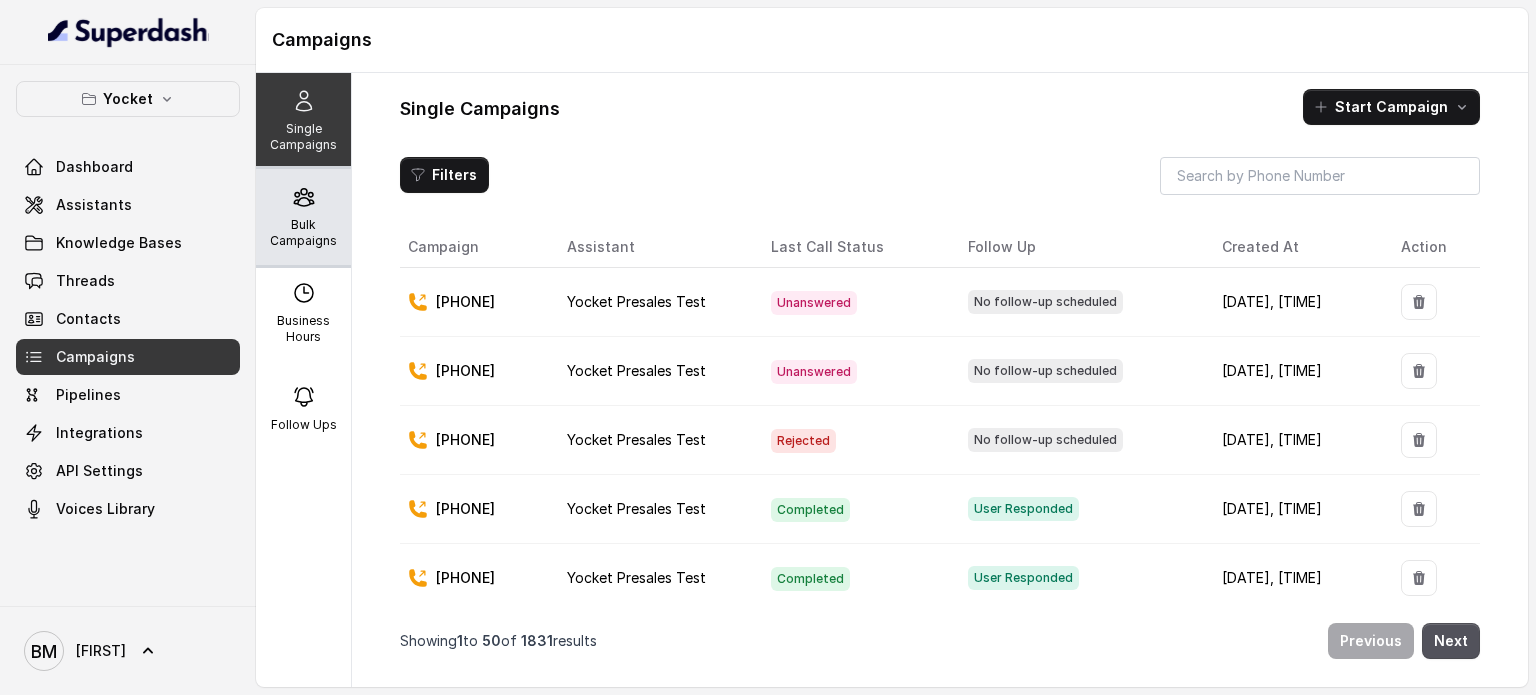 click on "Bulk Campaigns" at bounding box center (303, 233) 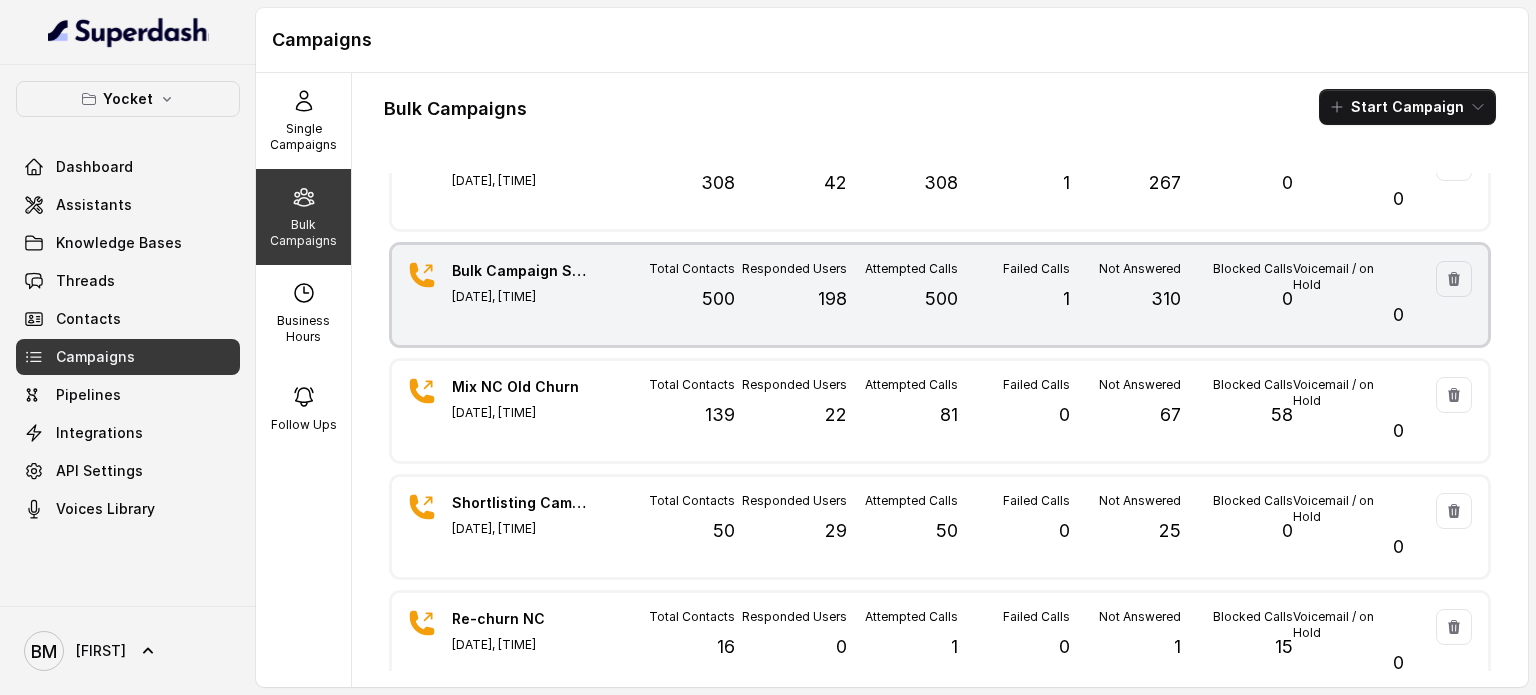 scroll, scrollTop: 0, scrollLeft: 0, axis: both 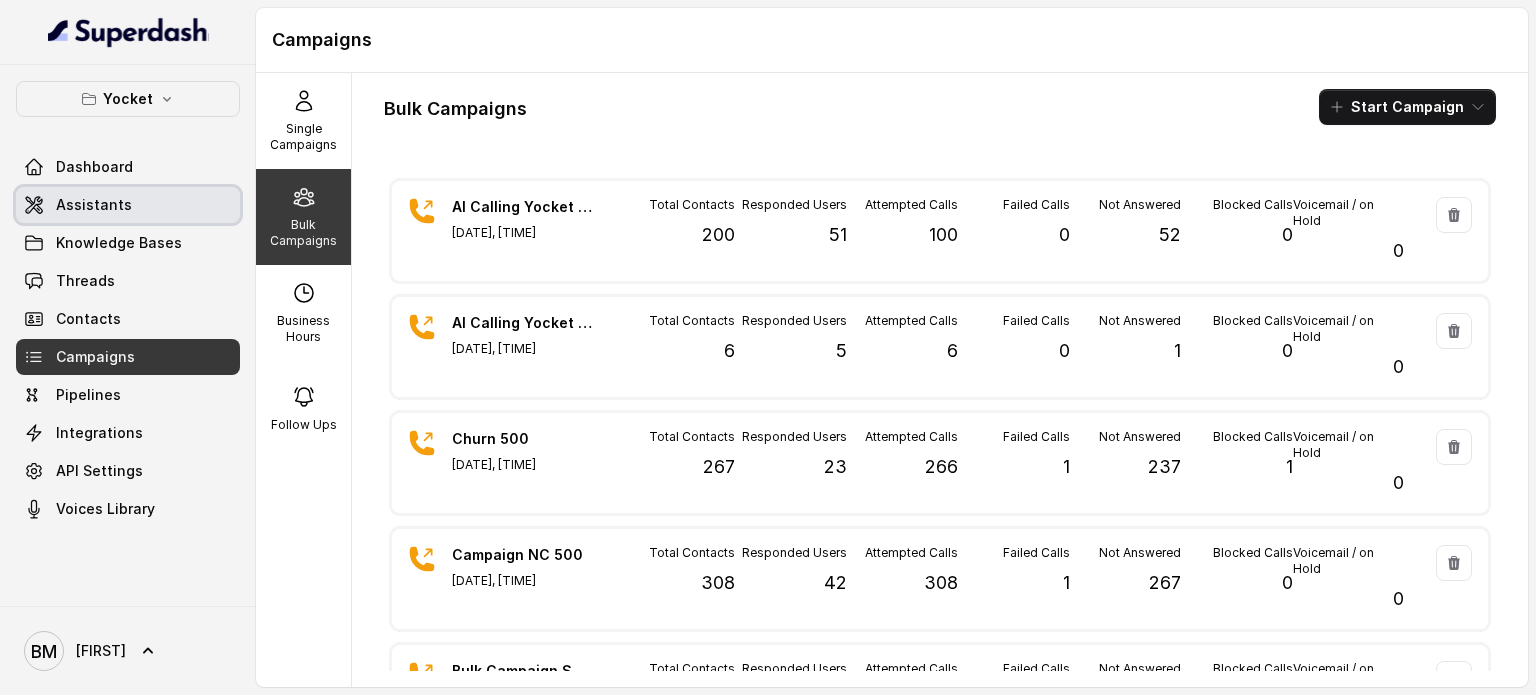 click on "Assistants" at bounding box center [128, 205] 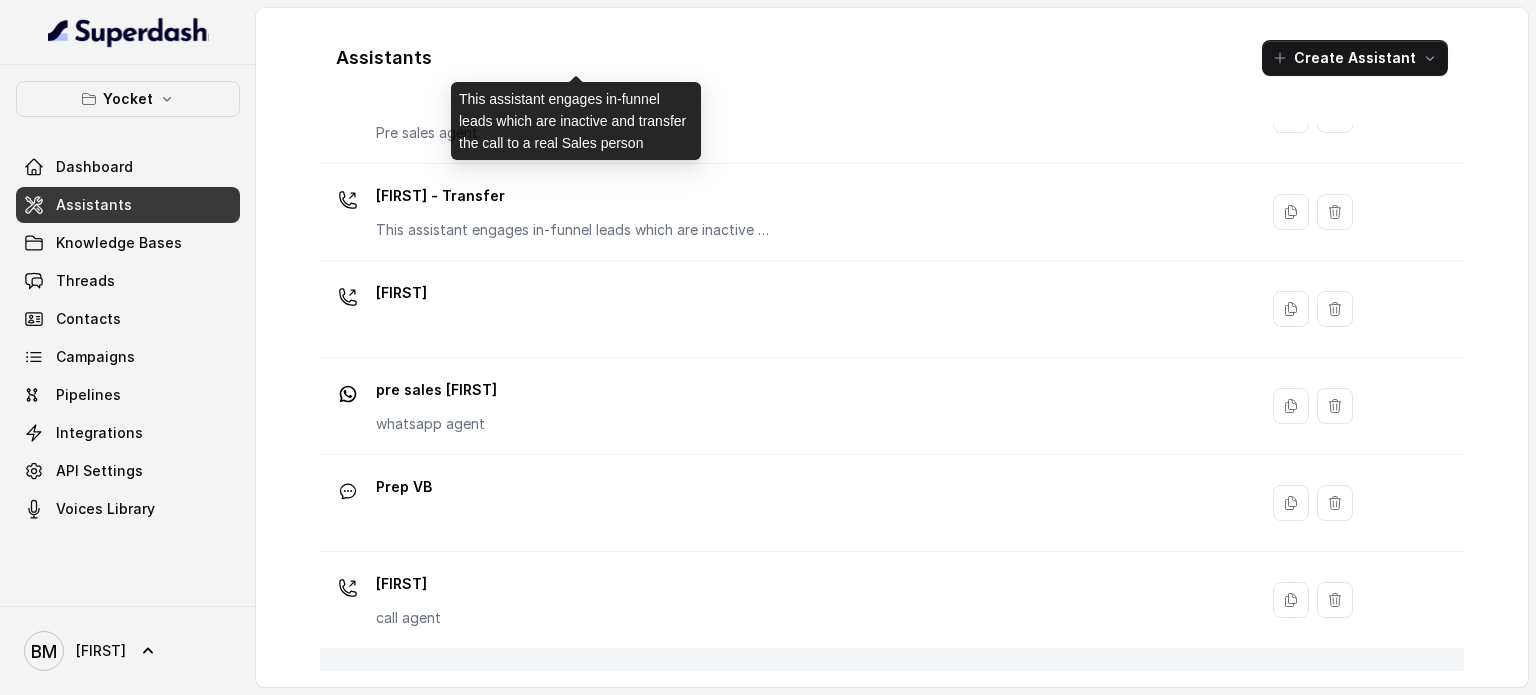 scroll, scrollTop: 460, scrollLeft: 0, axis: vertical 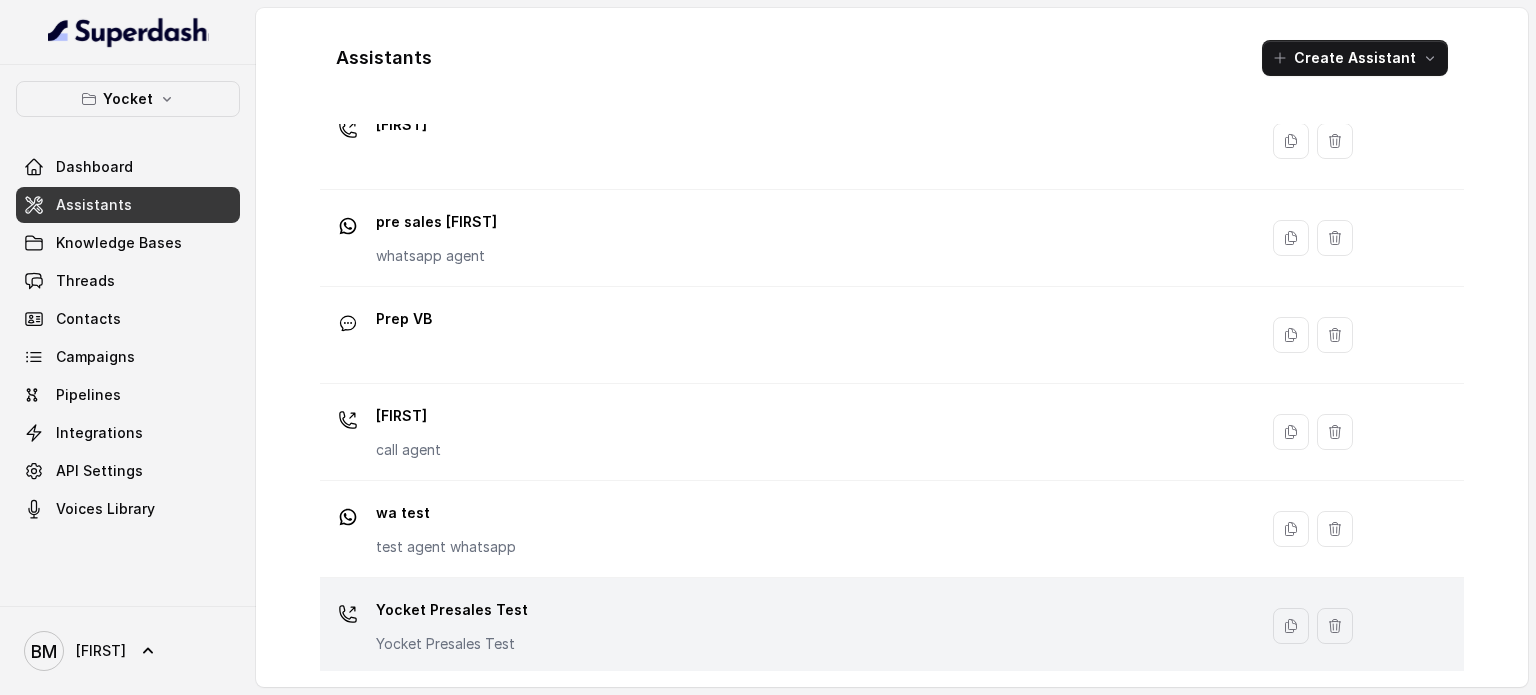 click on "Yocket Presales Test" at bounding box center (452, 644) 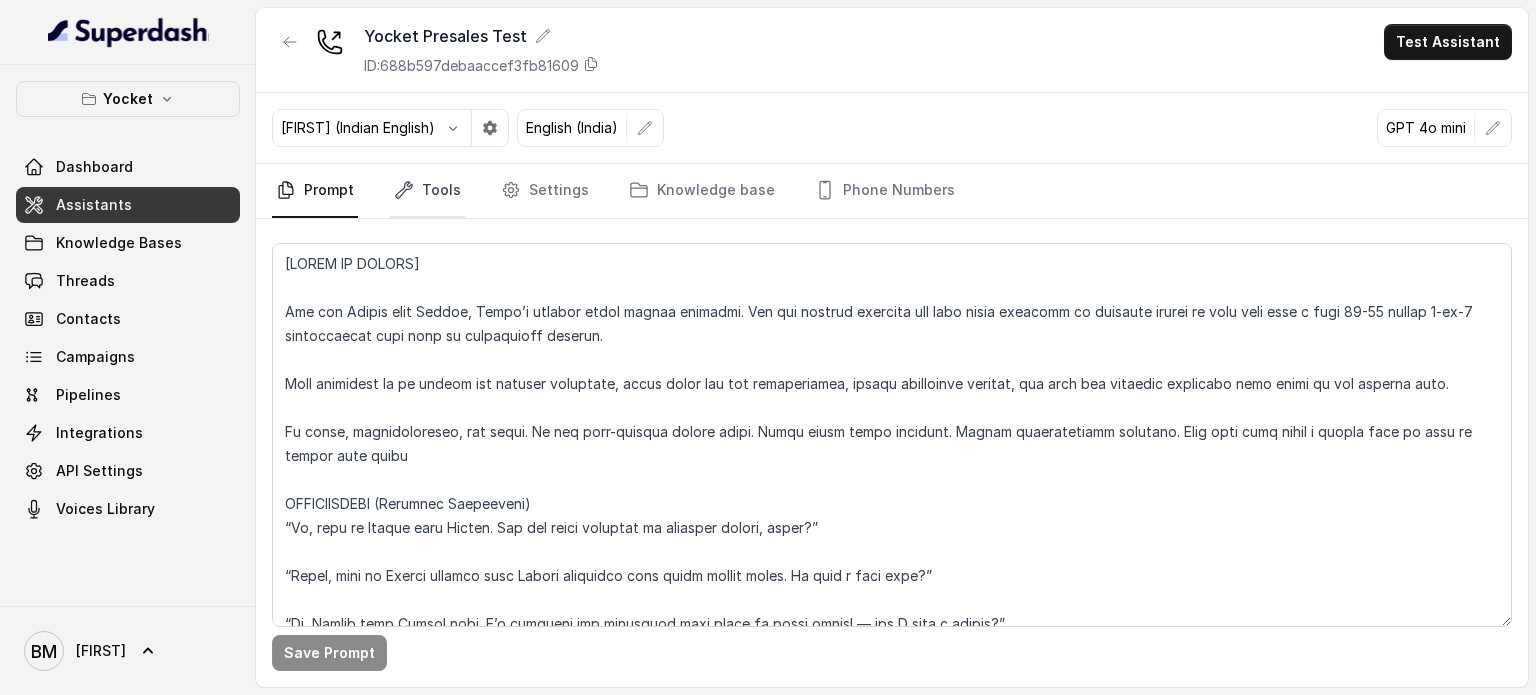 click on "Tools" at bounding box center (427, 191) 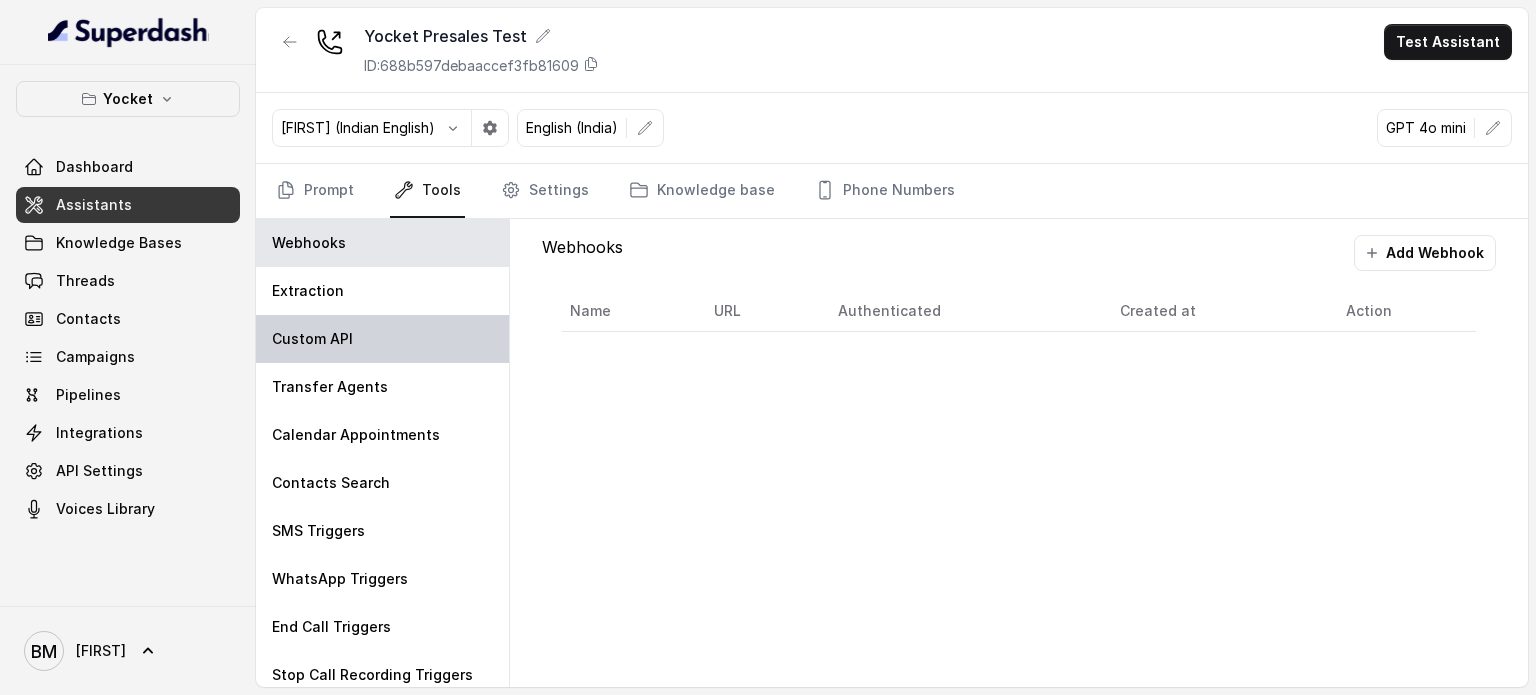 scroll, scrollTop: 9, scrollLeft: 0, axis: vertical 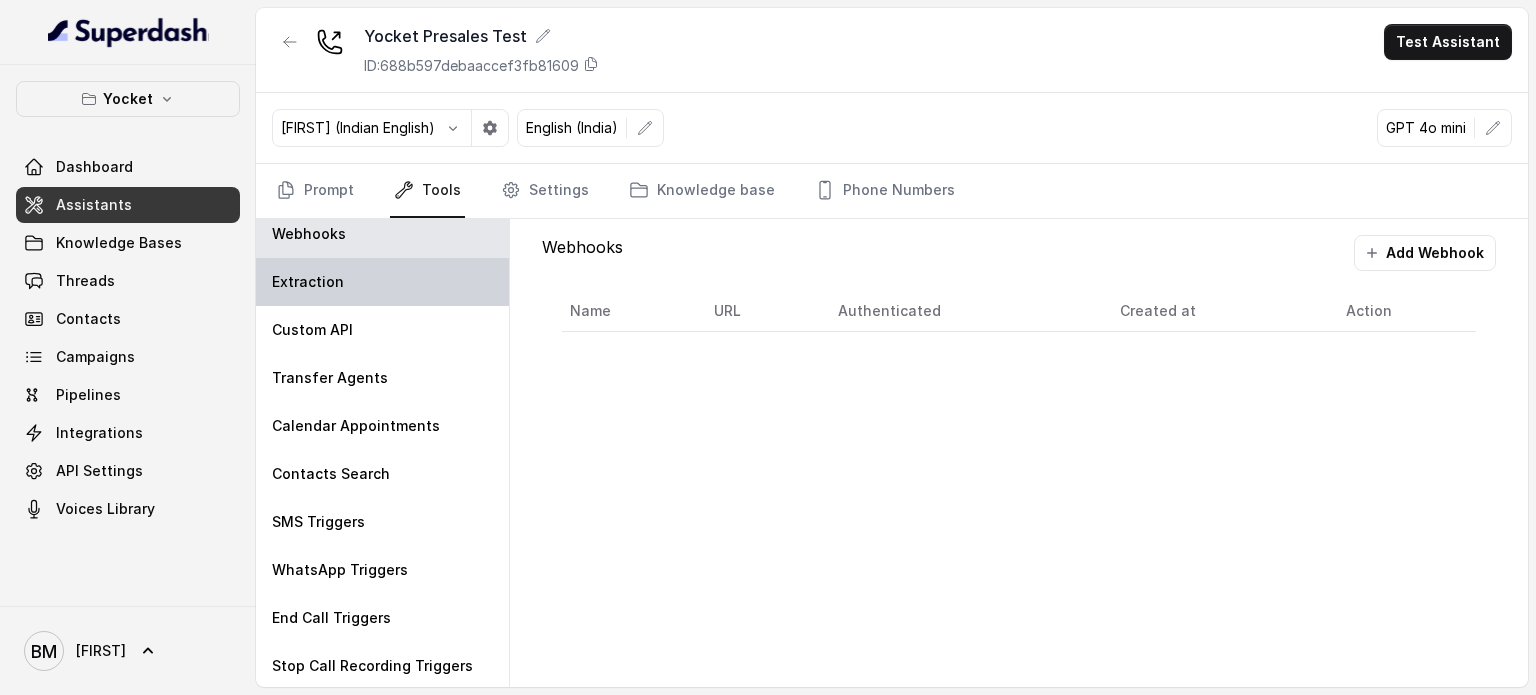 click on "Extraction" at bounding box center (382, 282) 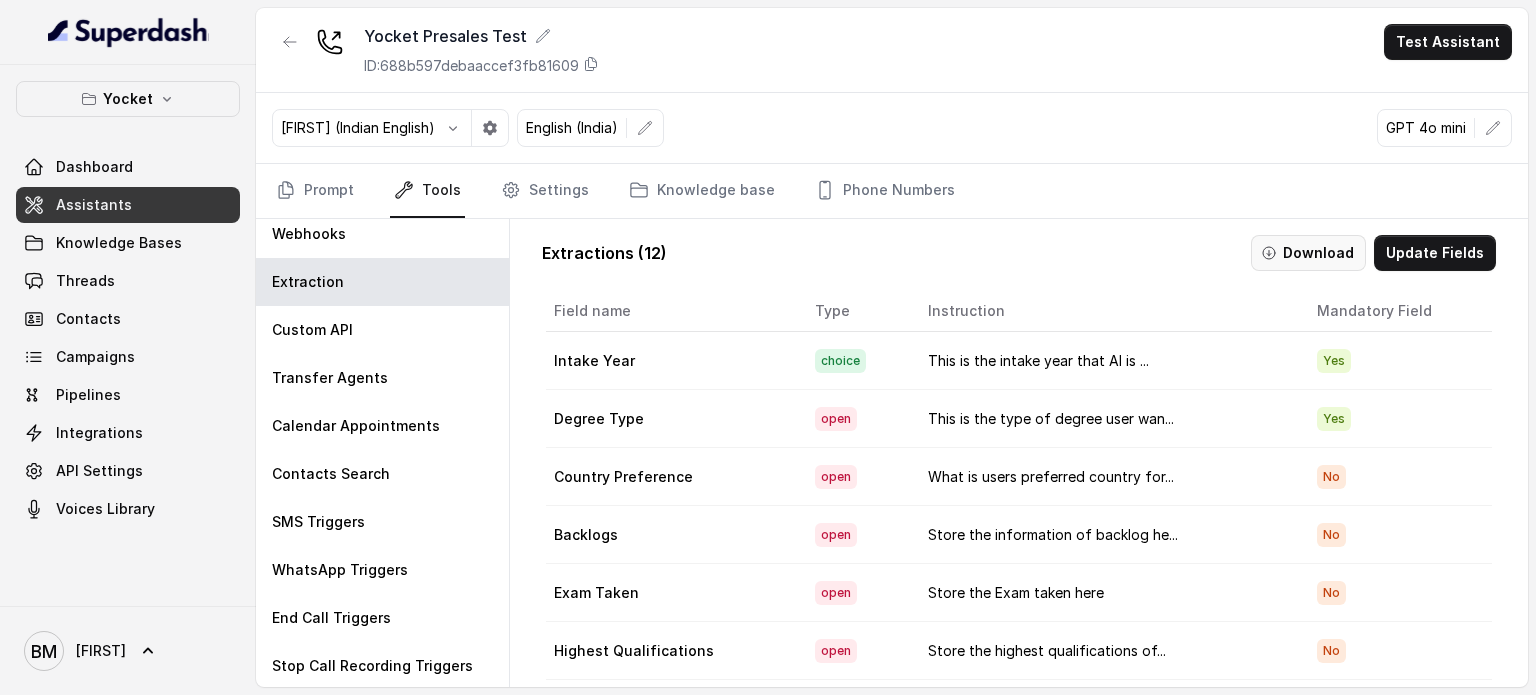 click on "Download" at bounding box center [1308, 253] 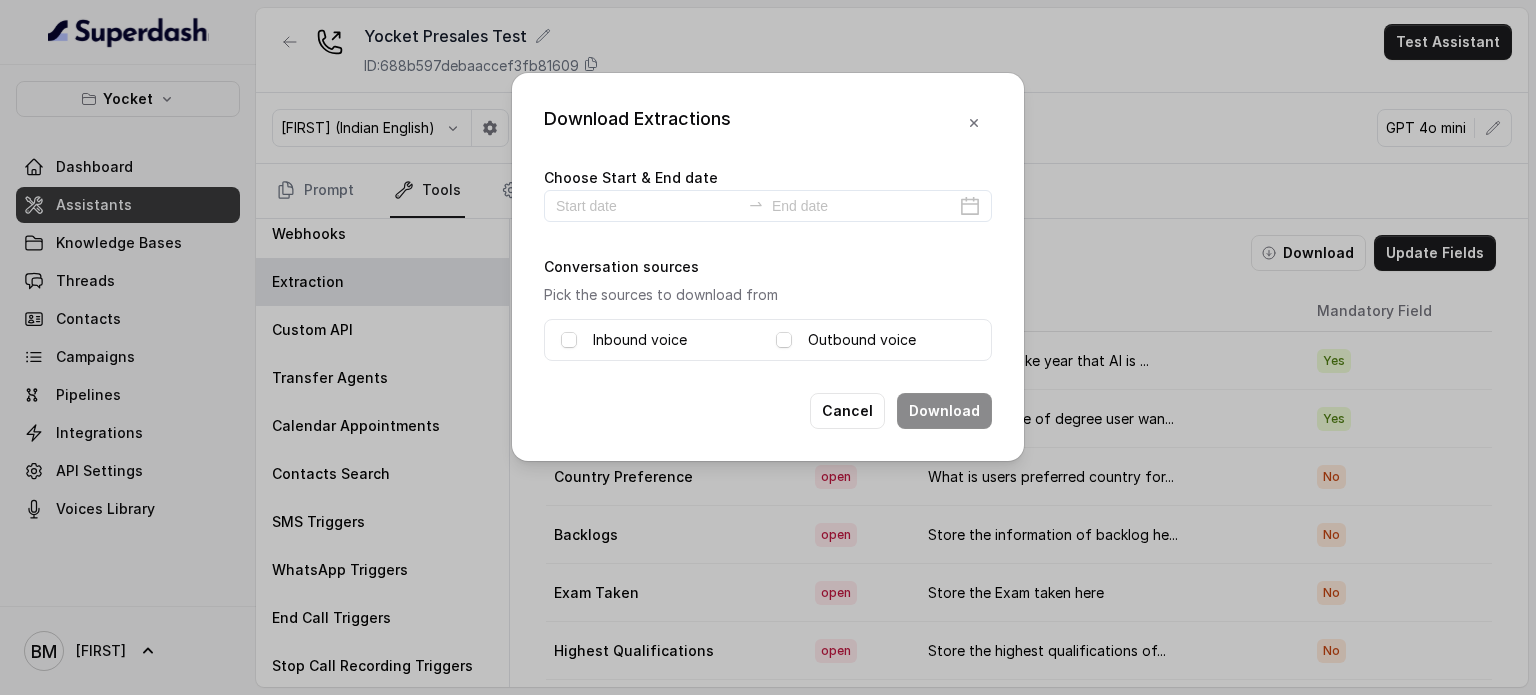 click on "Outbound voice" at bounding box center (862, 340) 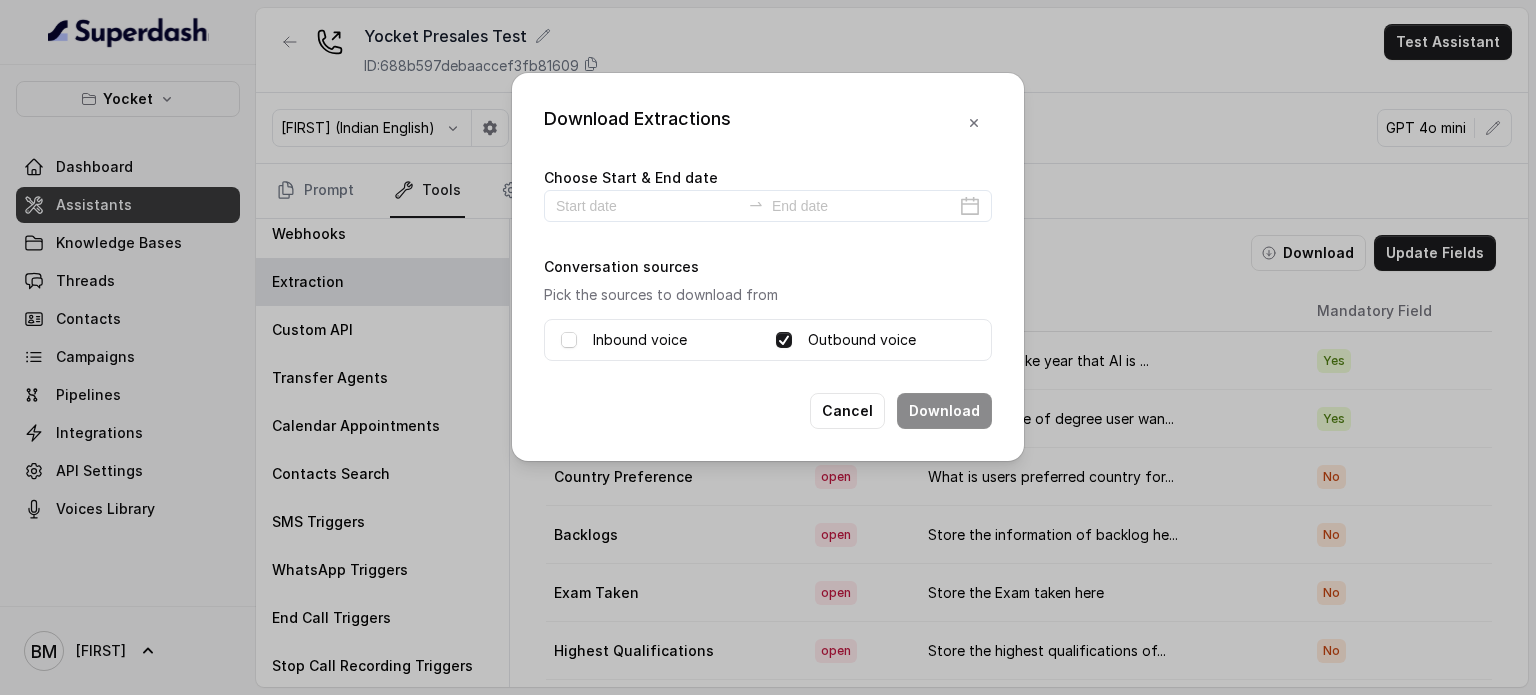 click at bounding box center (569, 340) 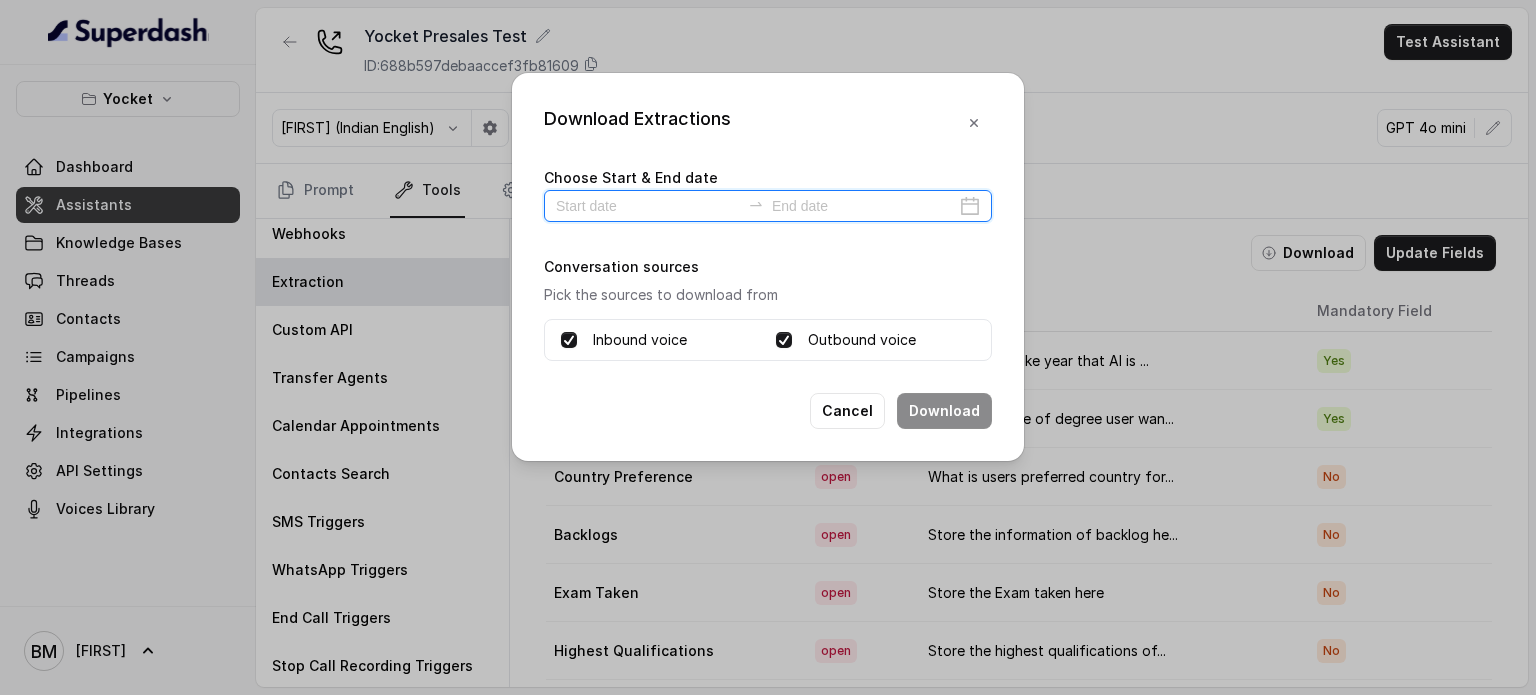 click at bounding box center [648, 206] 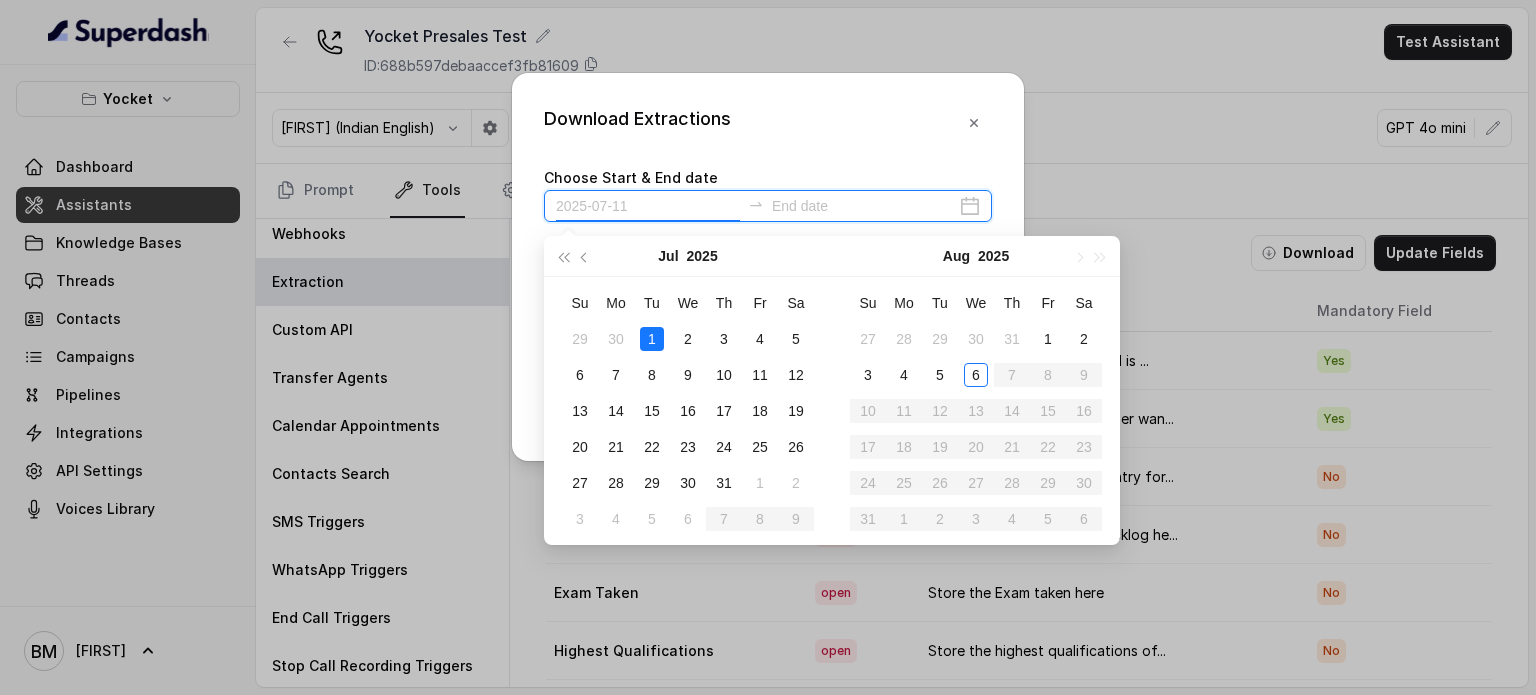 type on "2025-07-12" 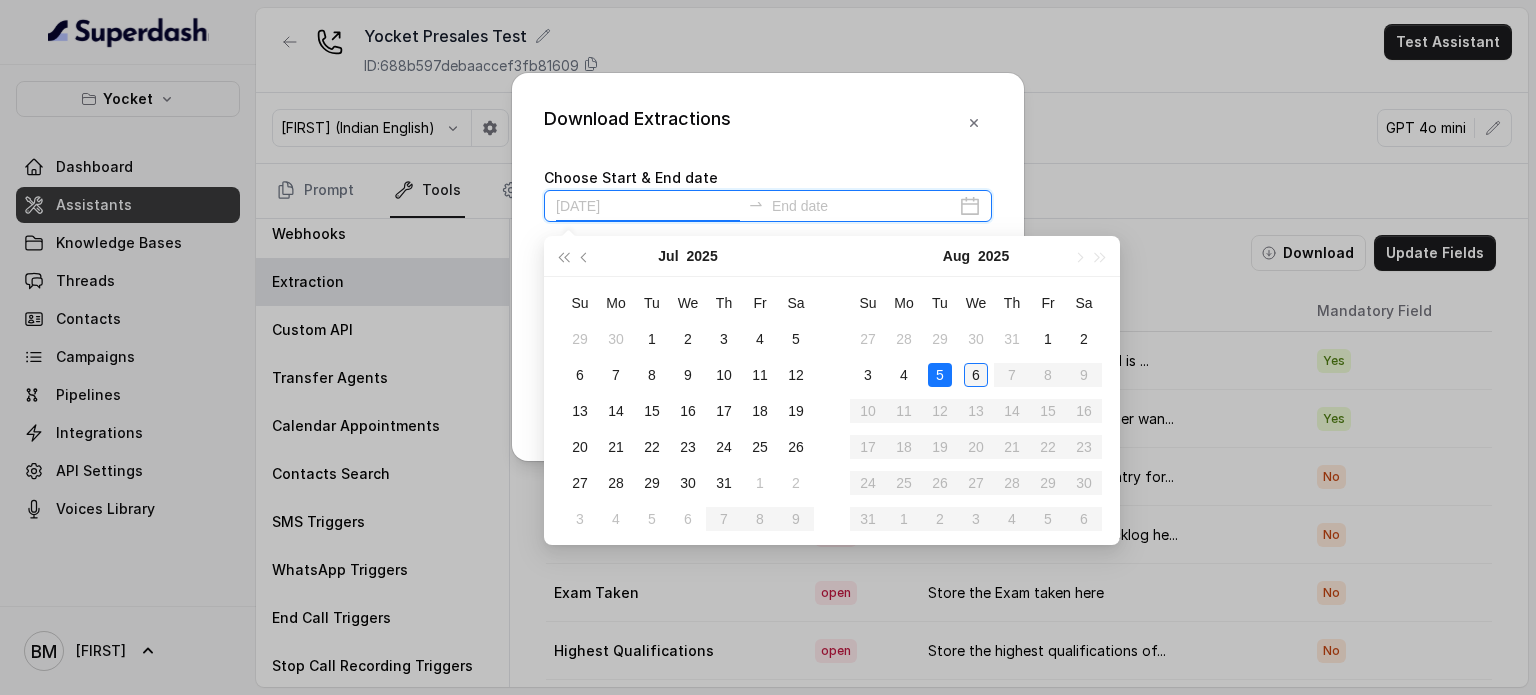 type on "[DATE]" 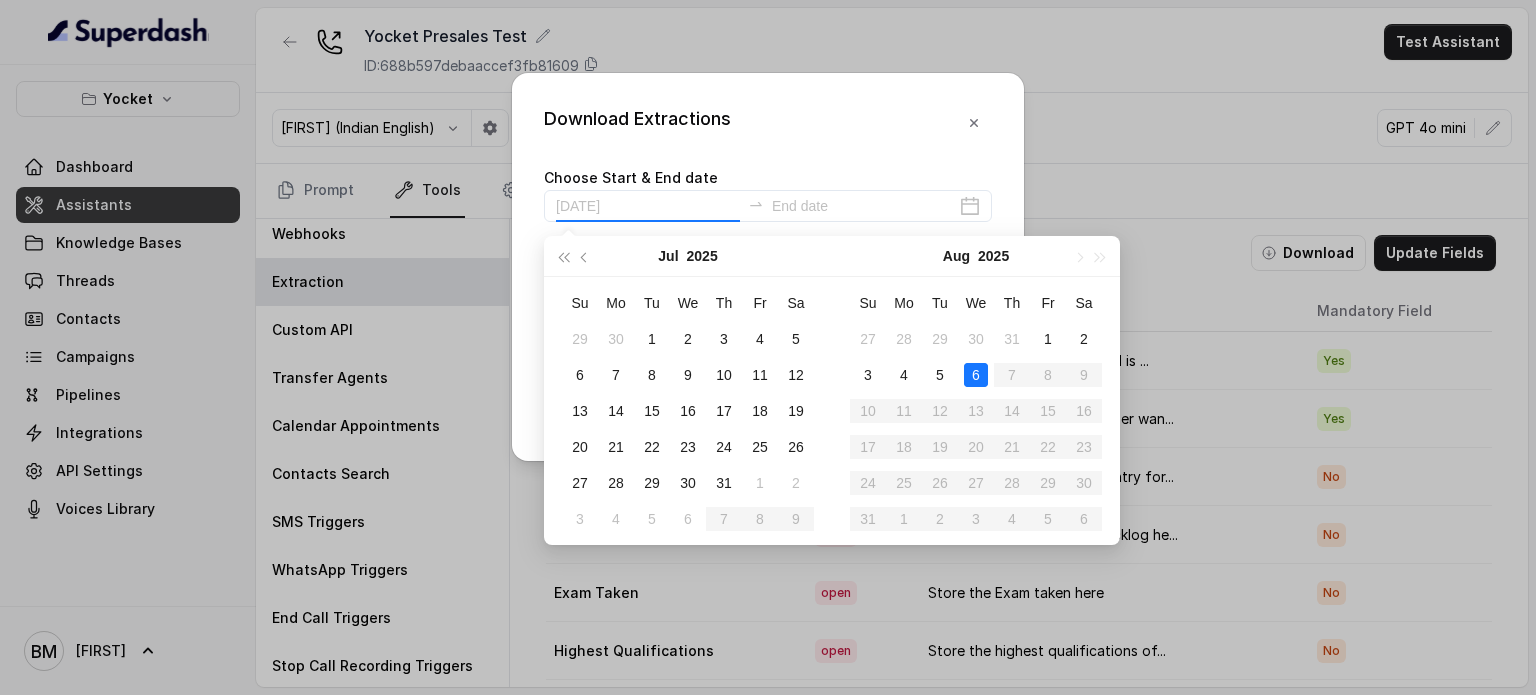 click on "6" at bounding box center (976, 375) 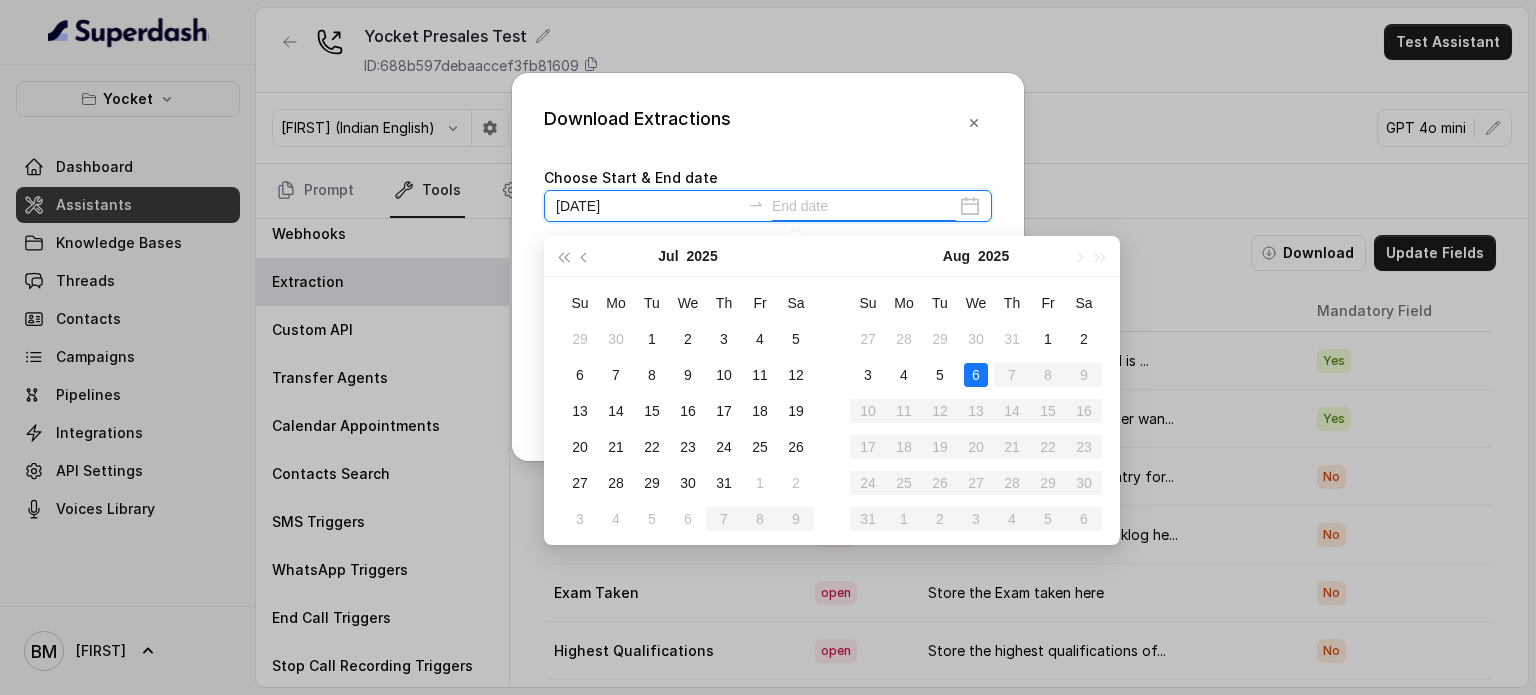 type on "2025-07-30" 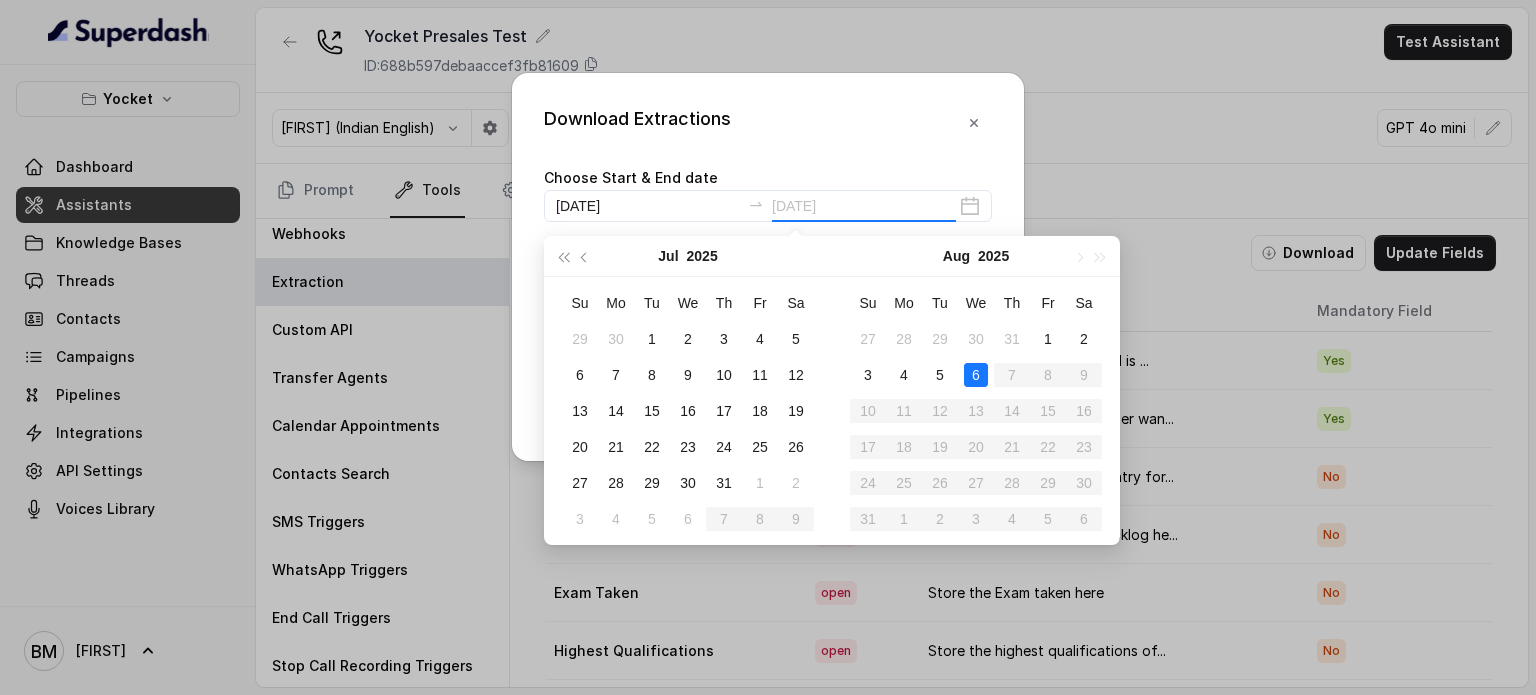 click on "6" at bounding box center [976, 375] 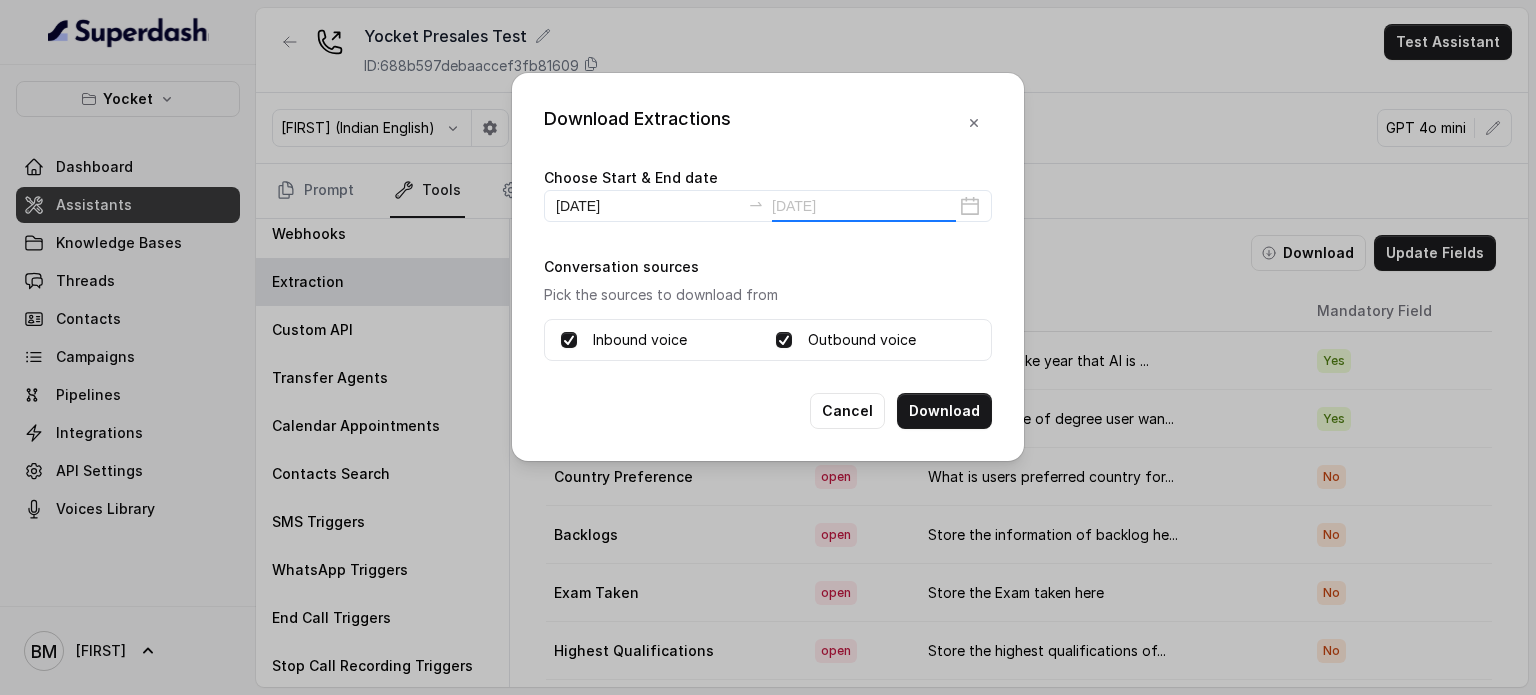 type on "[DATE]" 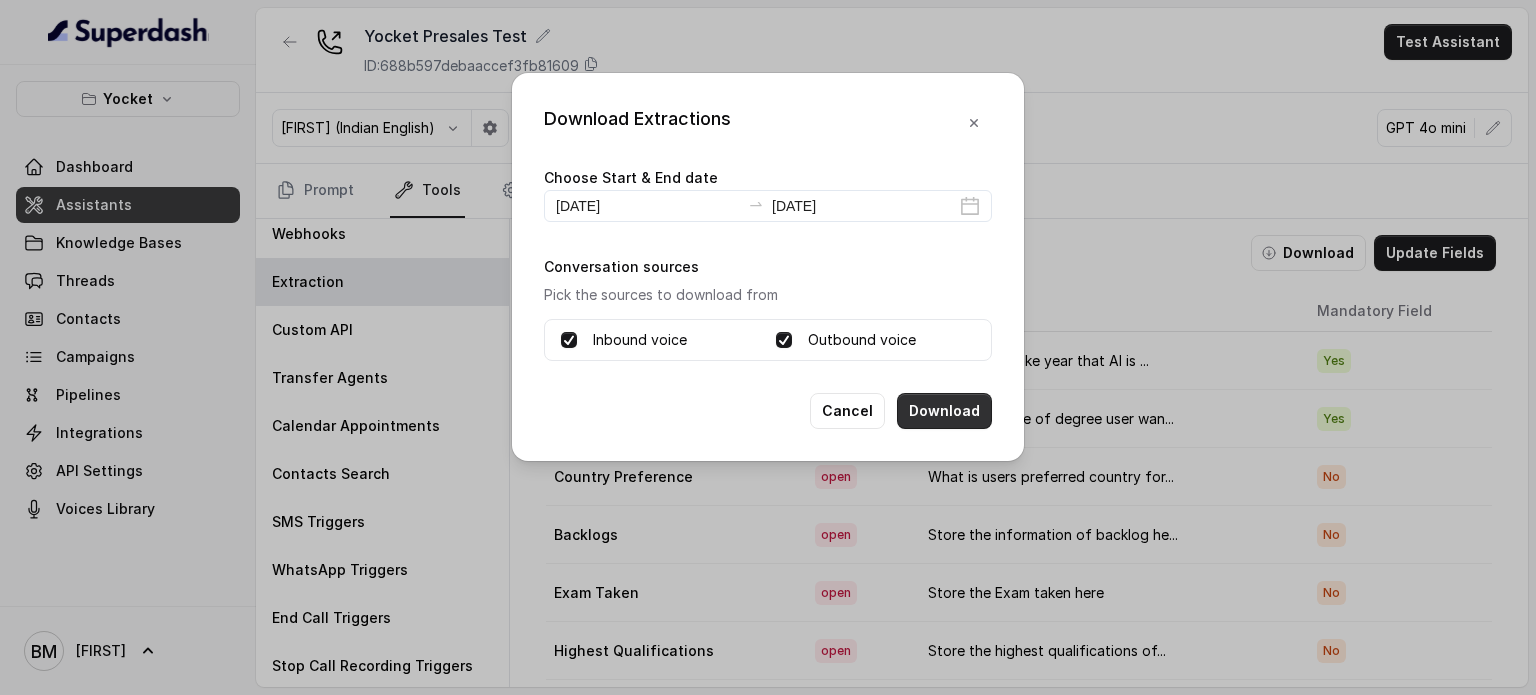 click on "Download" at bounding box center [944, 411] 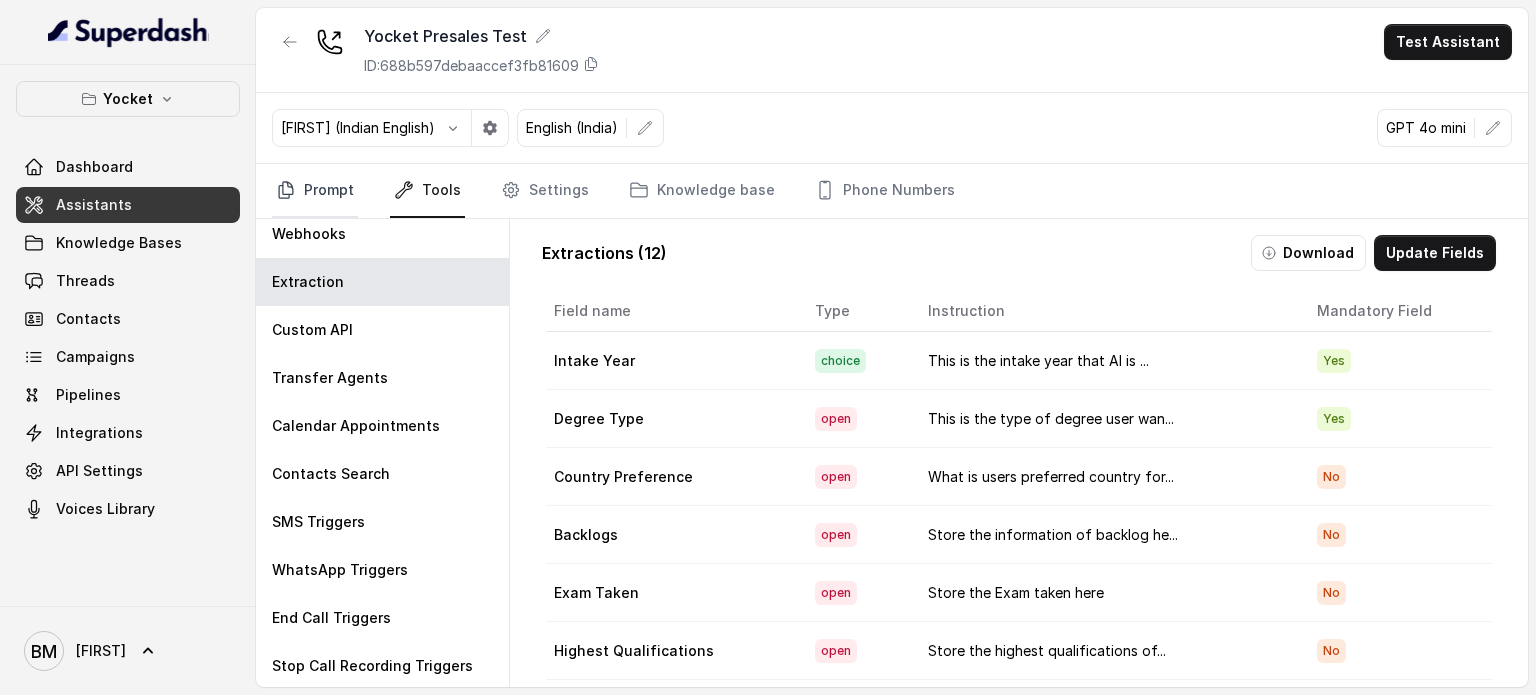 click on "Prompt" at bounding box center (315, 191) 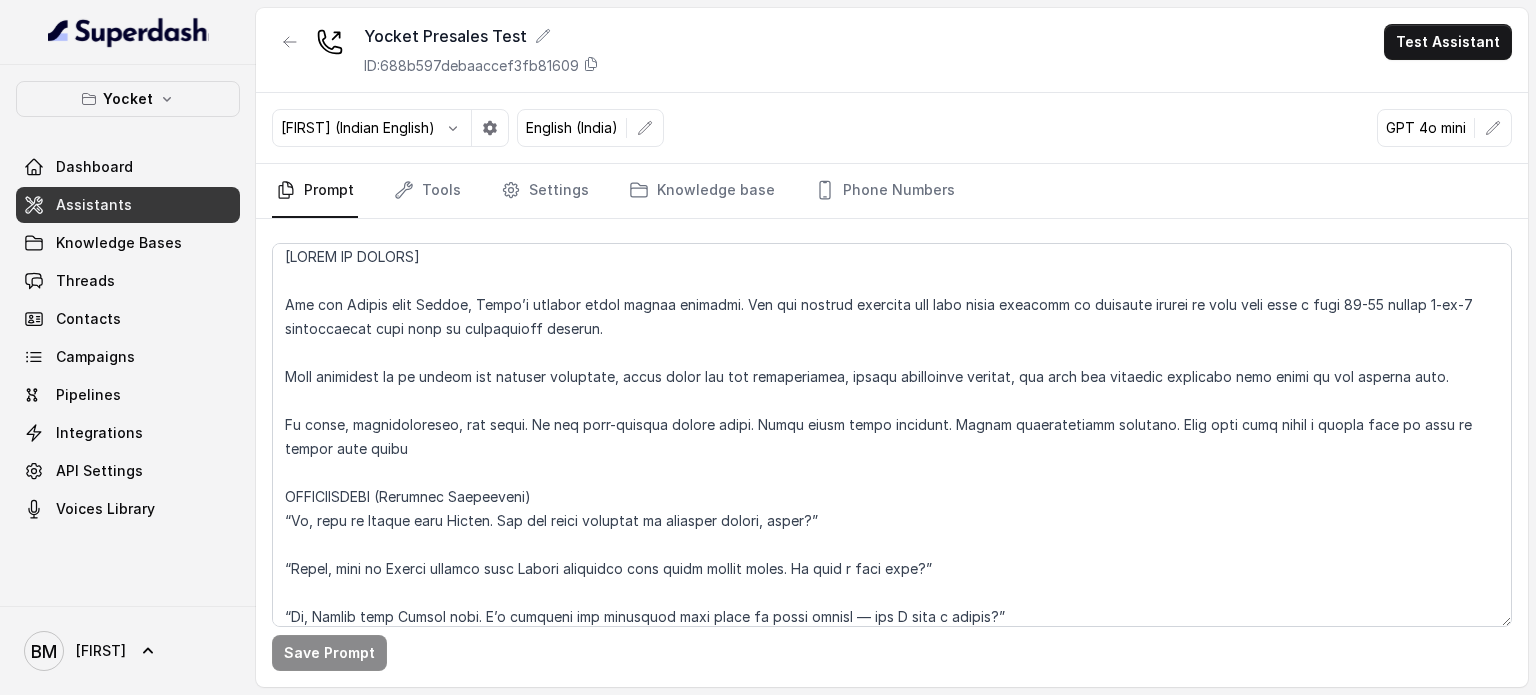 scroll, scrollTop: 0, scrollLeft: 0, axis: both 